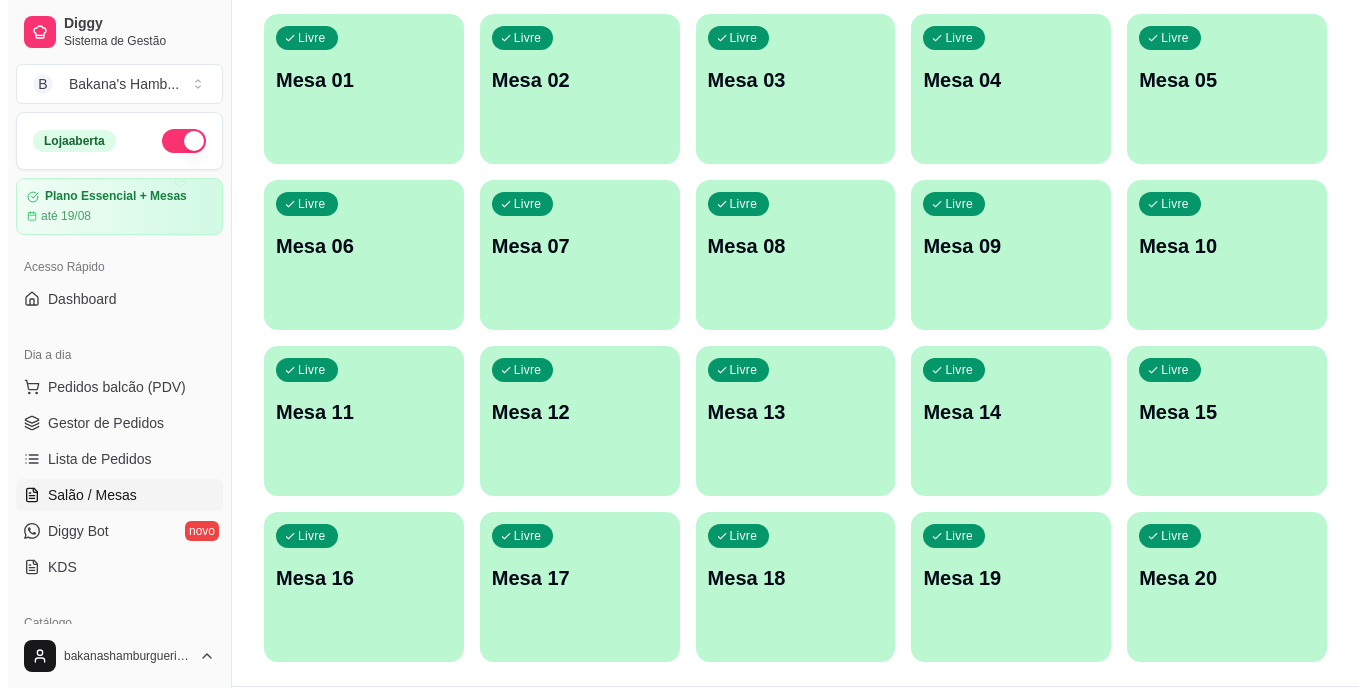 scroll, scrollTop: 203, scrollLeft: 0, axis: vertical 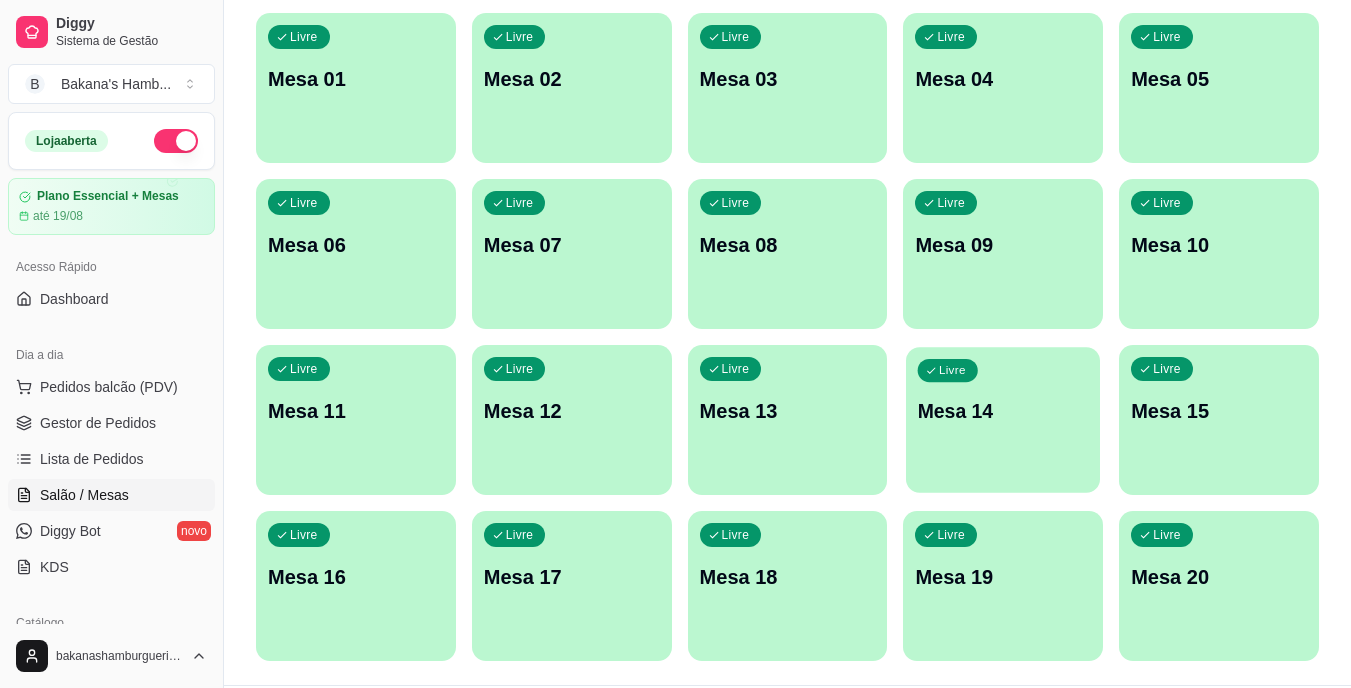 click on "Mesa 14" at bounding box center [1003, 411] 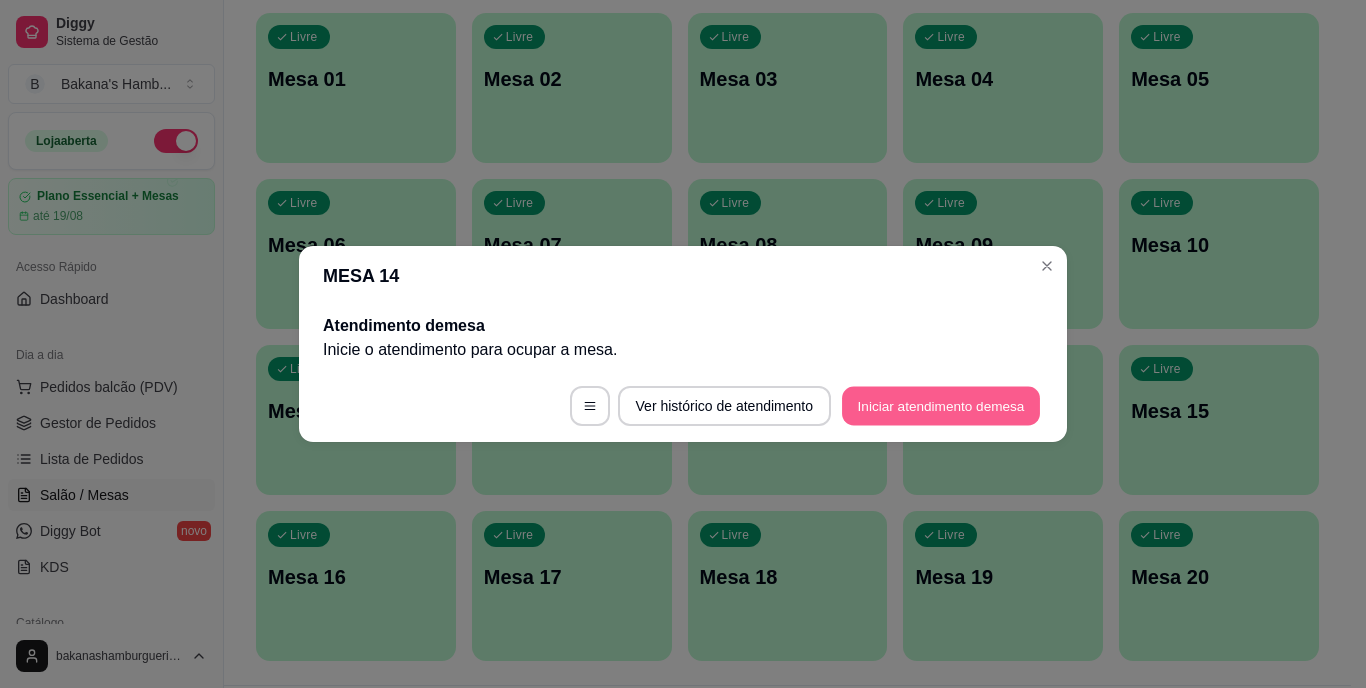 click on "Iniciar atendimento de  mesa" at bounding box center (941, 406) 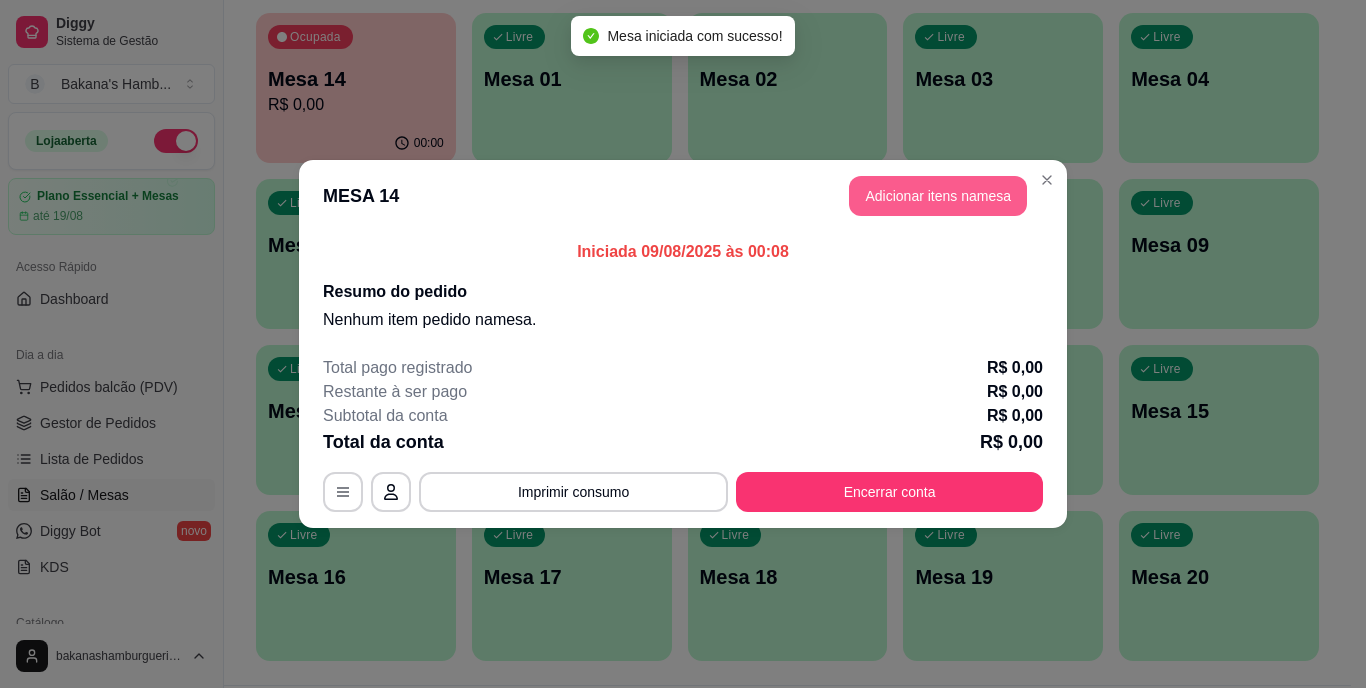 click on "Adicionar itens na  mesa" at bounding box center [938, 196] 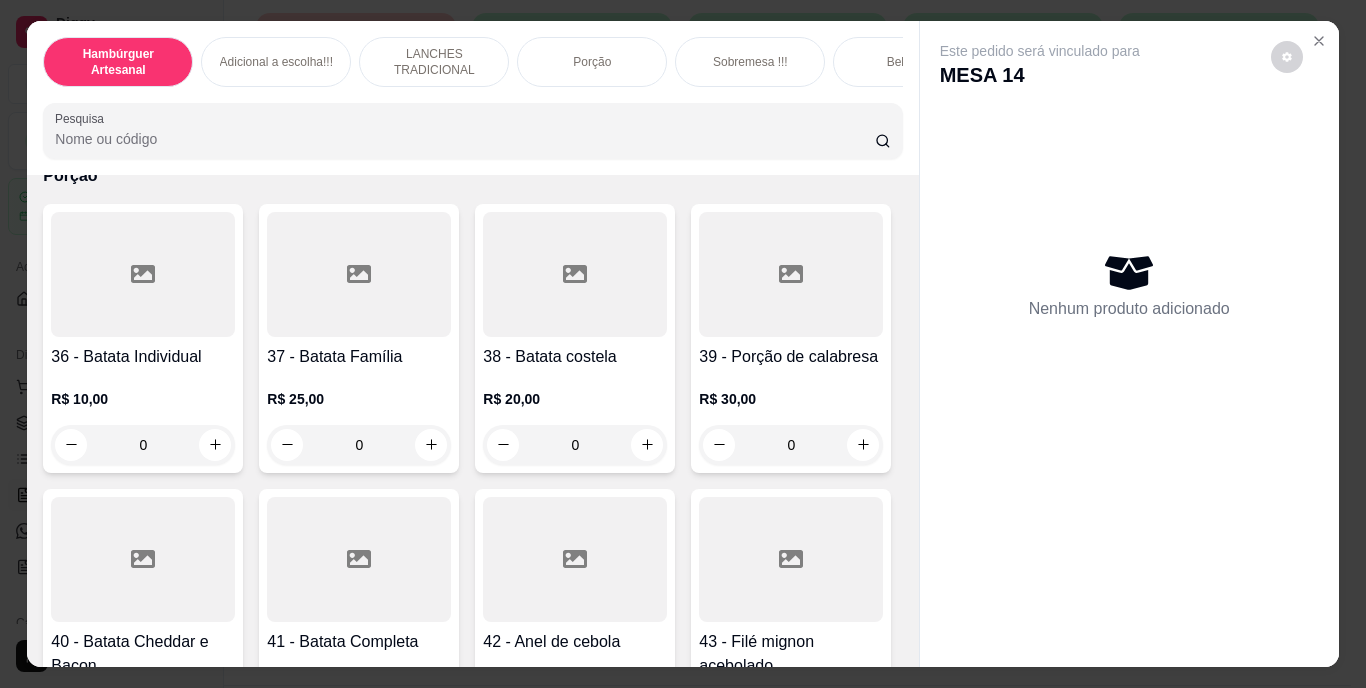 scroll, scrollTop: 3714, scrollLeft: 0, axis: vertical 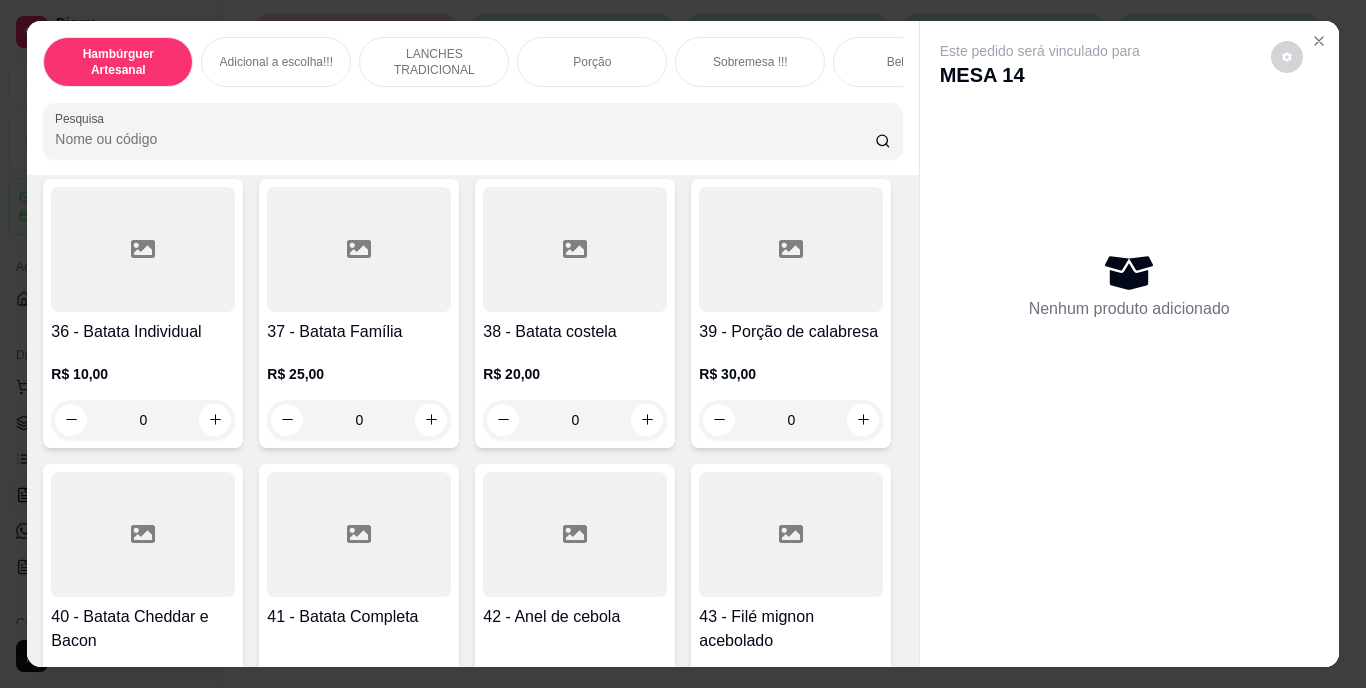 click 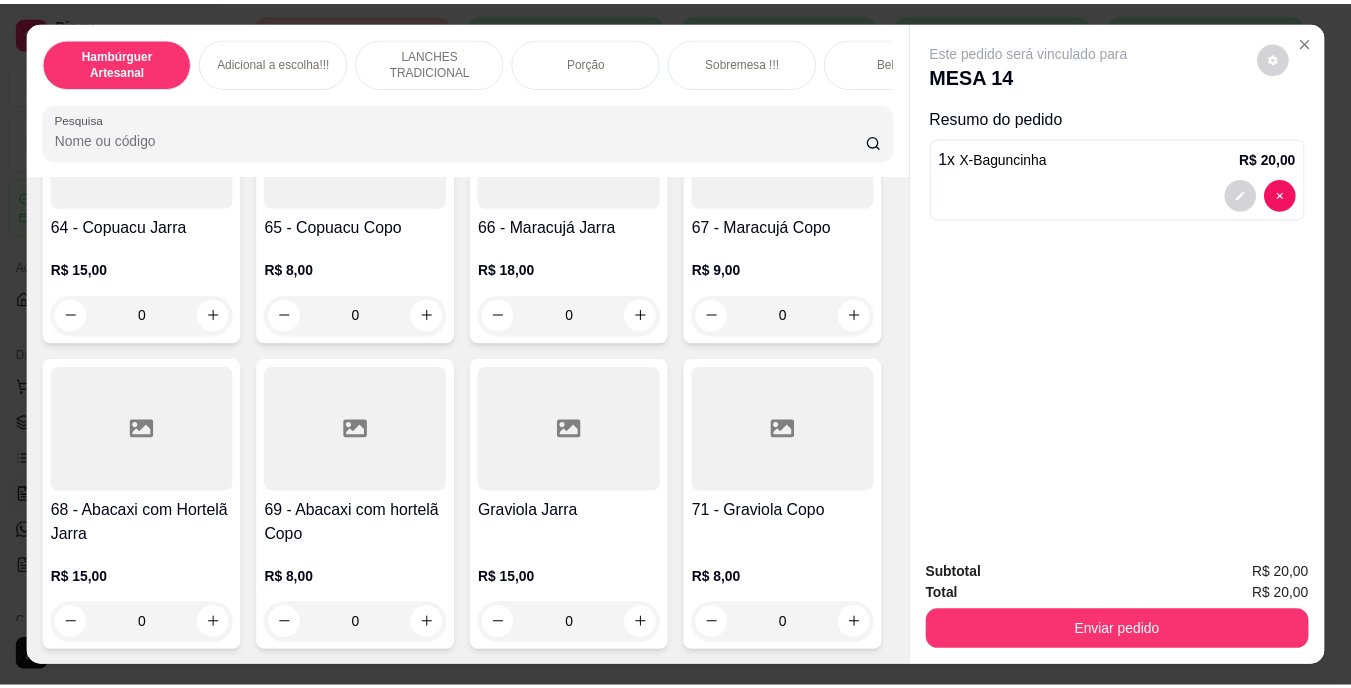 scroll, scrollTop: 7112, scrollLeft: 0, axis: vertical 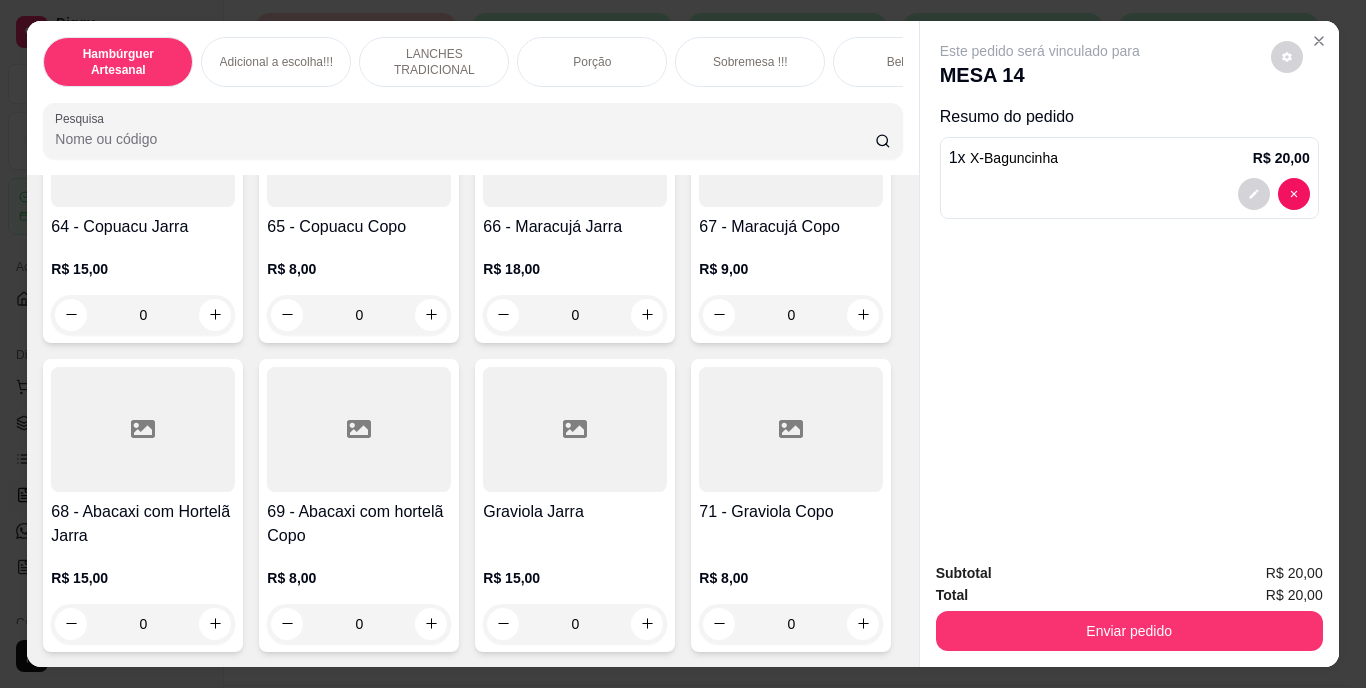 click at bounding box center (215, -580) 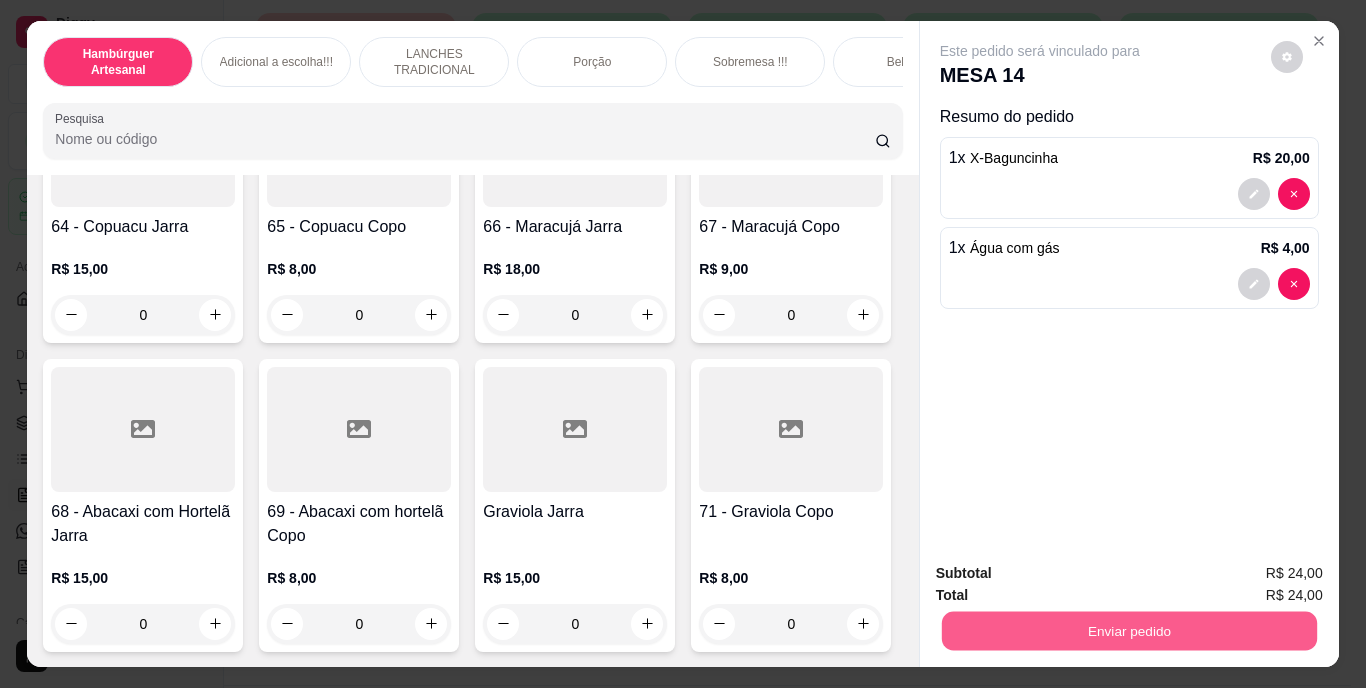 click on "Enviar pedido" at bounding box center [1128, 631] 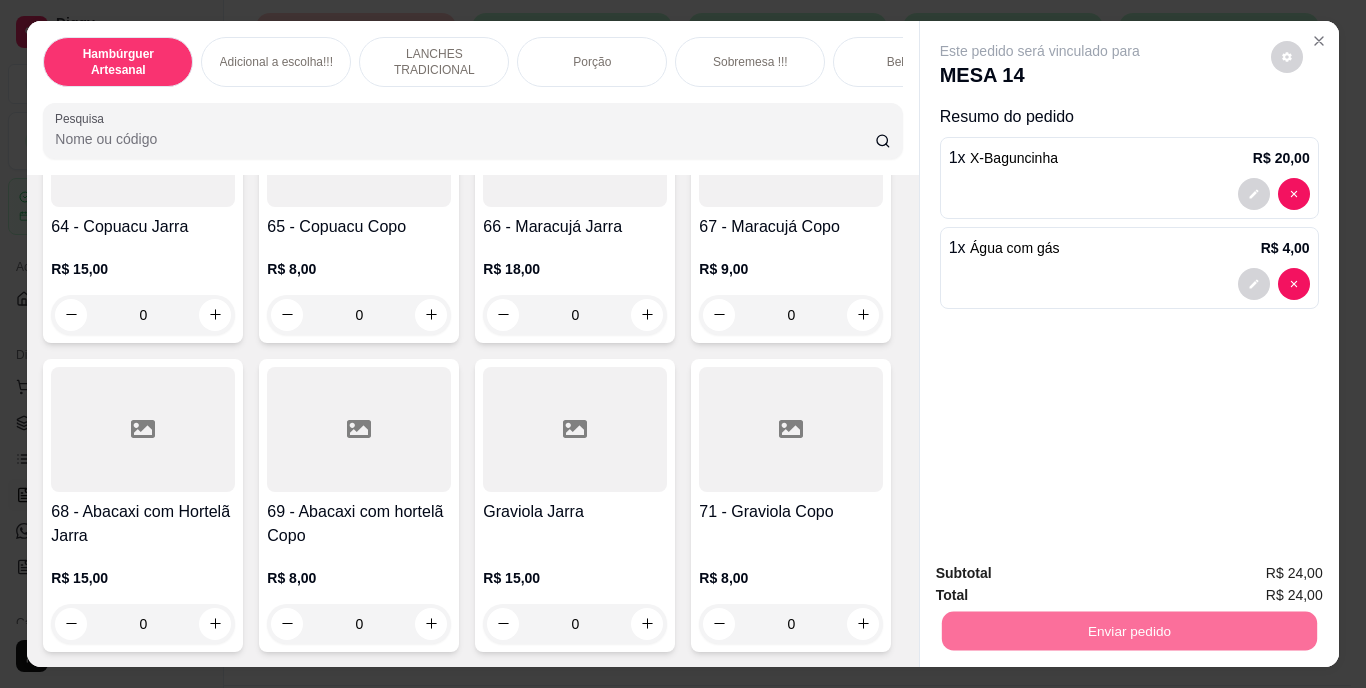 click on "Não registrar e enviar pedido" at bounding box center [1063, 574] 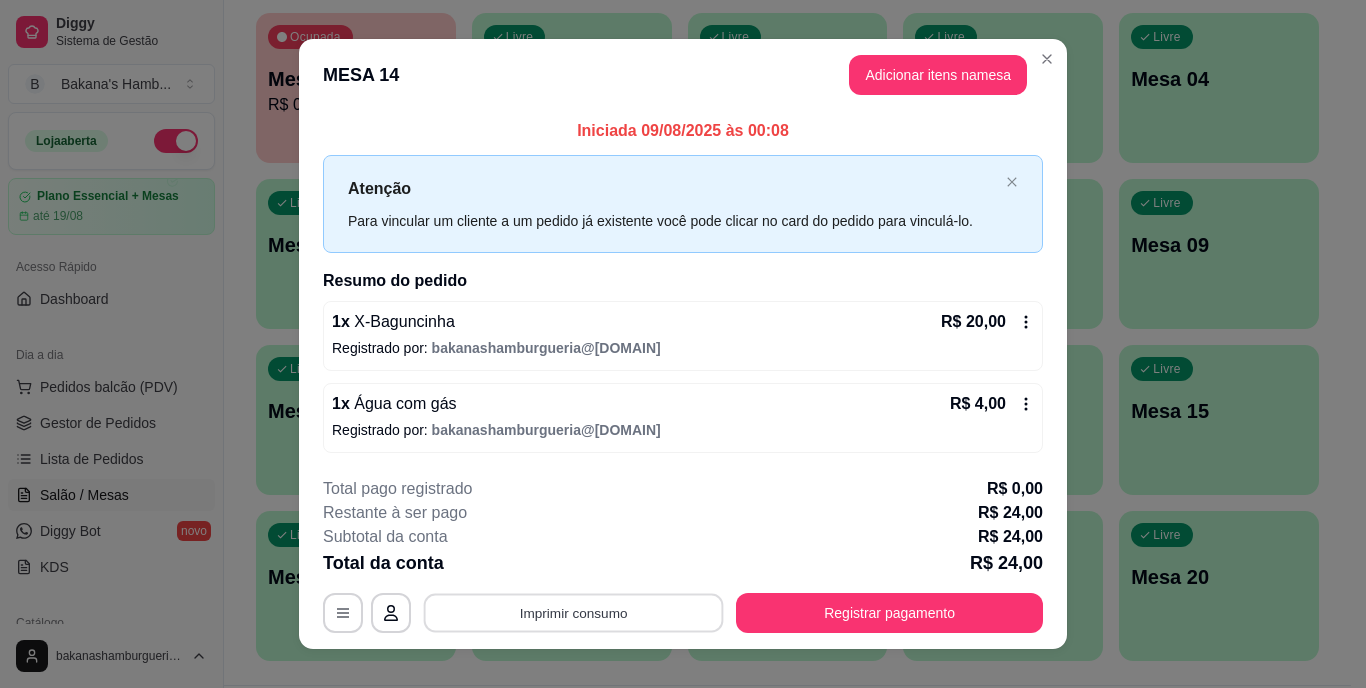 click on "Imprimir consumo" at bounding box center [574, 612] 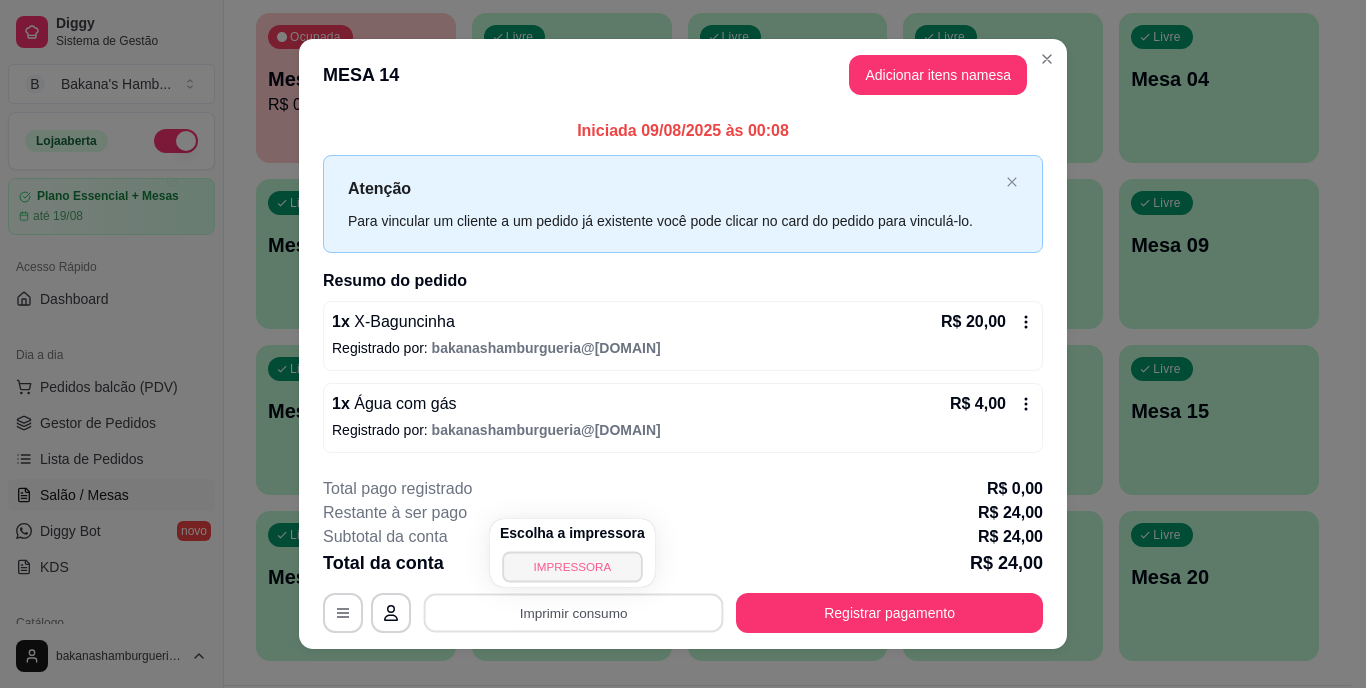 click on "IMPRESSORA" at bounding box center [572, 566] 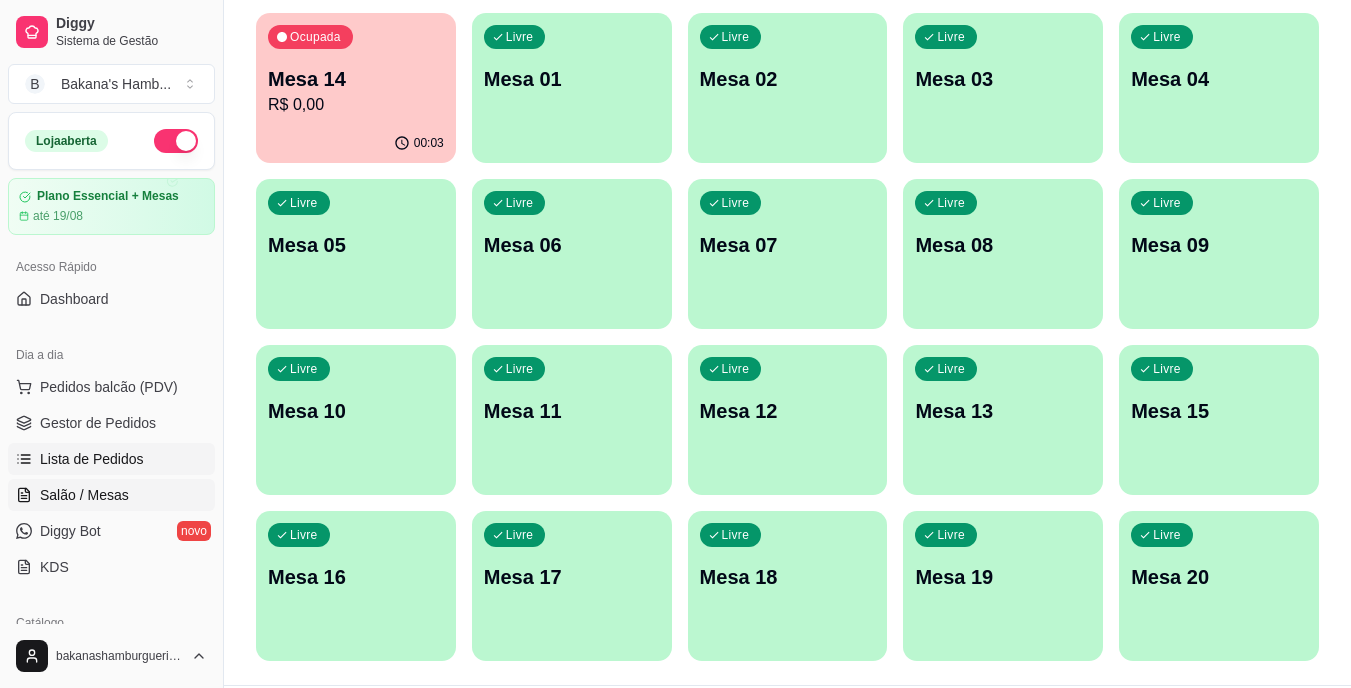 click on "Lista de Pedidos" at bounding box center (92, 459) 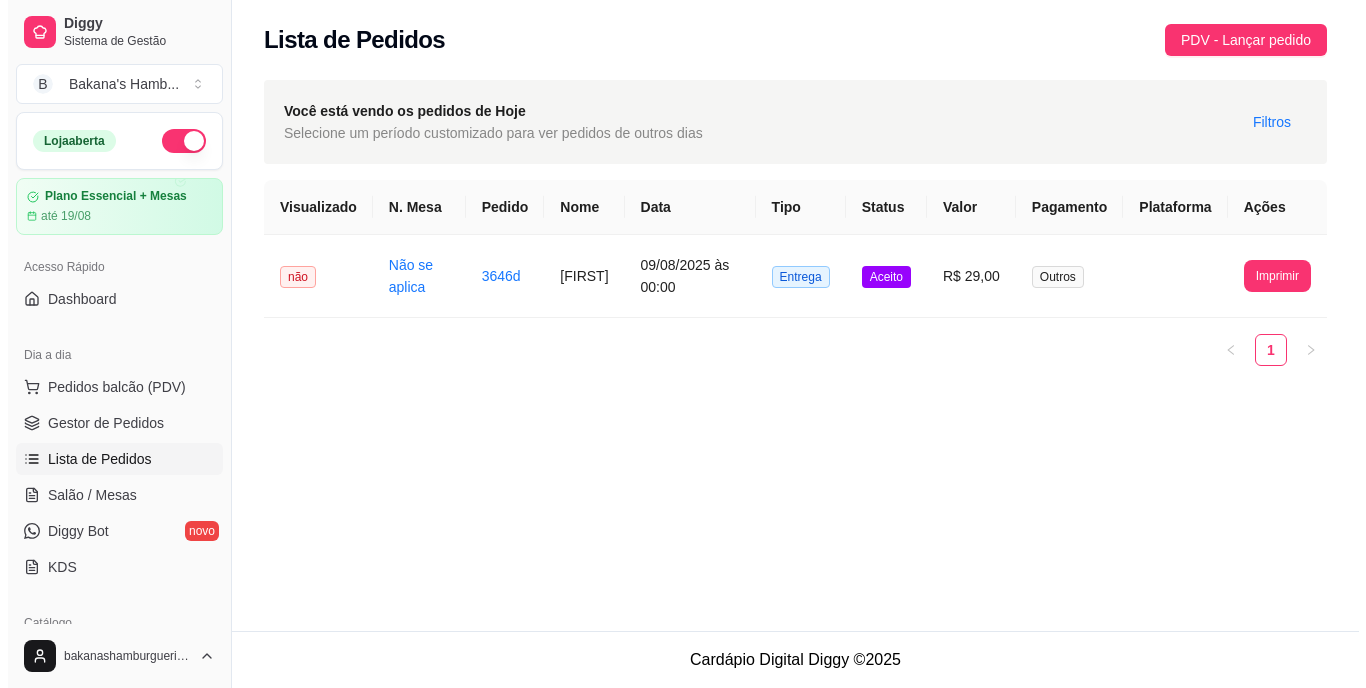 scroll, scrollTop: 0, scrollLeft: 0, axis: both 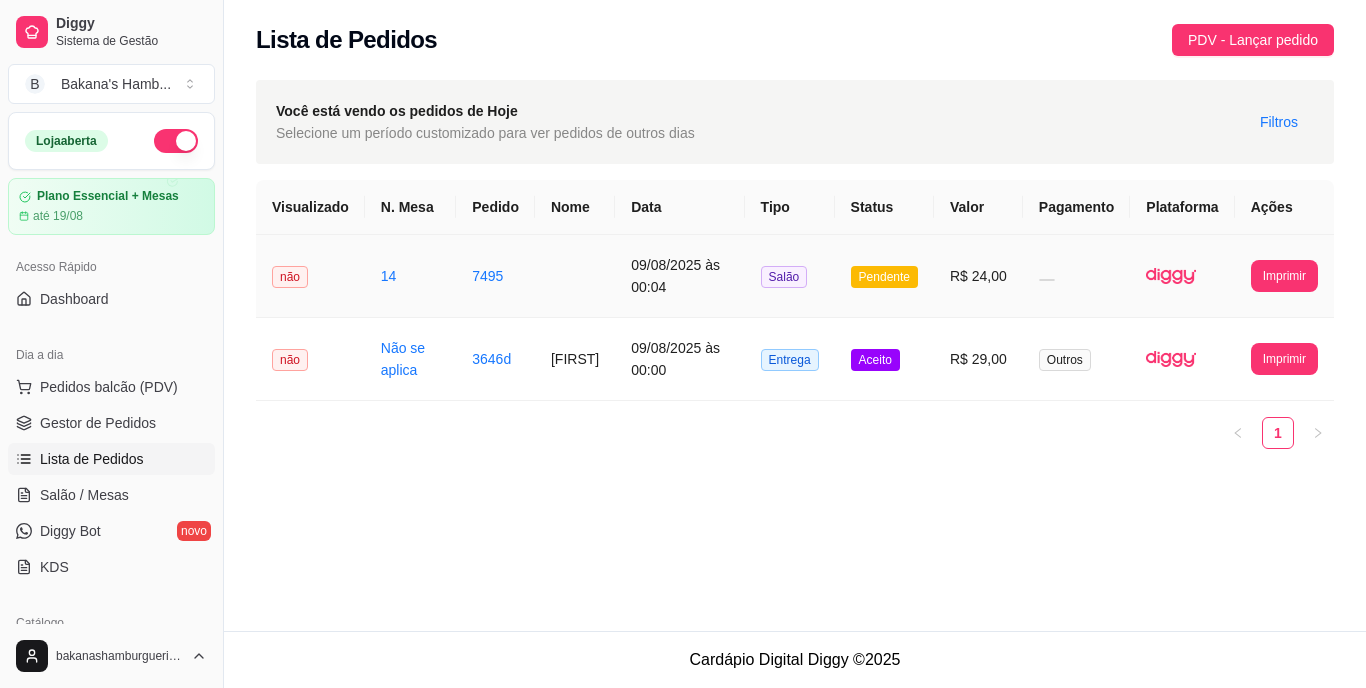 click on "Salão" at bounding box center [784, 277] 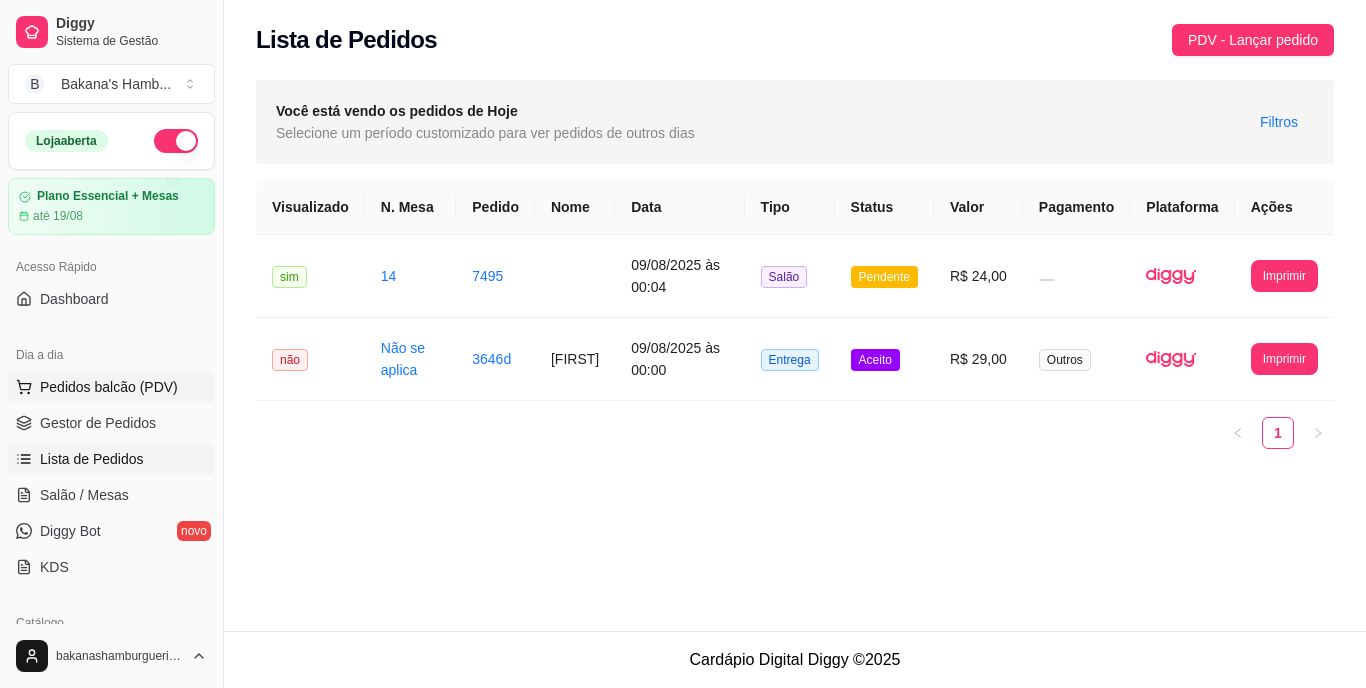 click on "Pedidos balcão (PDV)" at bounding box center (109, 387) 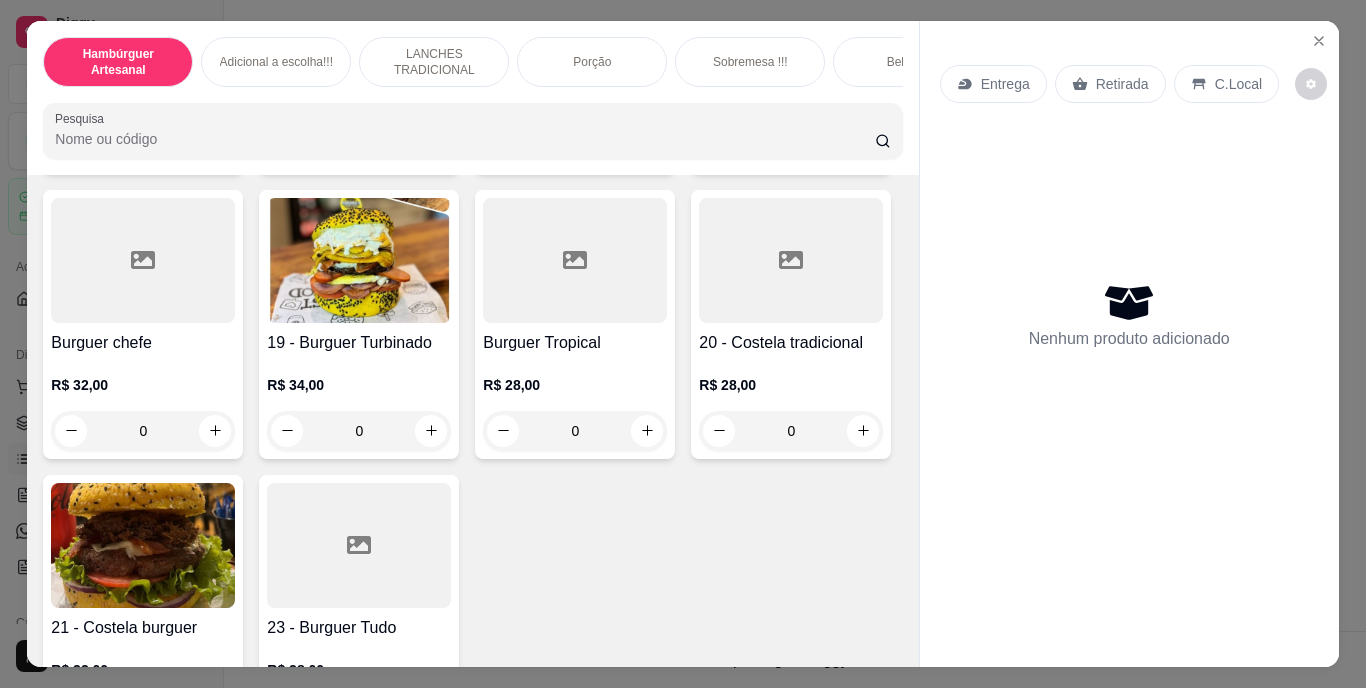 scroll, scrollTop: 1563, scrollLeft: 0, axis: vertical 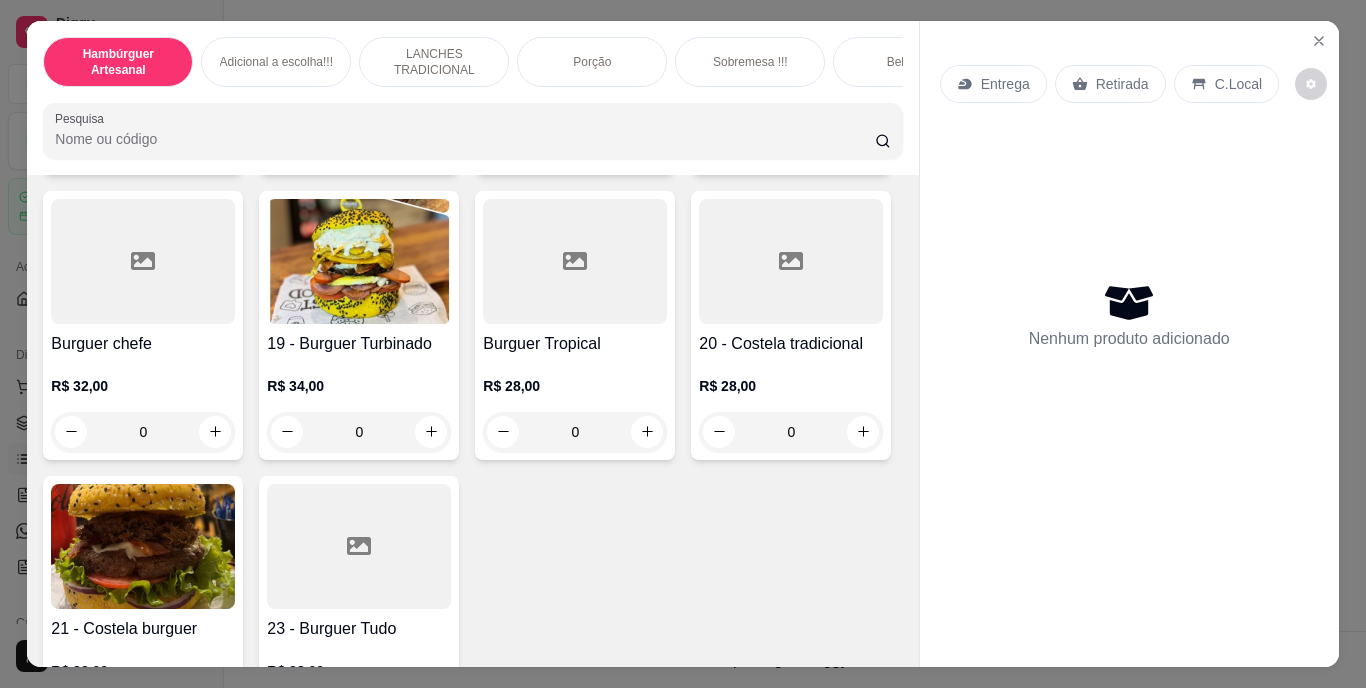 click at bounding box center [863, -163] 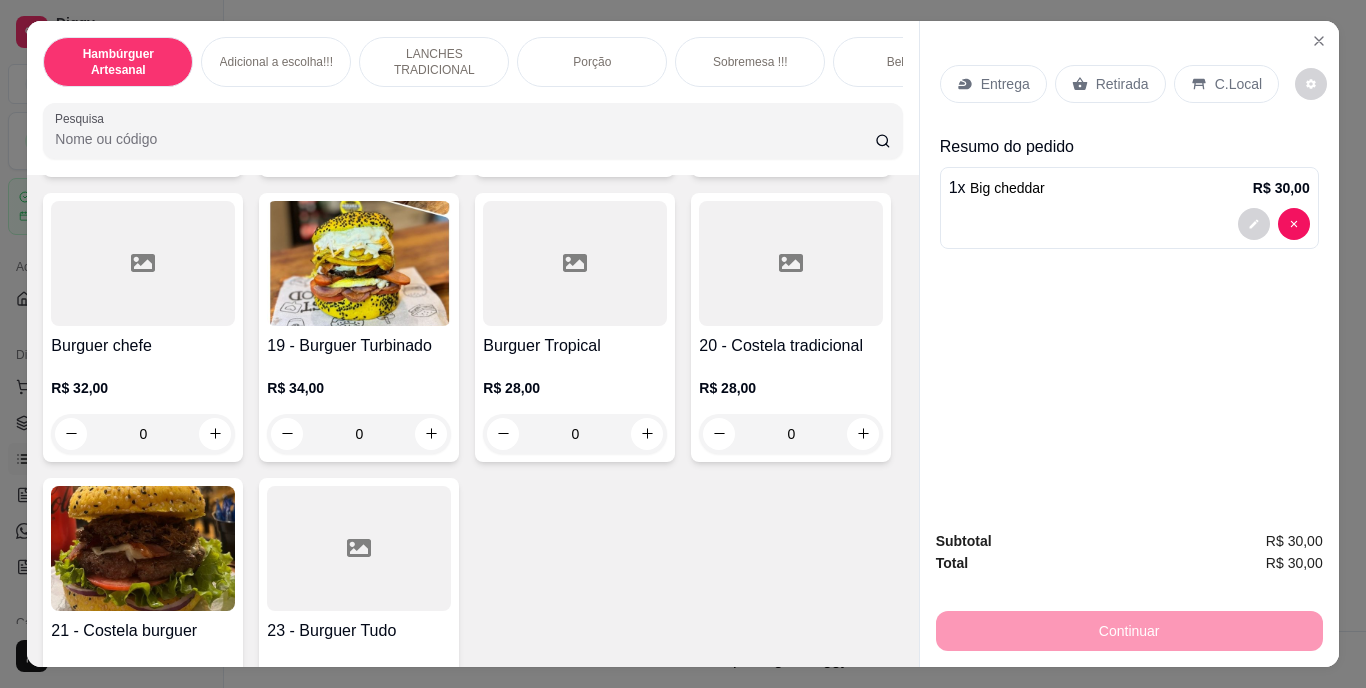 scroll, scrollTop: 1564, scrollLeft: 0, axis: vertical 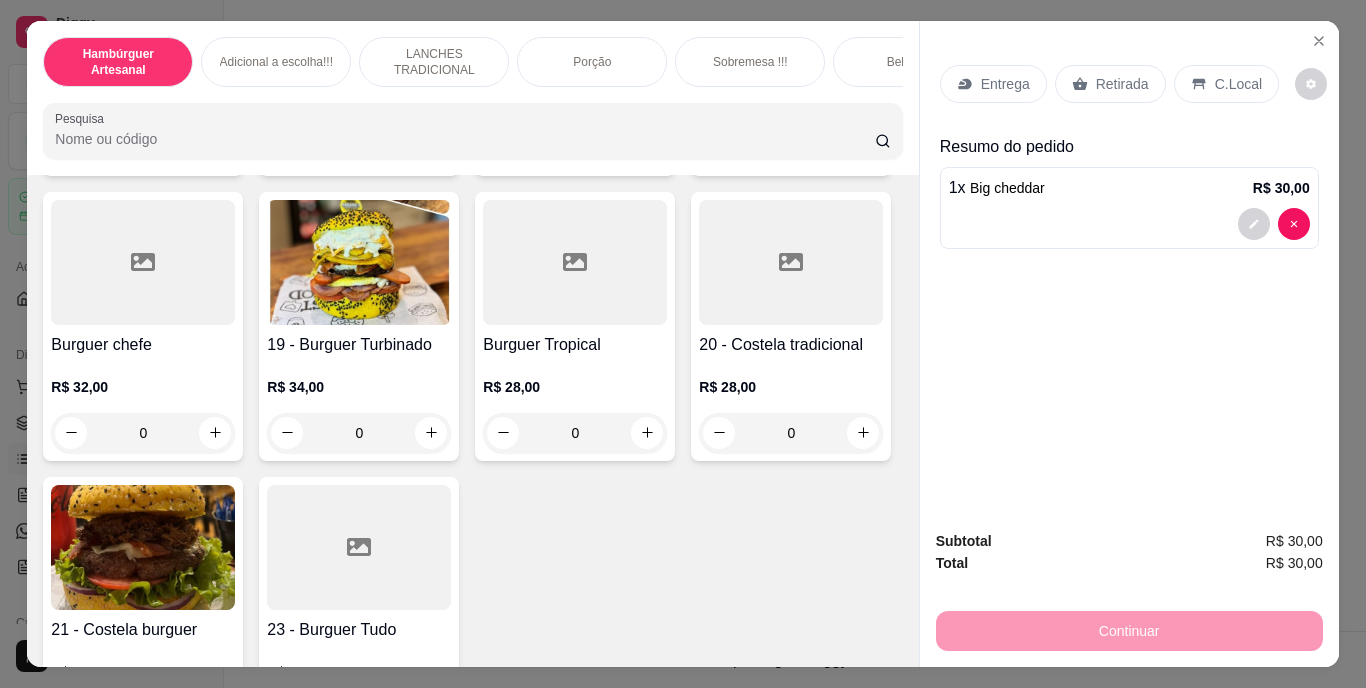 click on "Retirada" at bounding box center [1122, 84] 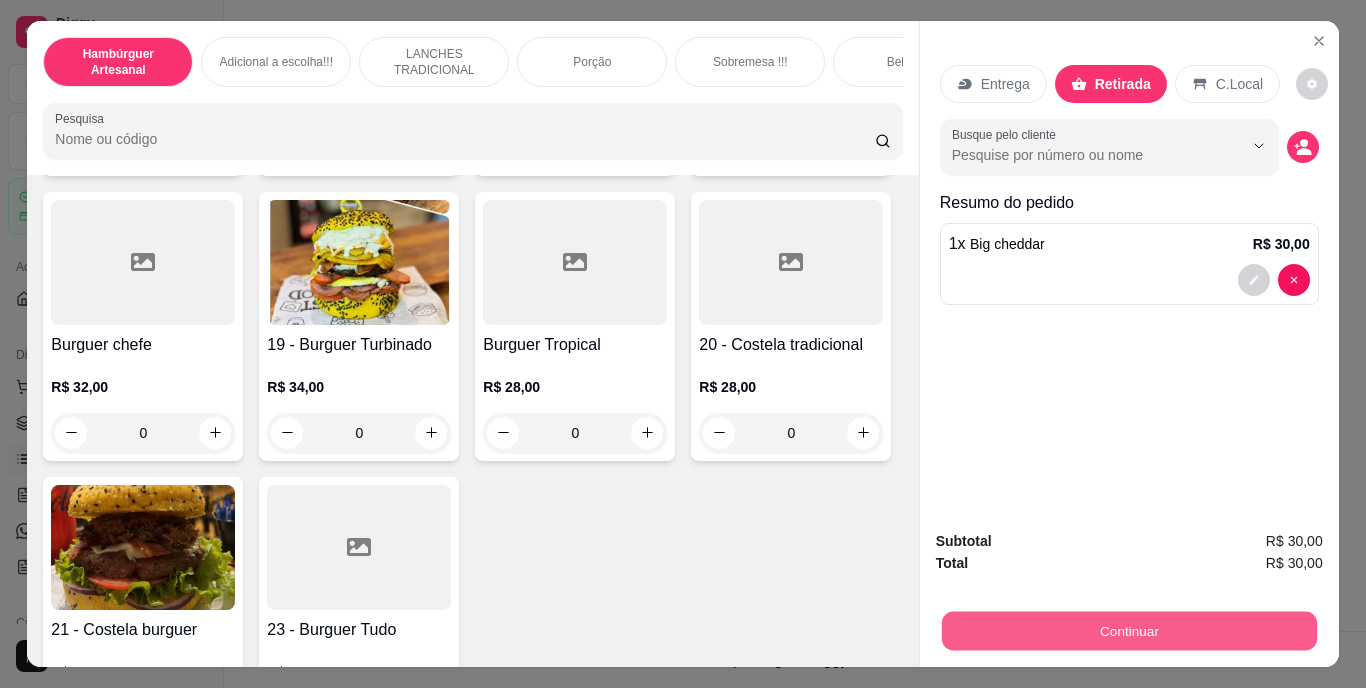 click on "Continuar" at bounding box center [1128, 631] 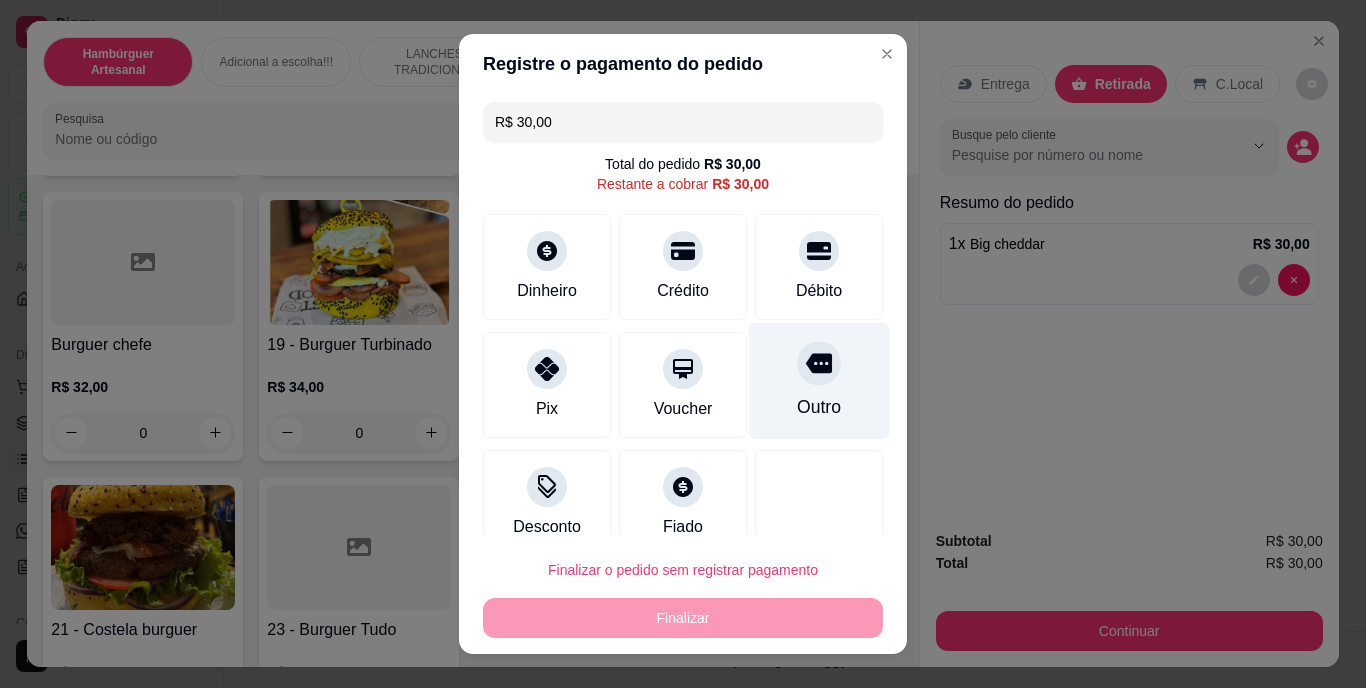 click at bounding box center (819, 364) 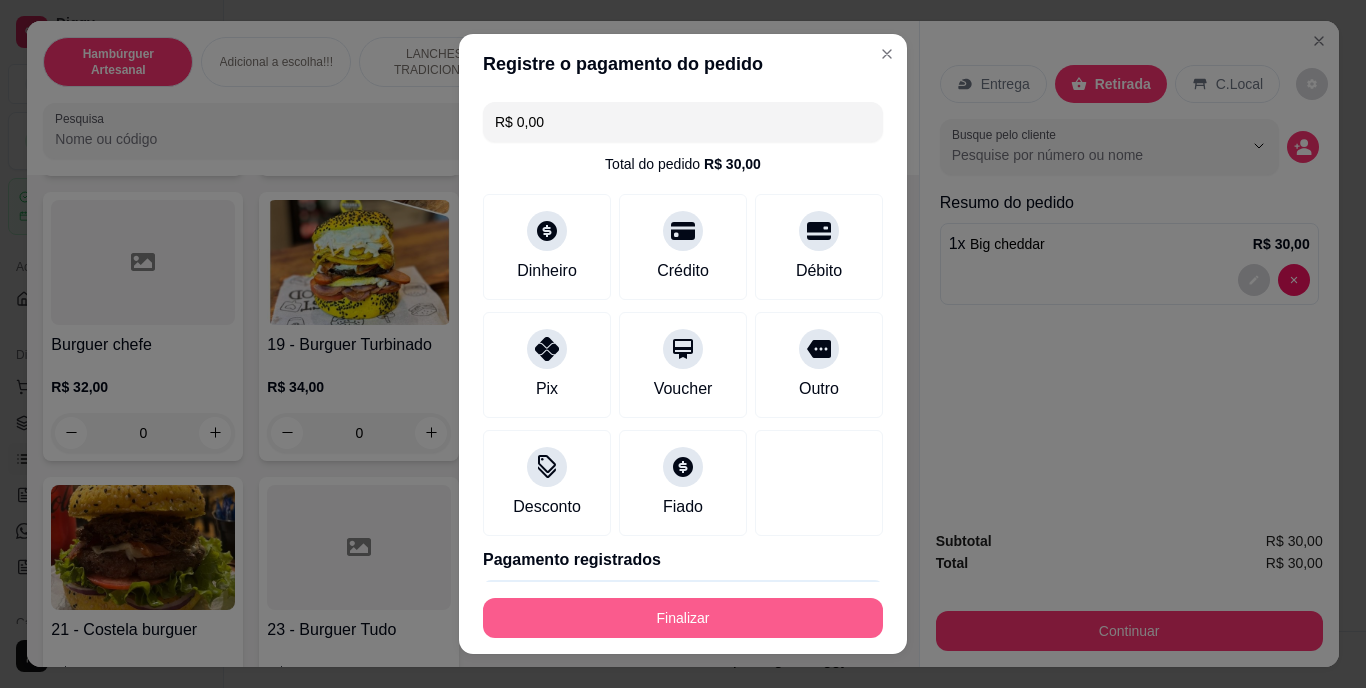 click on "Finalizar" at bounding box center (683, 618) 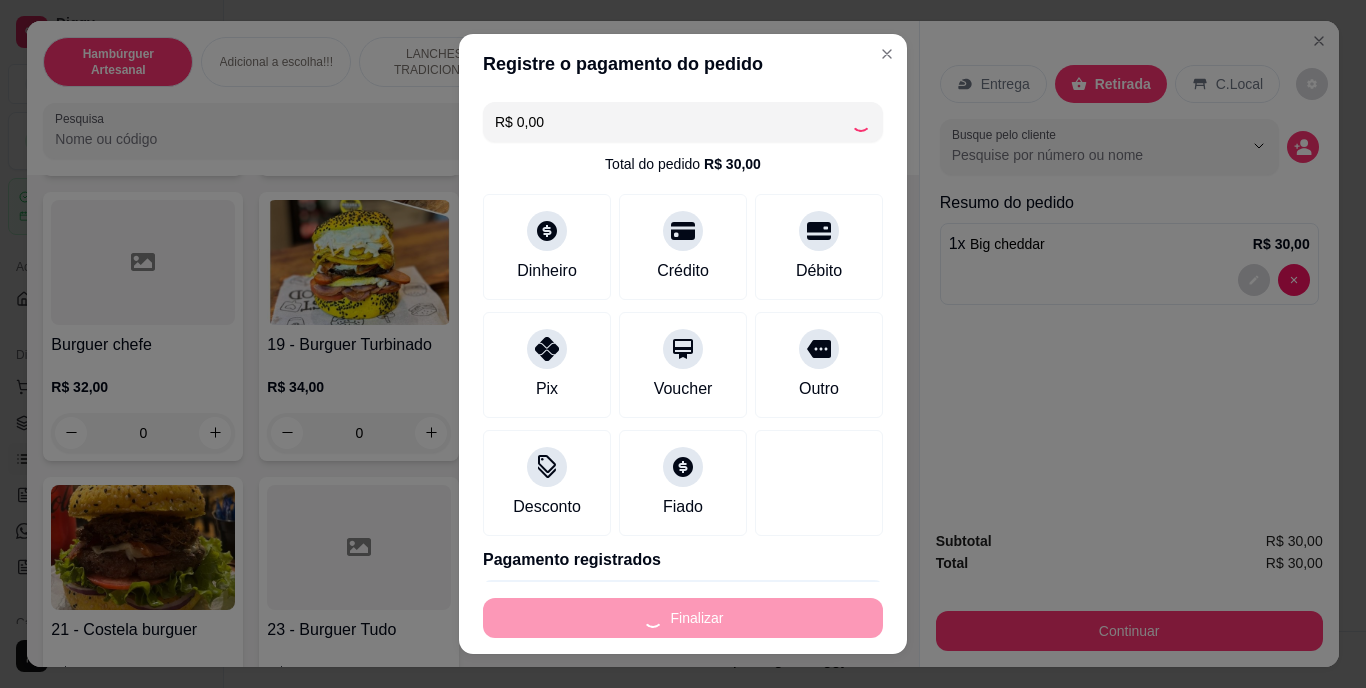 type on "0" 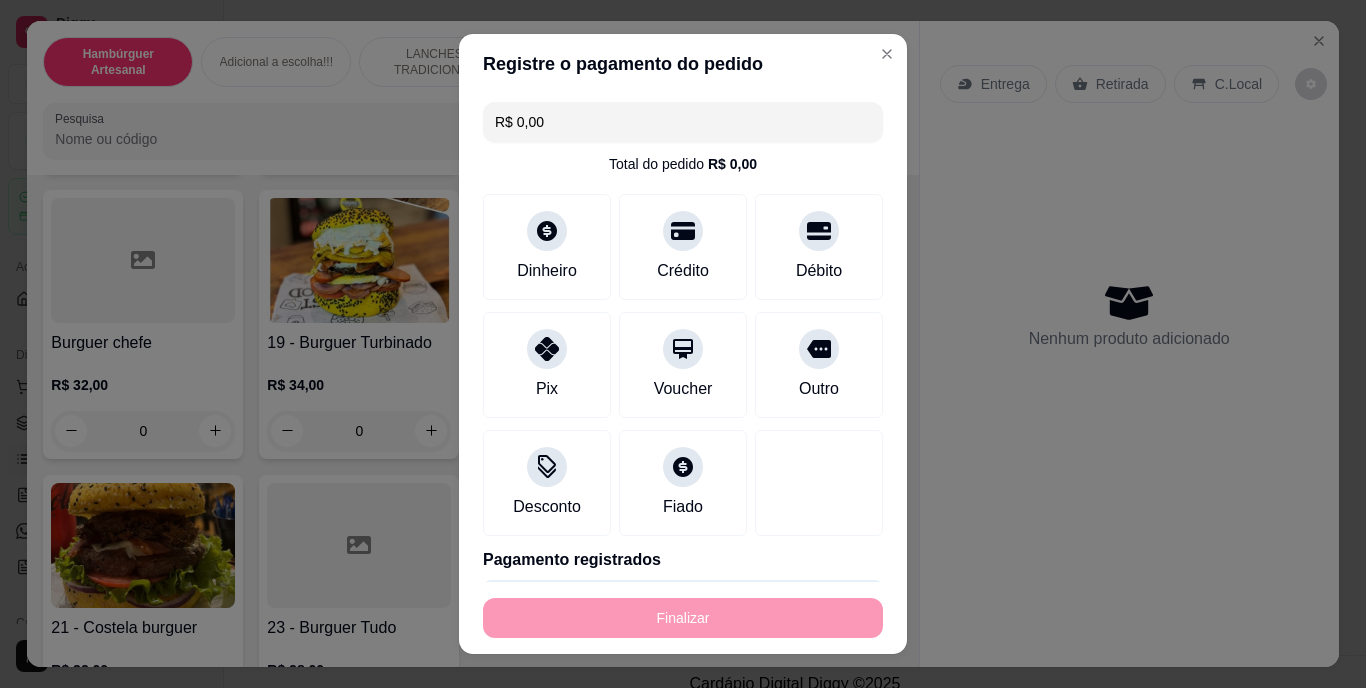 type on "-R$ 30,00" 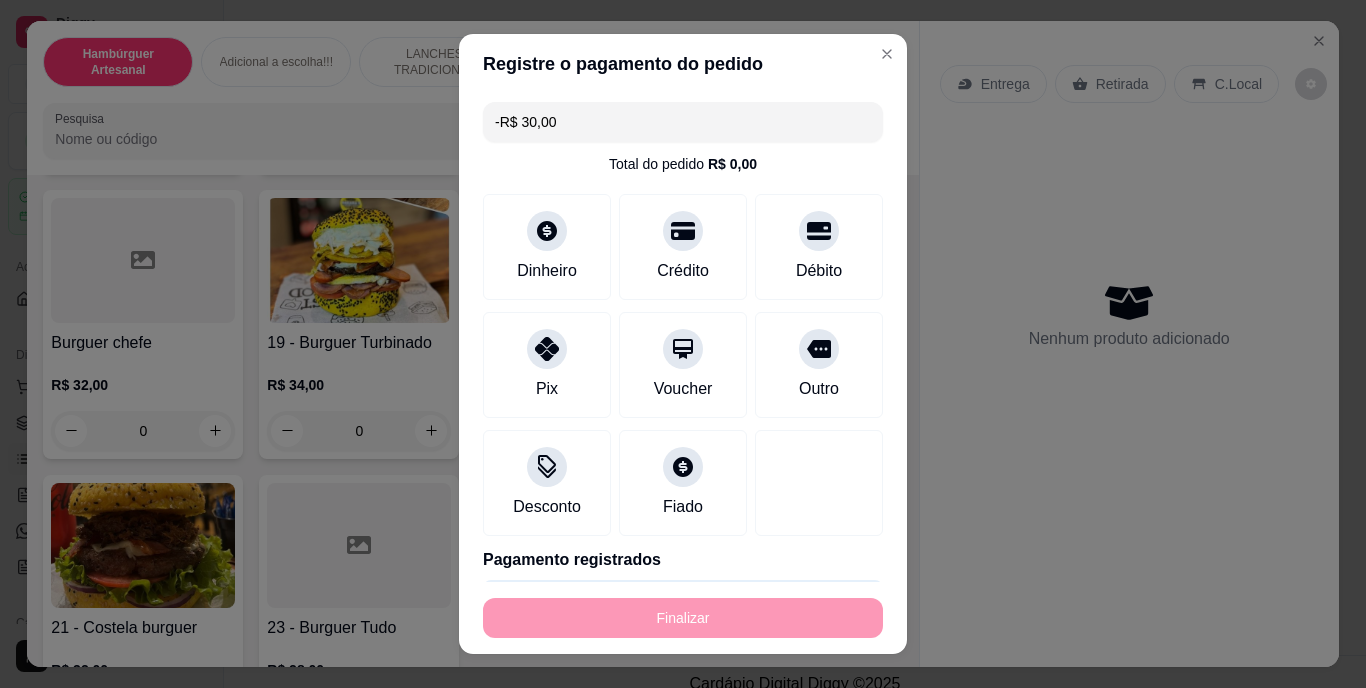 scroll, scrollTop: 1563, scrollLeft: 0, axis: vertical 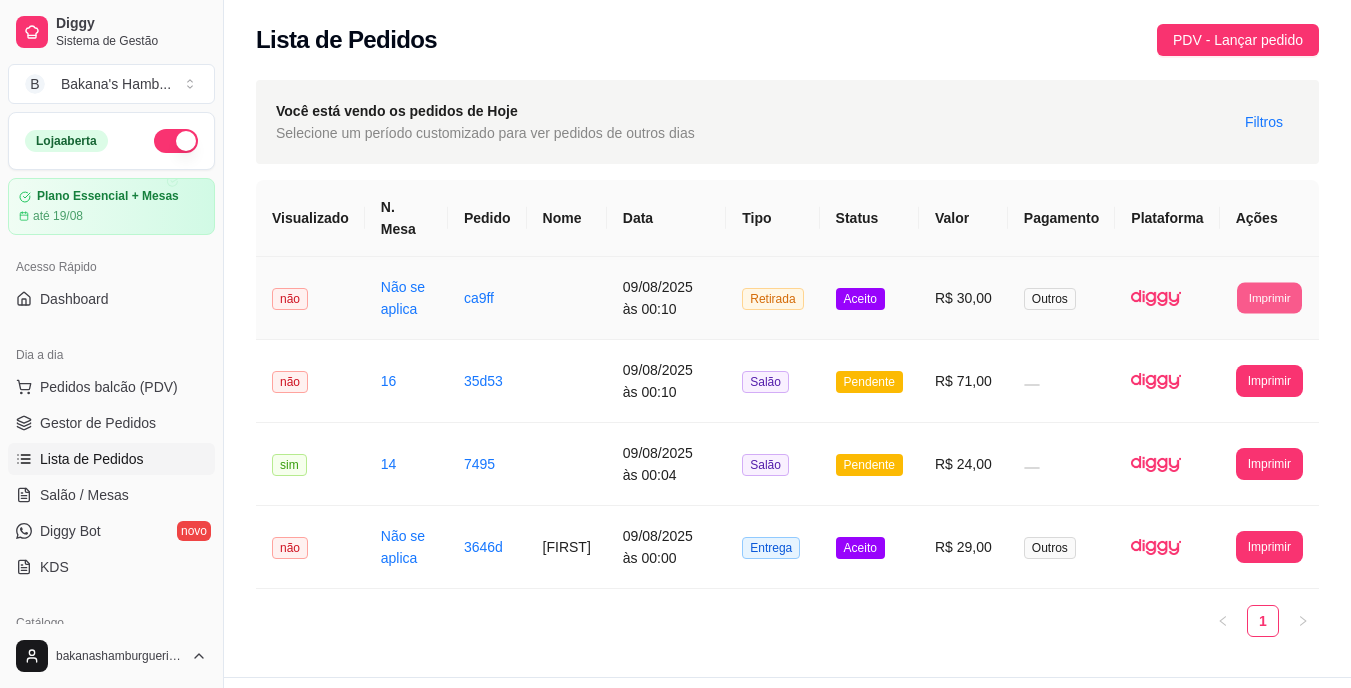 click on "Imprimir" at bounding box center [1269, 297] 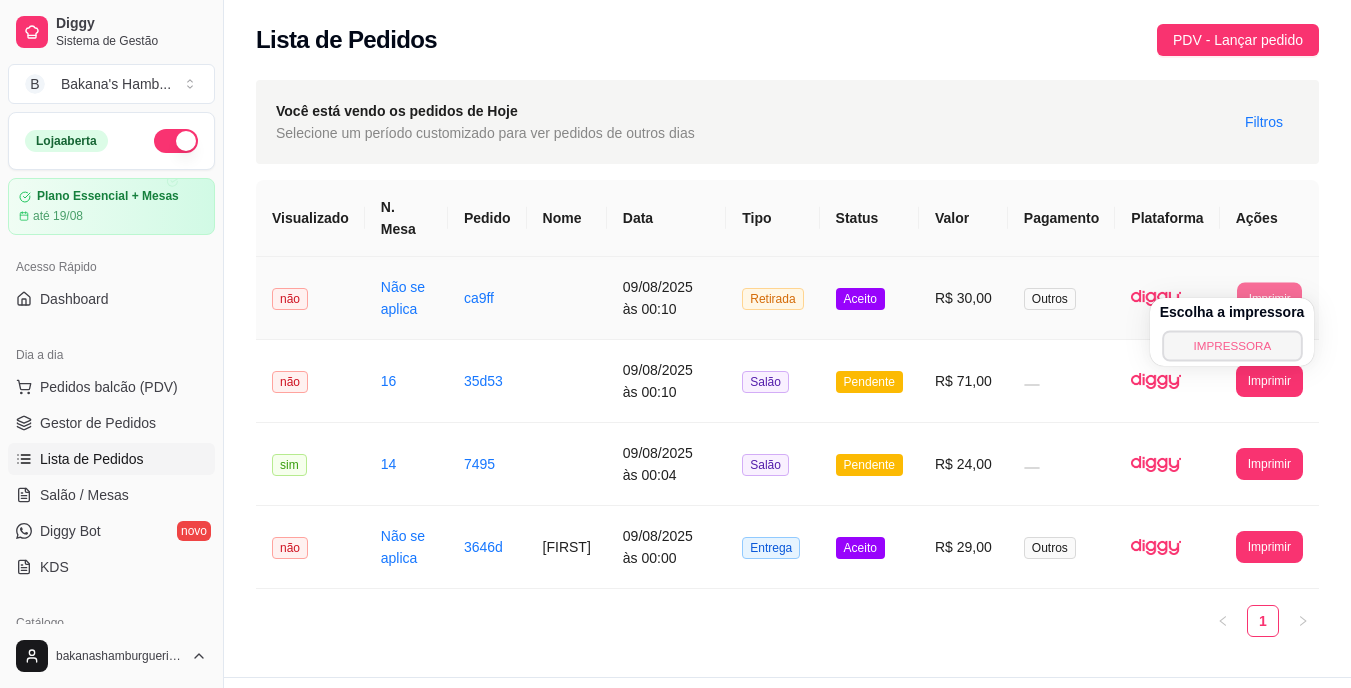 click on "IMPRESSORA" at bounding box center [1232, 345] 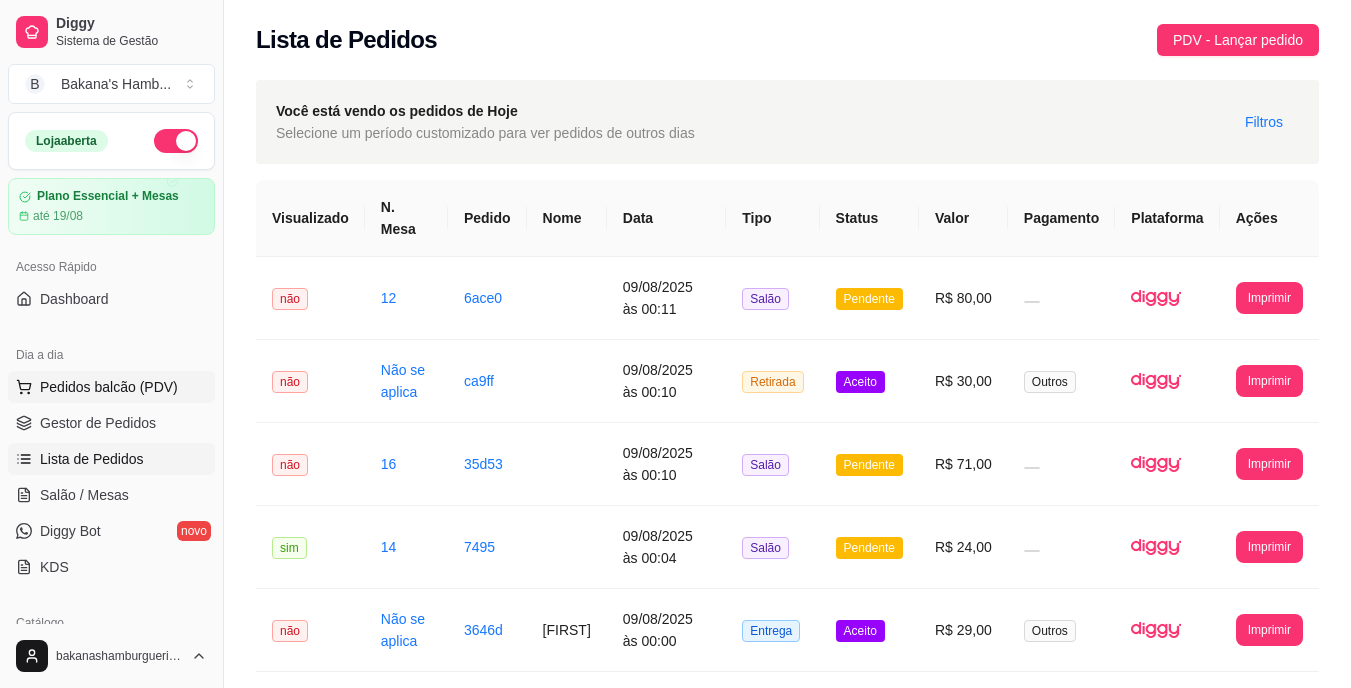 click on "Pedidos balcão (PDV)" at bounding box center [111, 387] 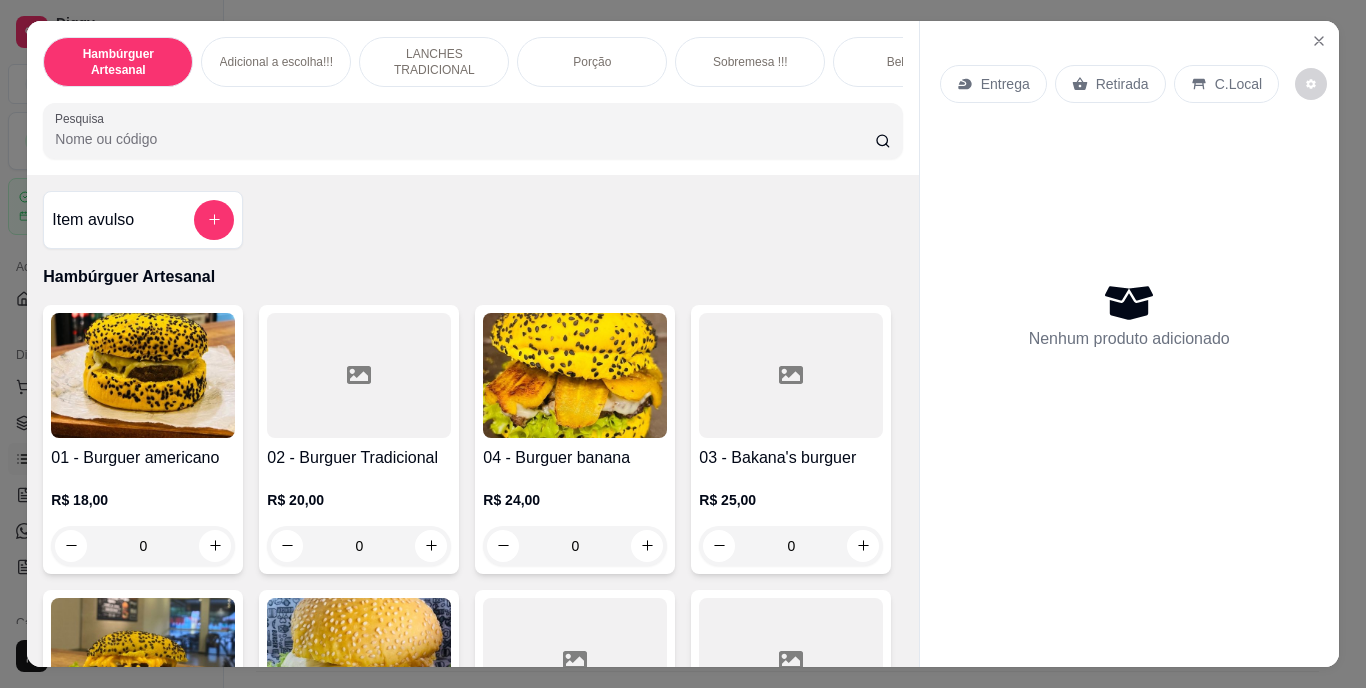click on "Pesquisa" at bounding box center [465, 139] 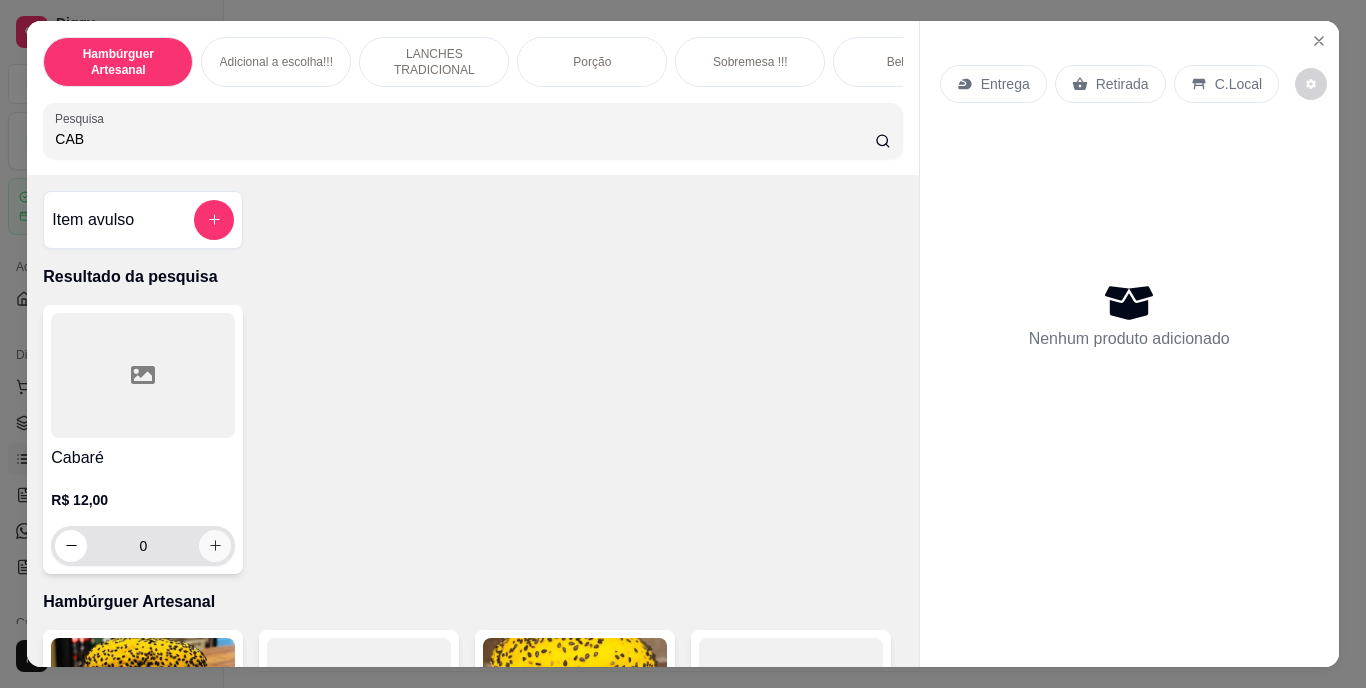 type on "CAB" 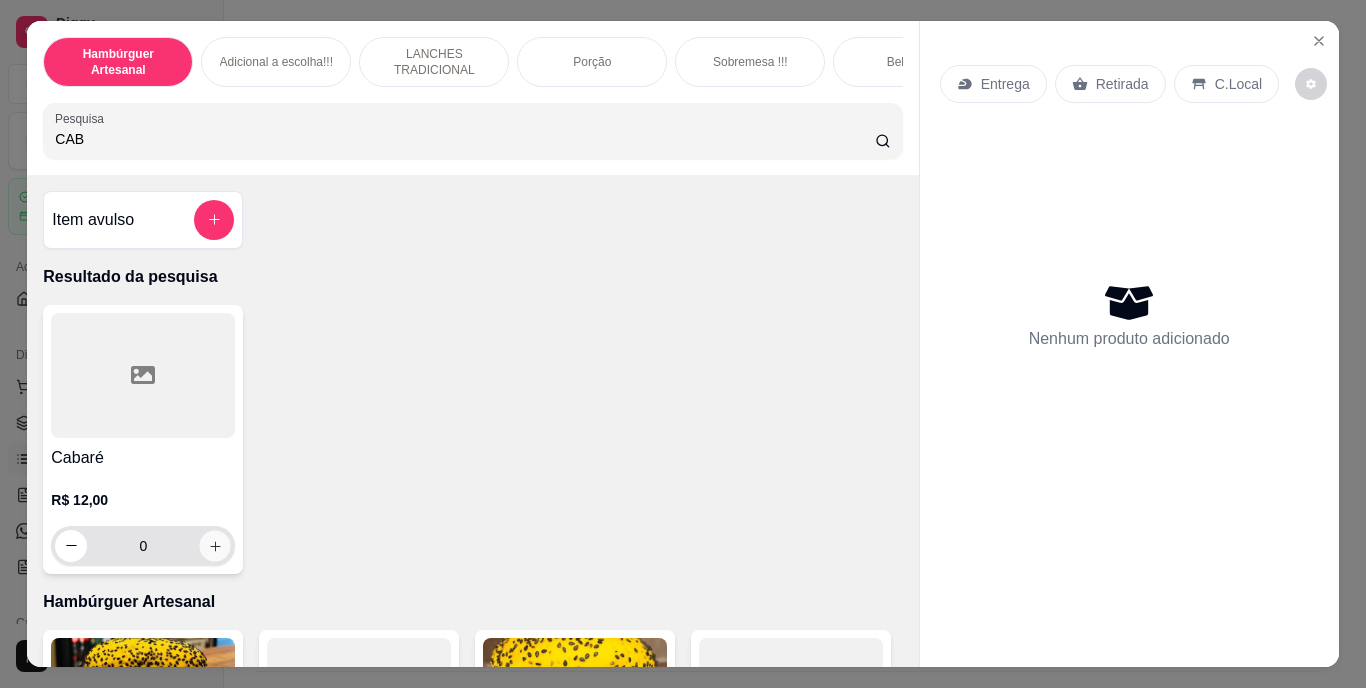click 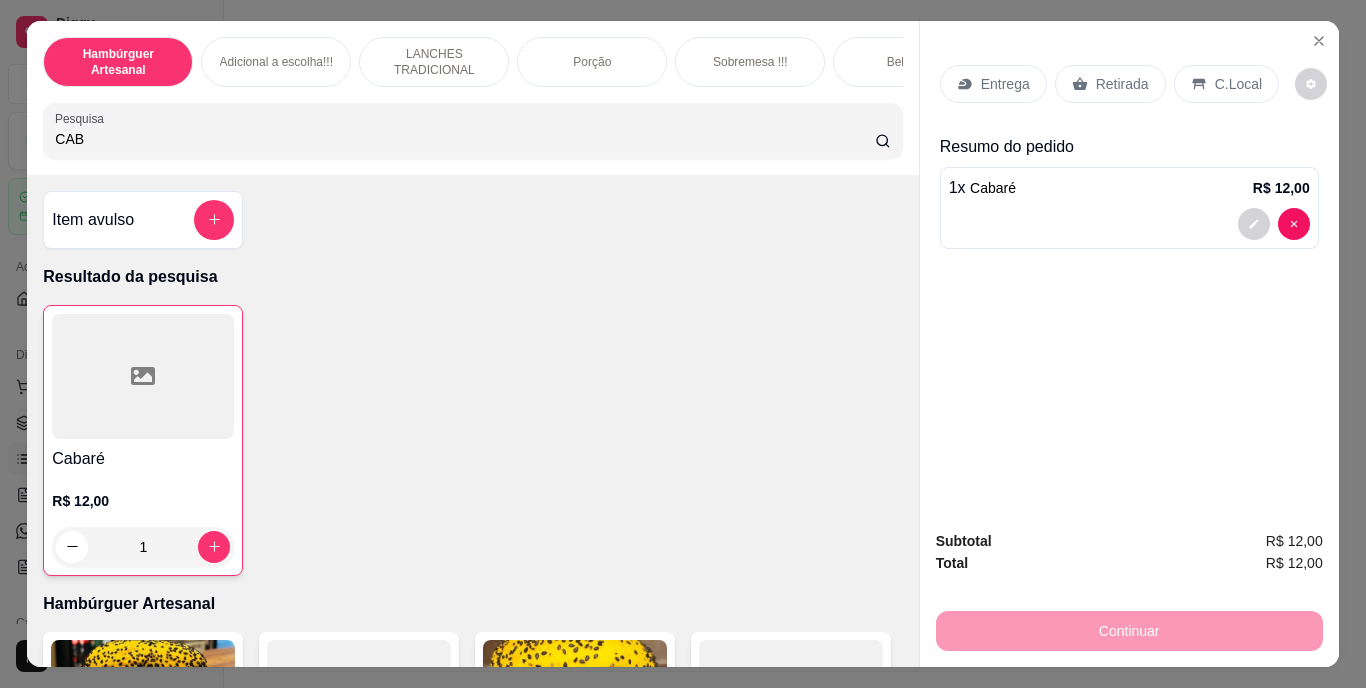 click on "Retirada" at bounding box center (1122, 84) 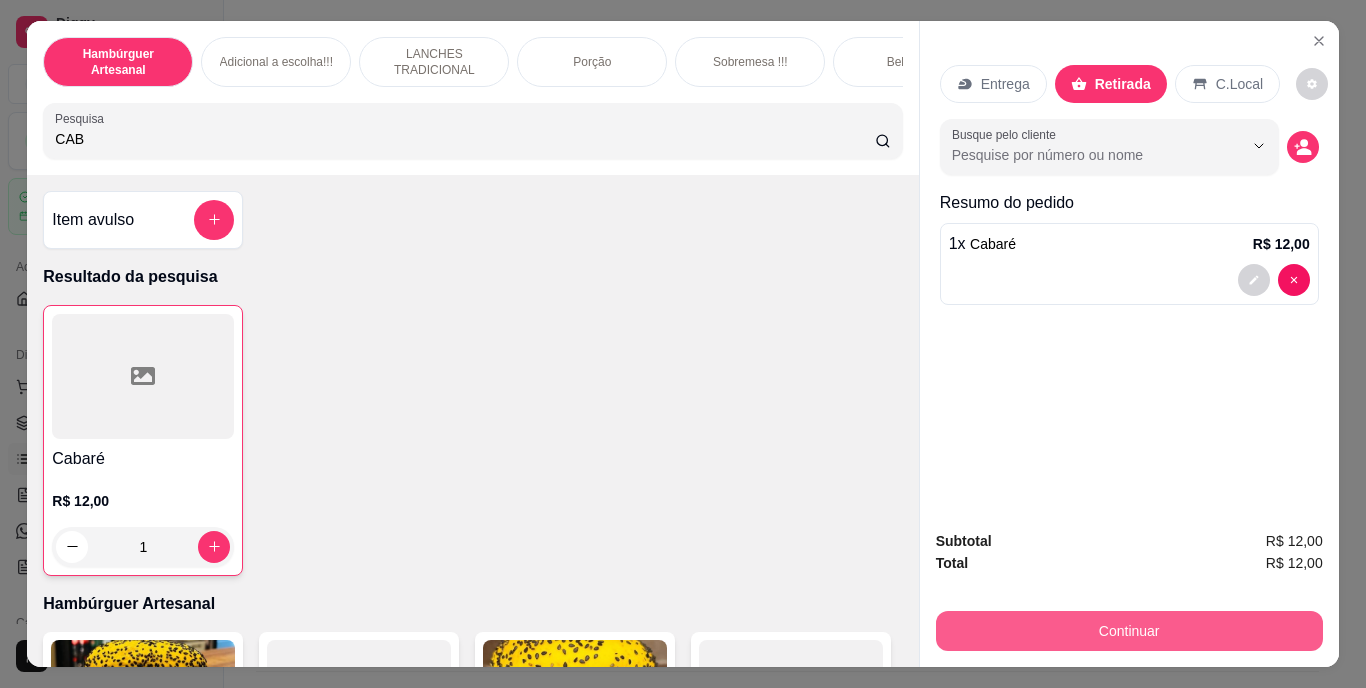 click on "Continuar" at bounding box center [1129, 631] 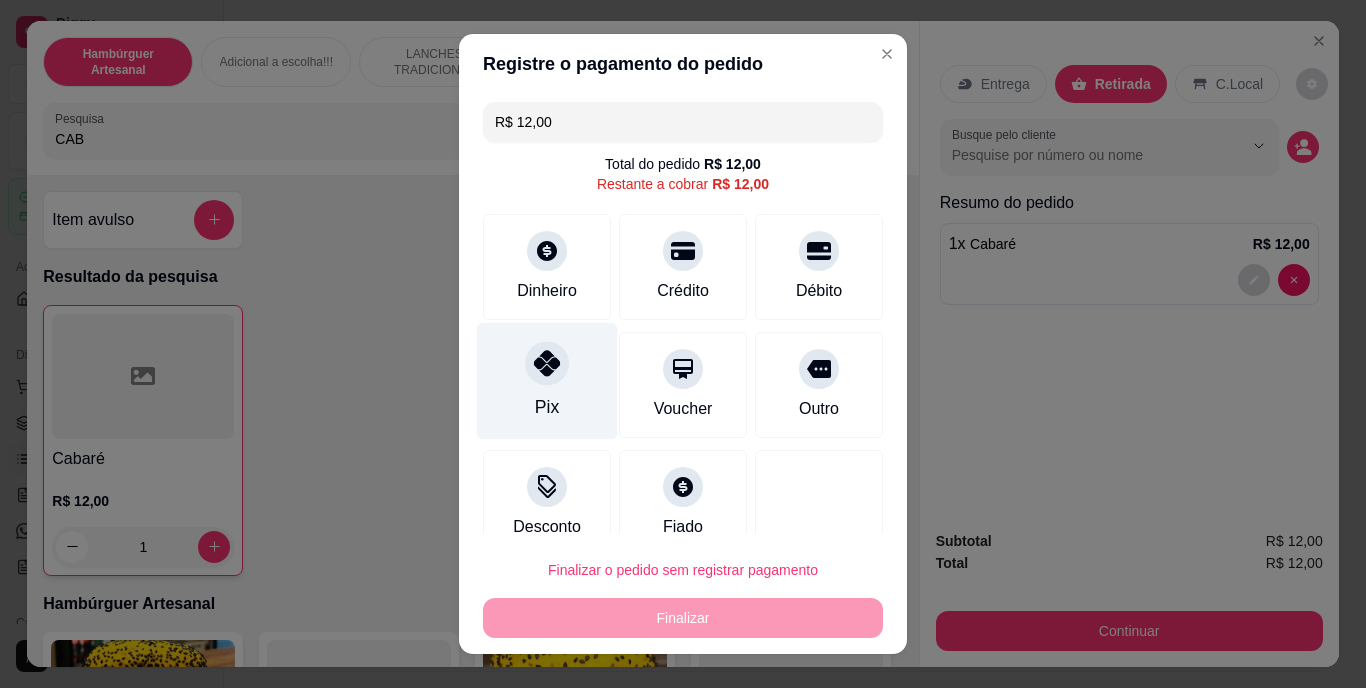click on "Pix" at bounding box center [547, 381] 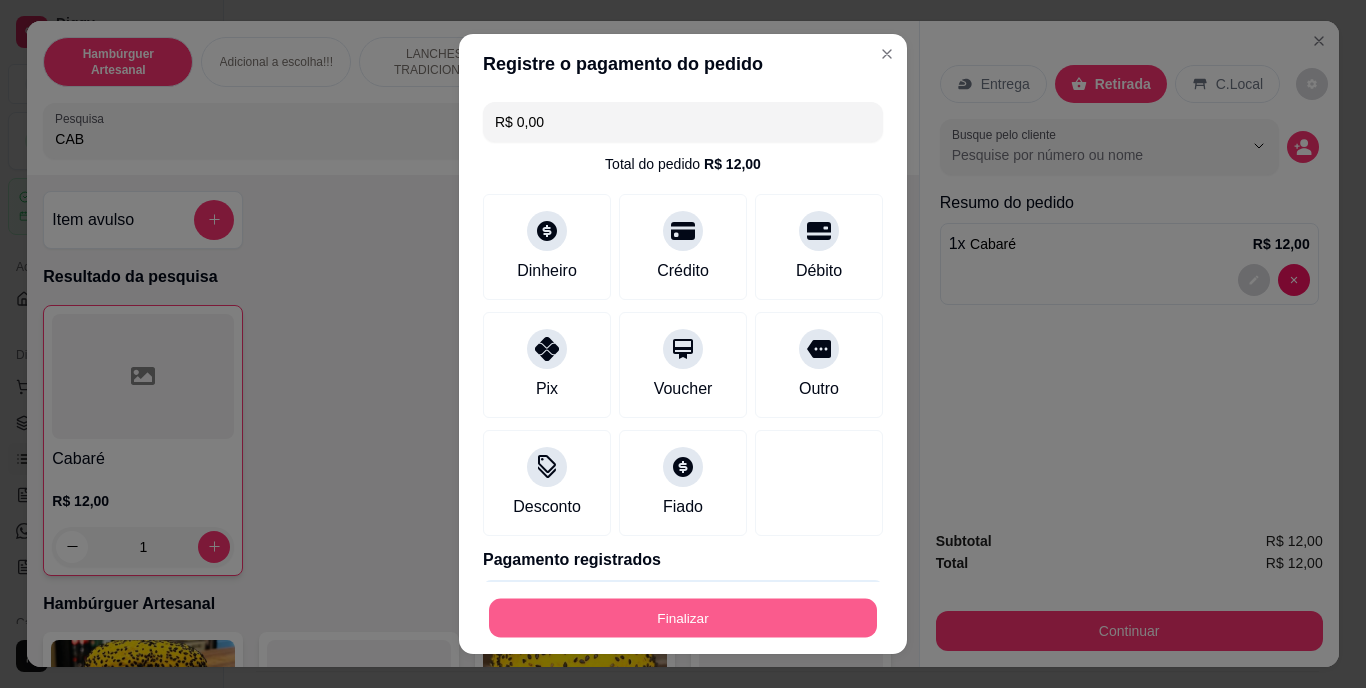 click on "Finalizar" at bounding box center [683, 617] 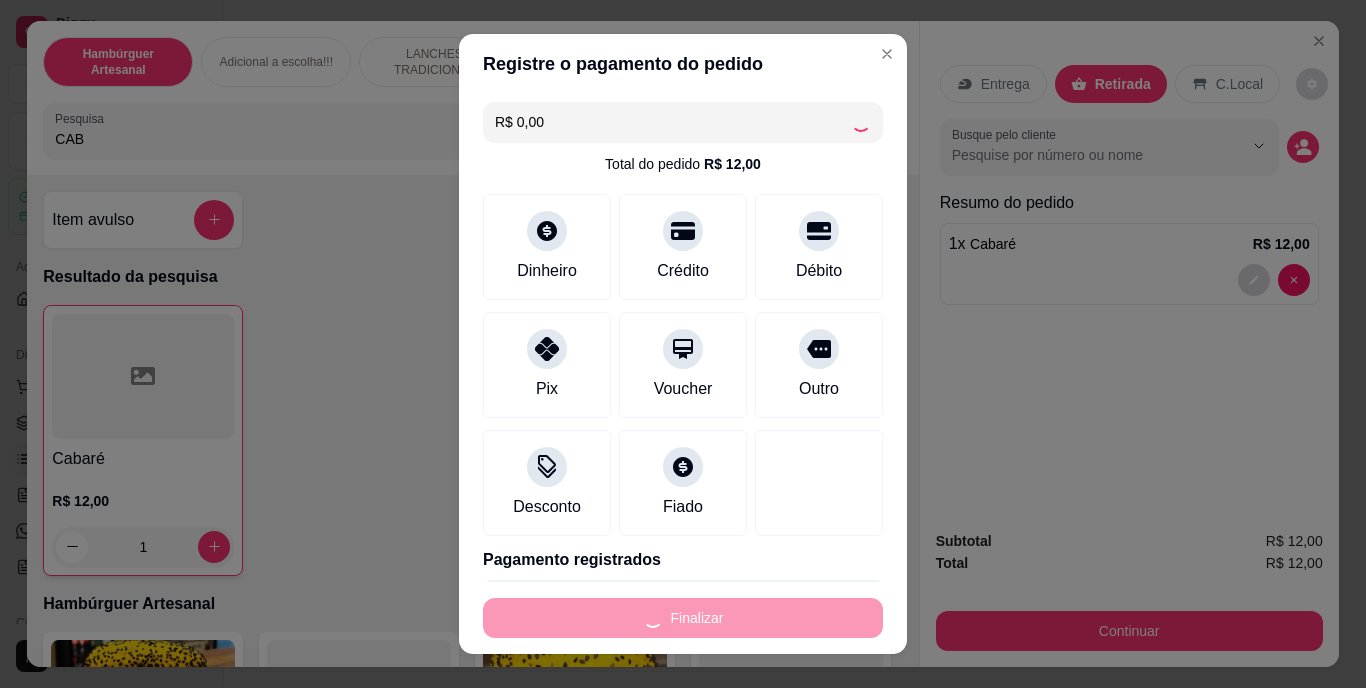 type on "0" 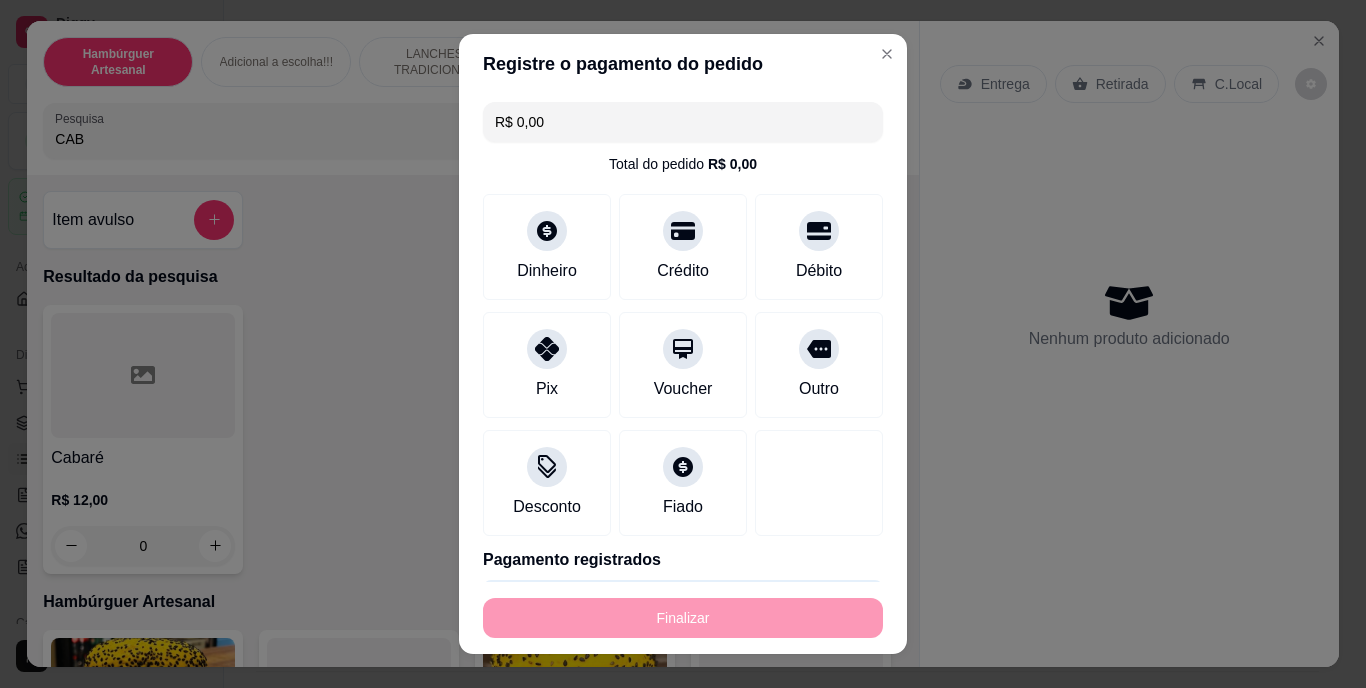 type on "-R$ 12,00" 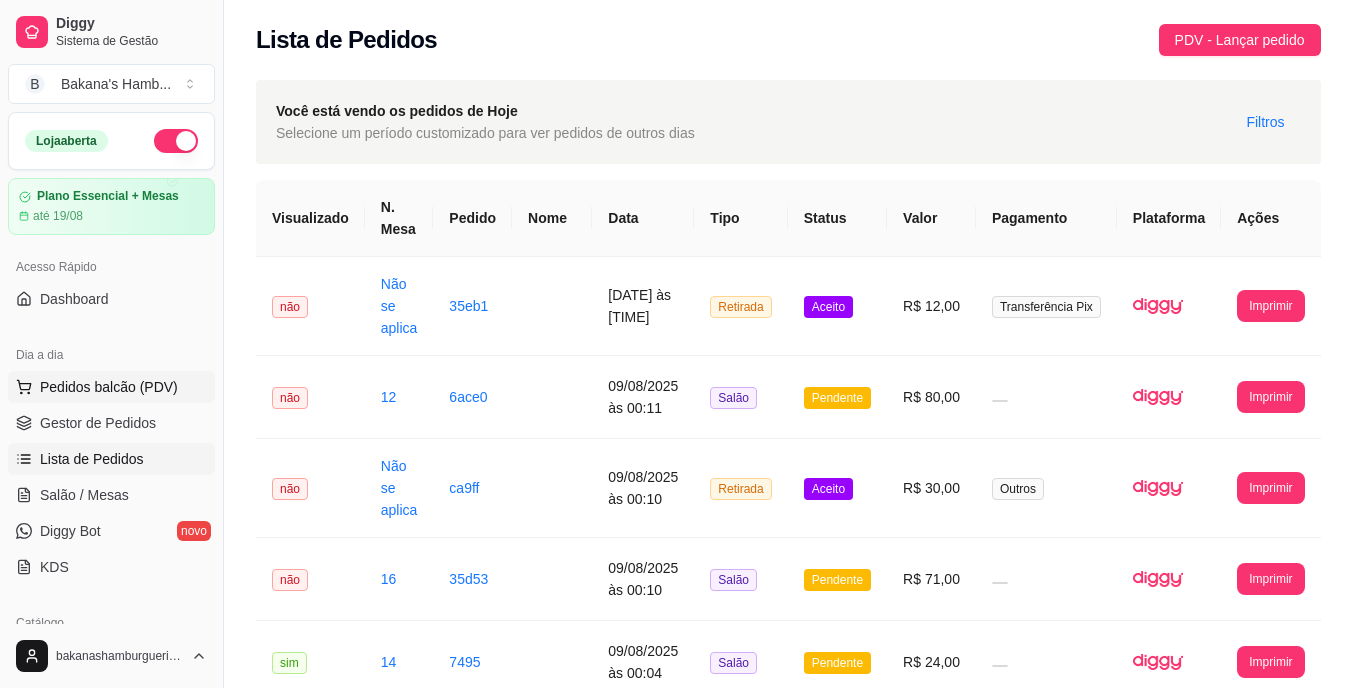 click on "Pedidos balcão (PDV)" at bounding box center (109, 387) 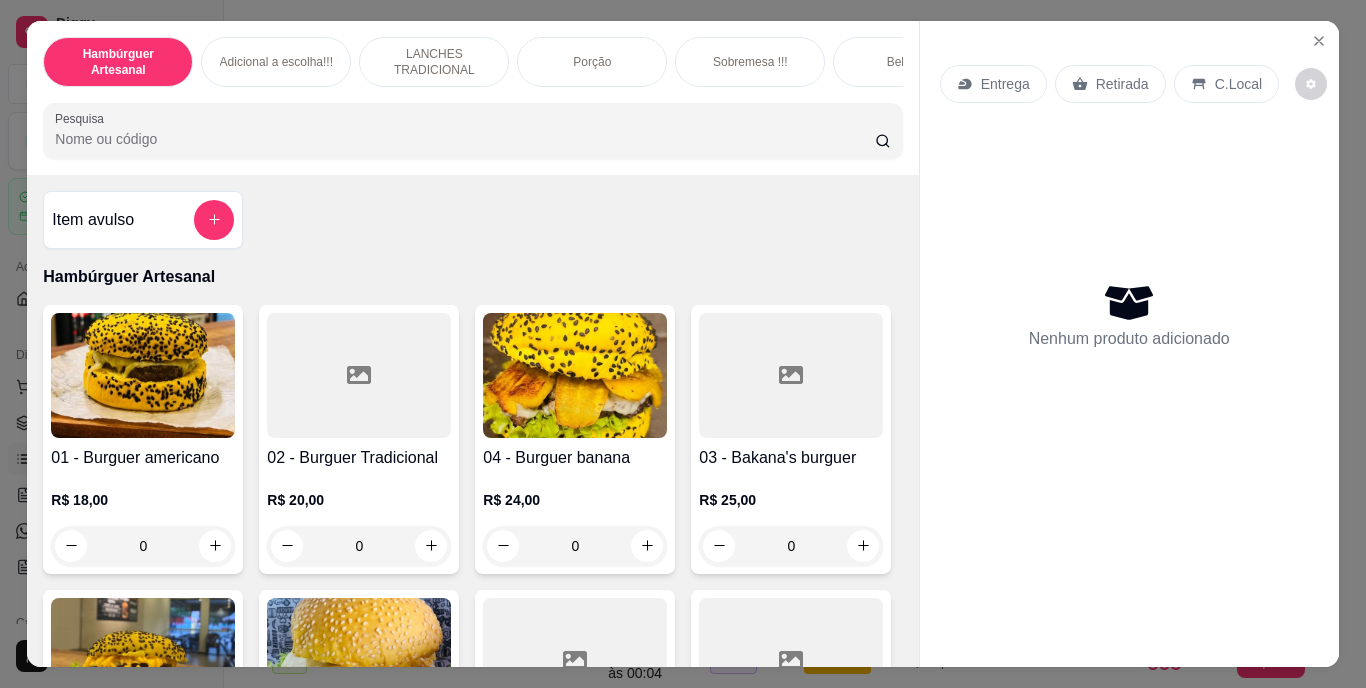 click on "R$ 18,00 0" at bounding box center (143, 518) 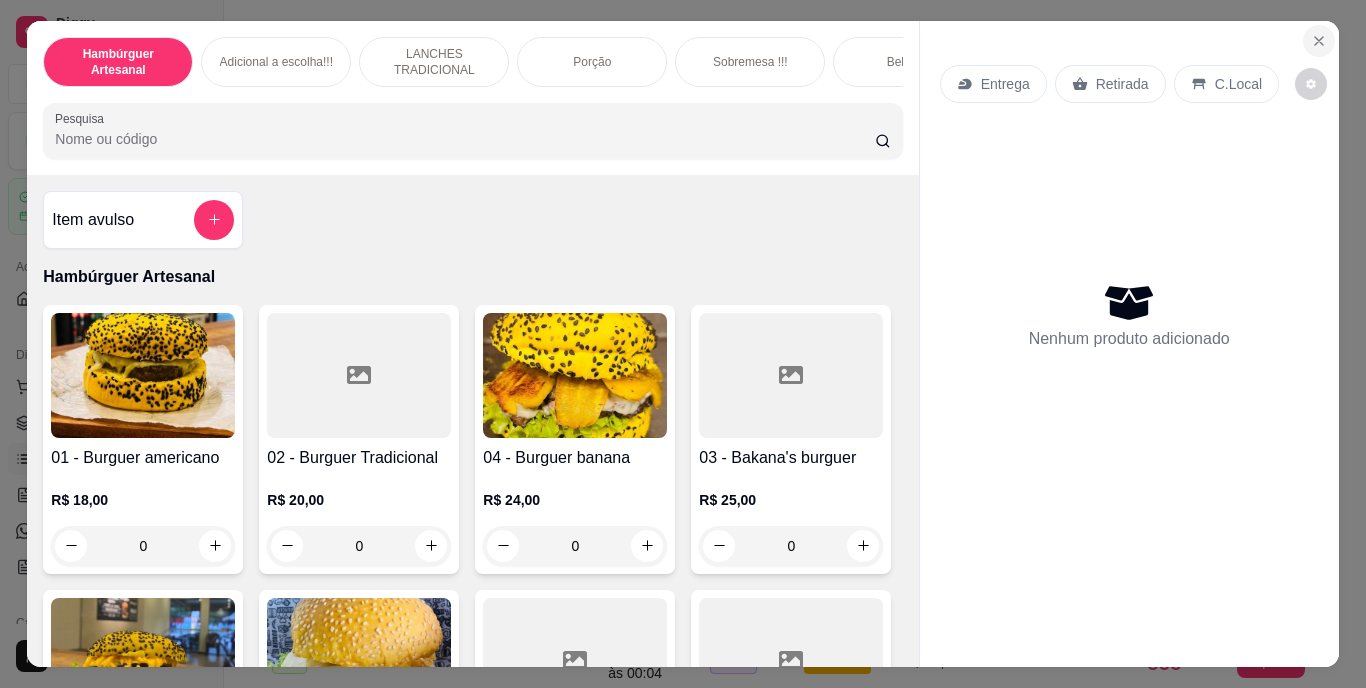 click 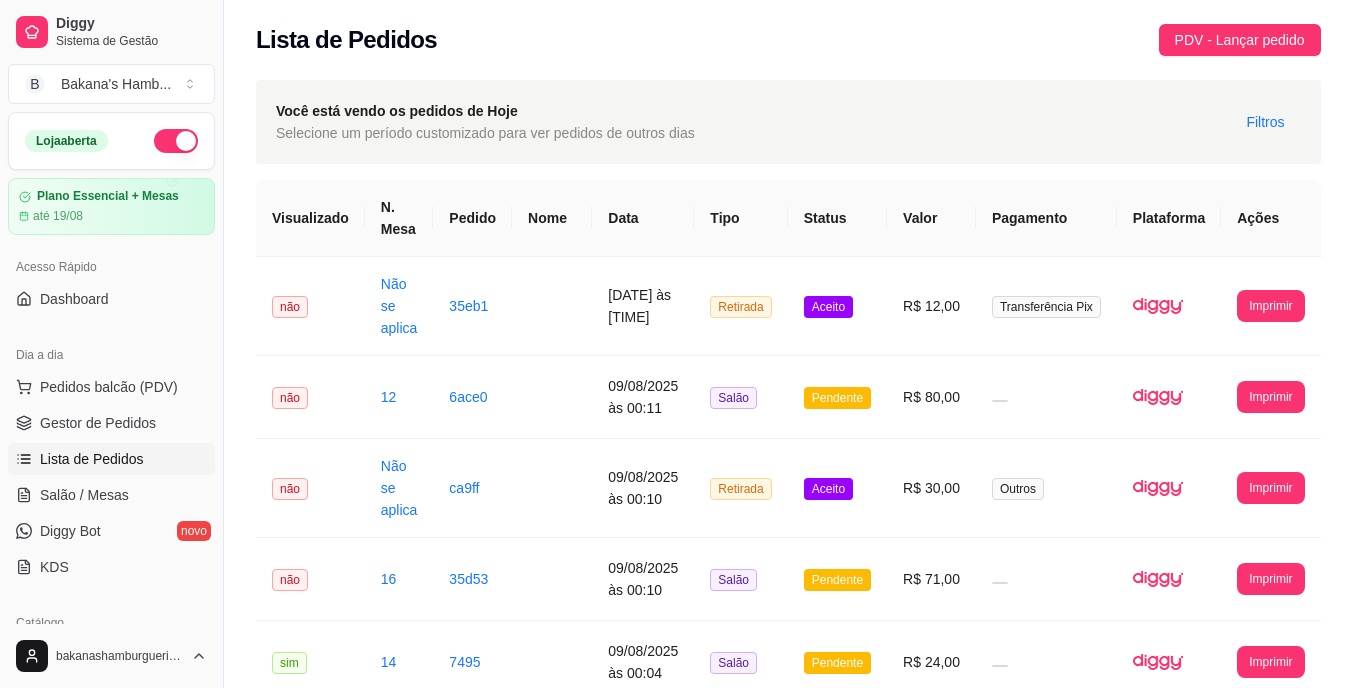 click on "PDV - Lançar pedido" at bounding box center (1240, 40) 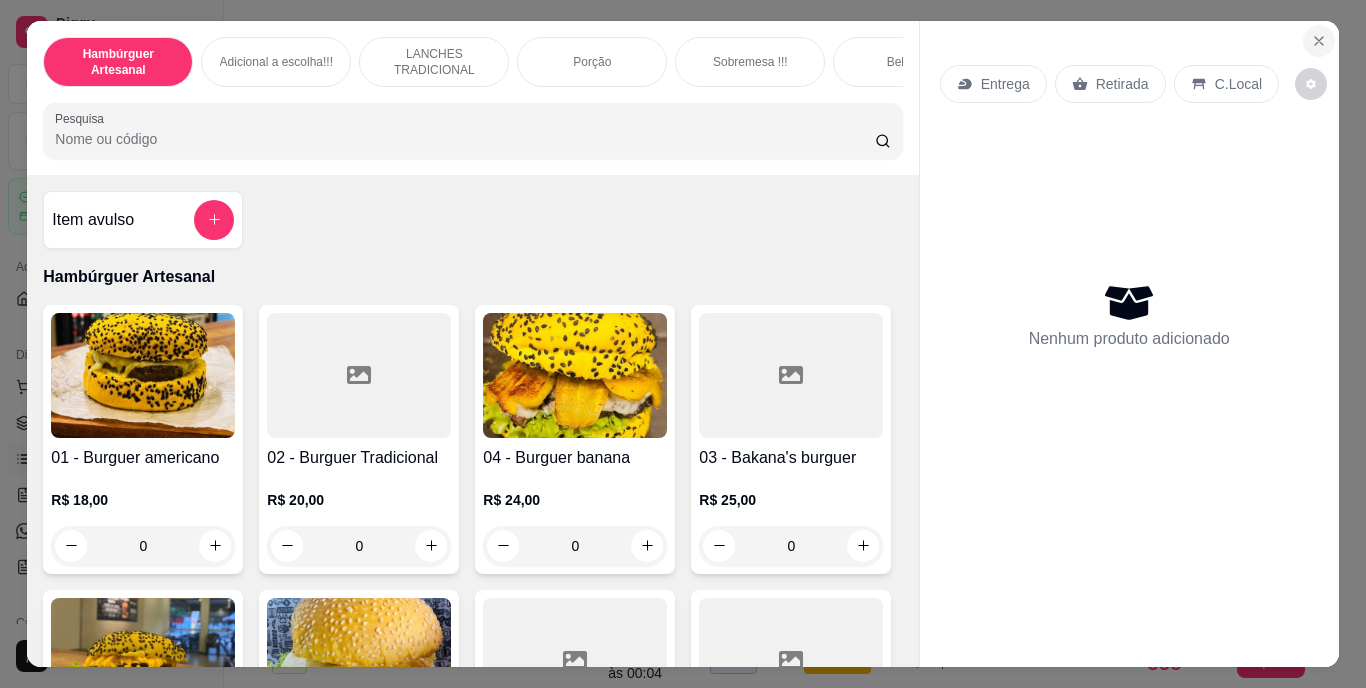 click 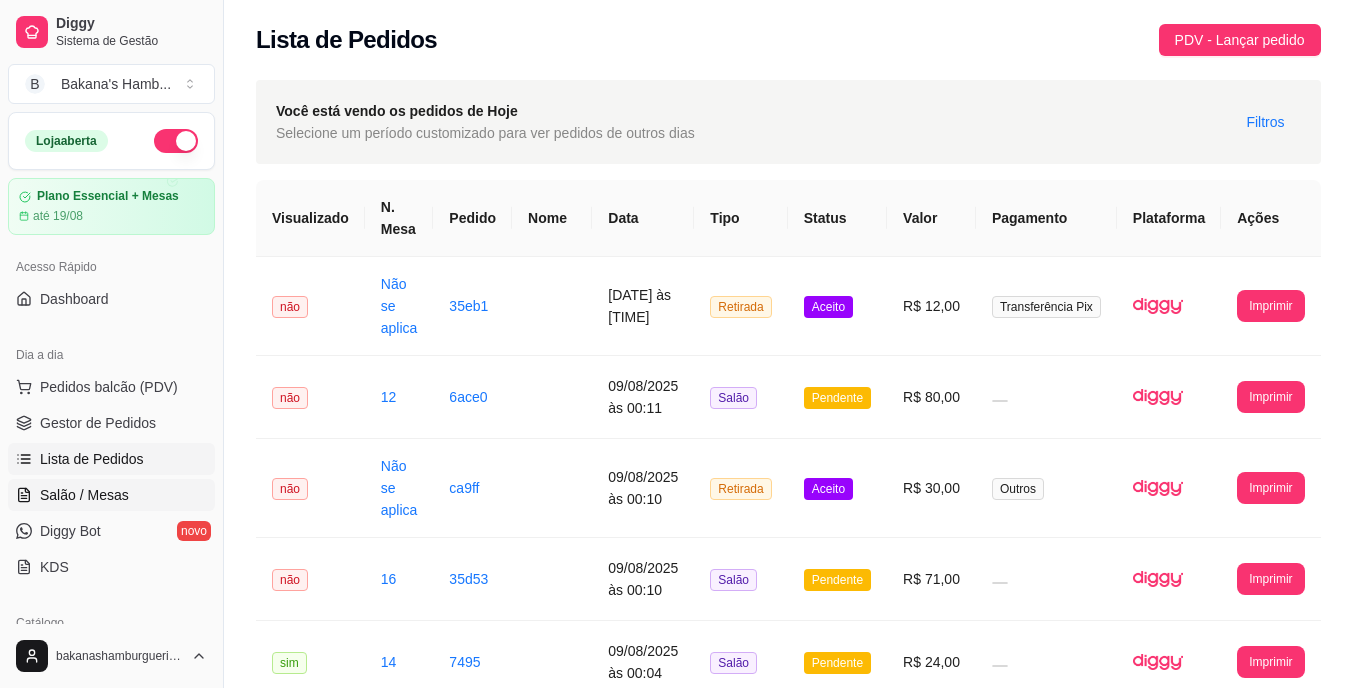 click on "Salão / Mesas" at bounding box center (111, 495) 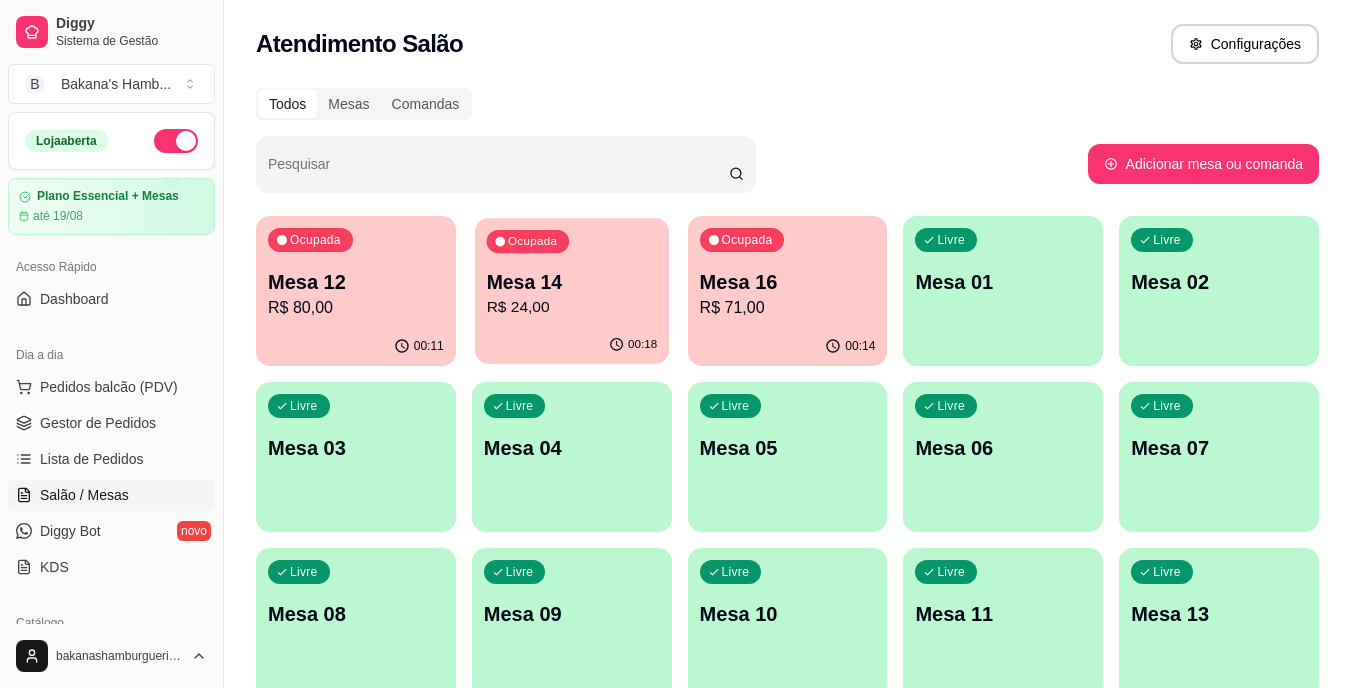 click on "Mesa 14" at bounding box center [571, 282] 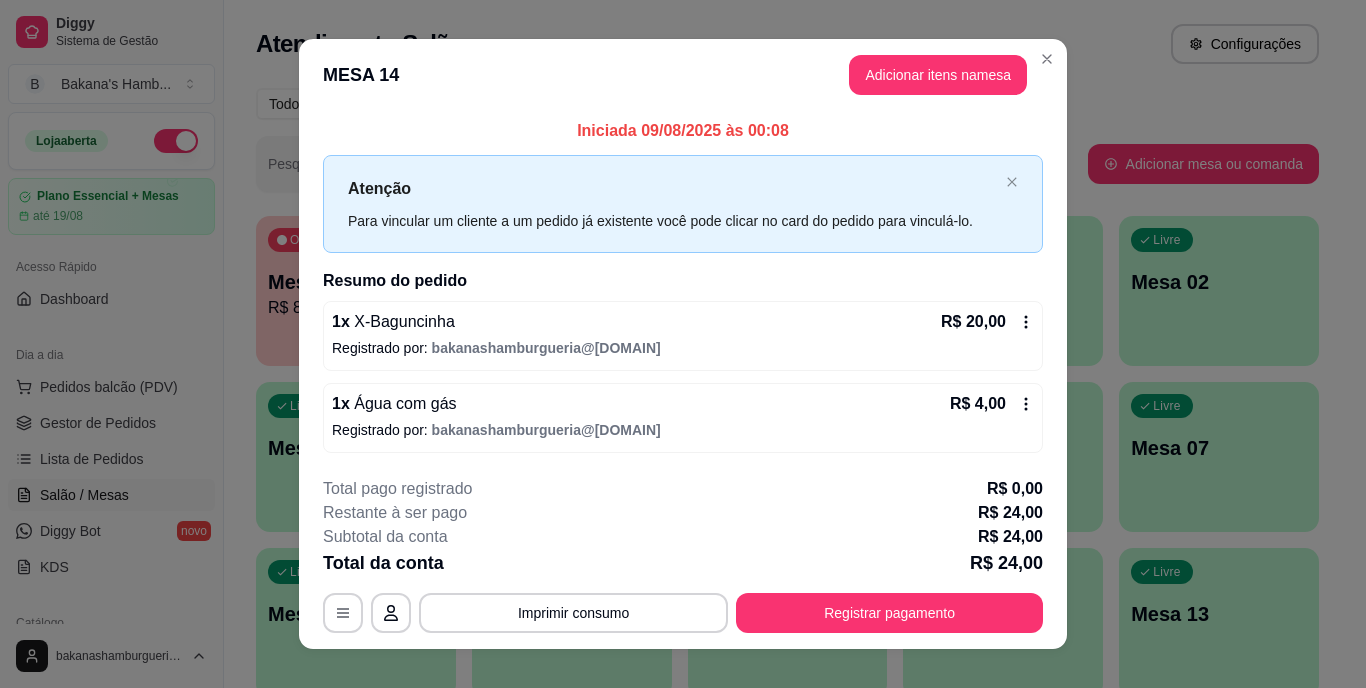 scroll, scrollTop: 25, scrollLeft: 0, axis: vertical 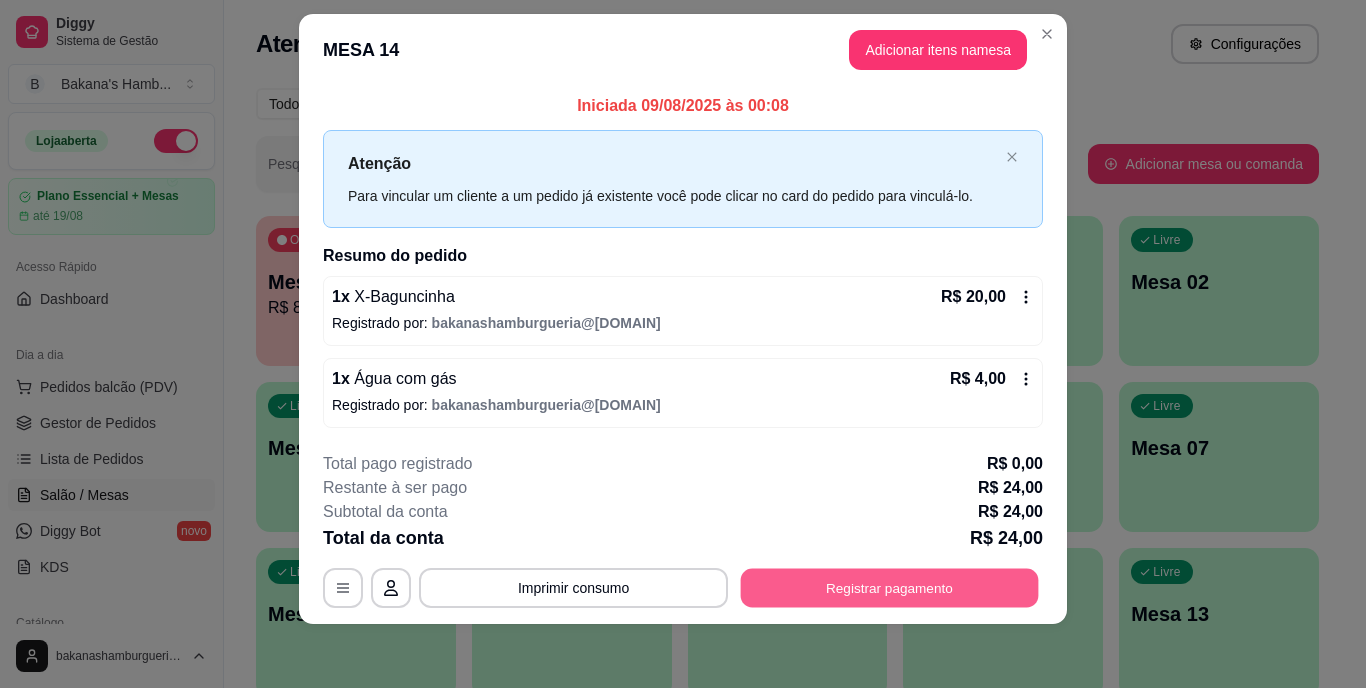 click on "Registrar pagamento" at bounding box center [890, 587] 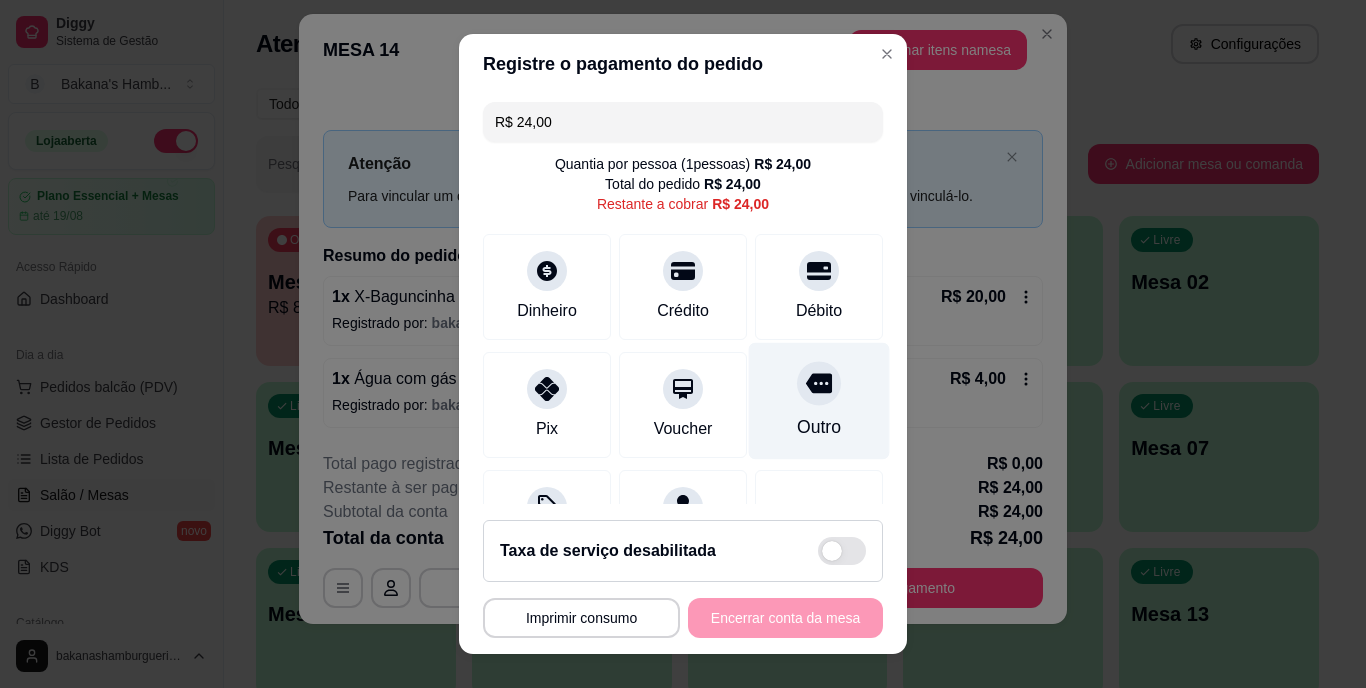 click at bounding box center (819, 384) 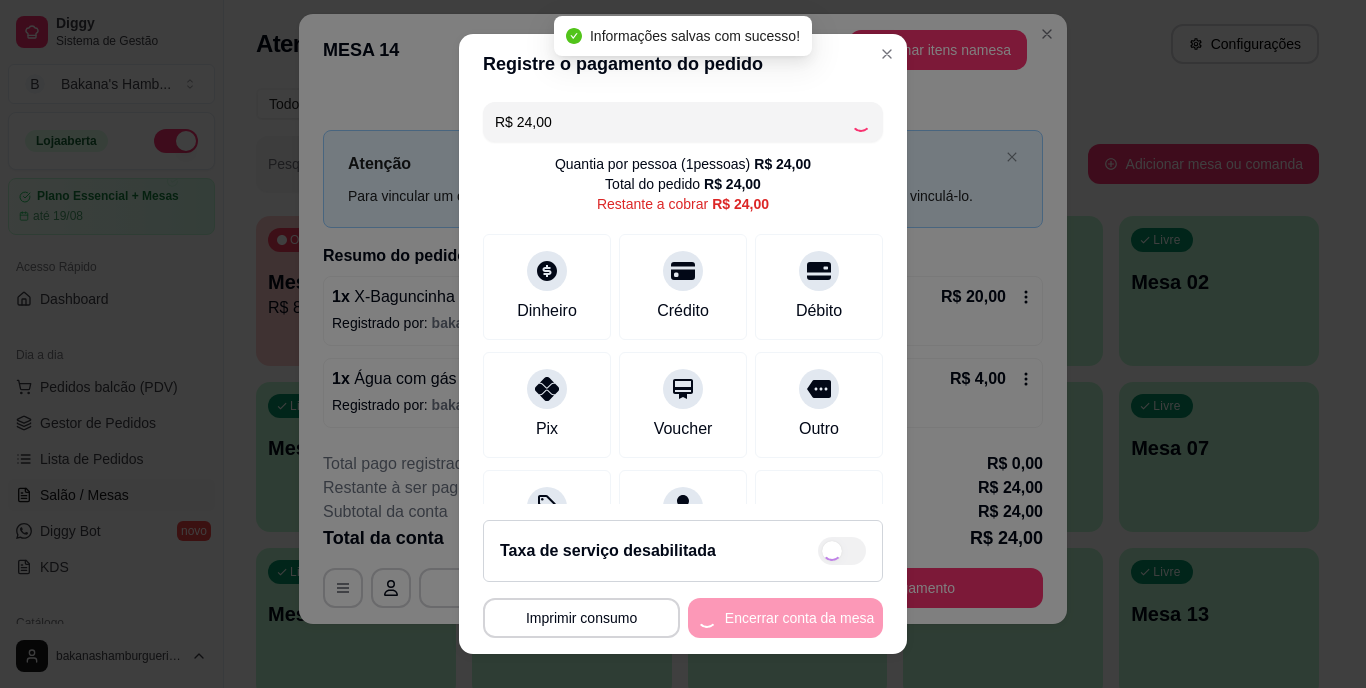 type on "R$ 0,00" 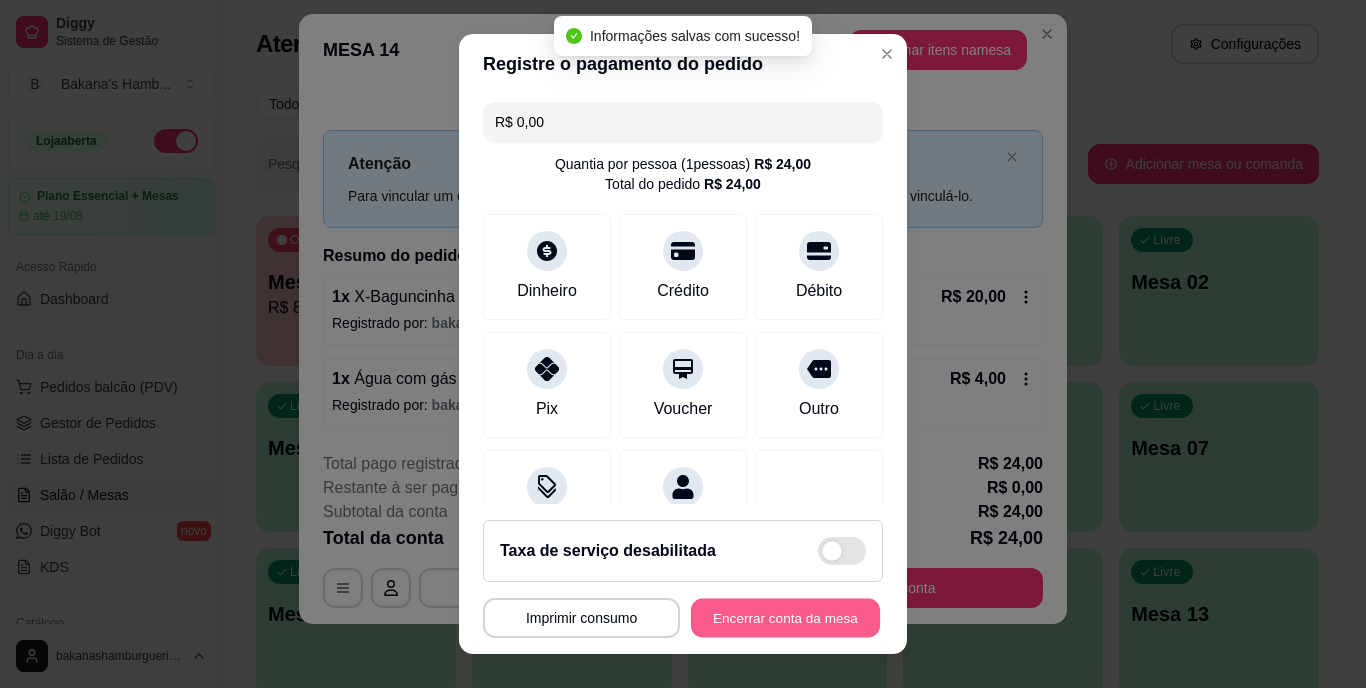 click on "Encerrar conta da mesa" at bounding box center [785, 617] 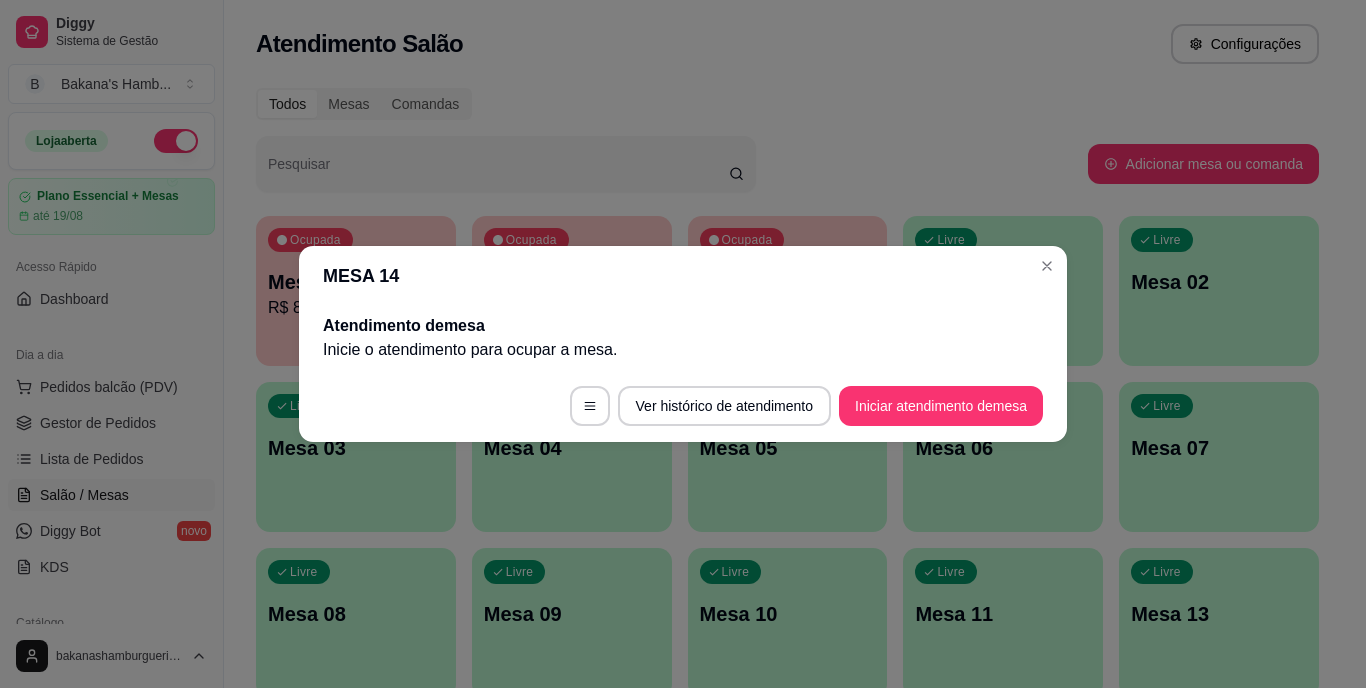 scroll, scrollTop: 0, scrollLeft: 0, axis: both 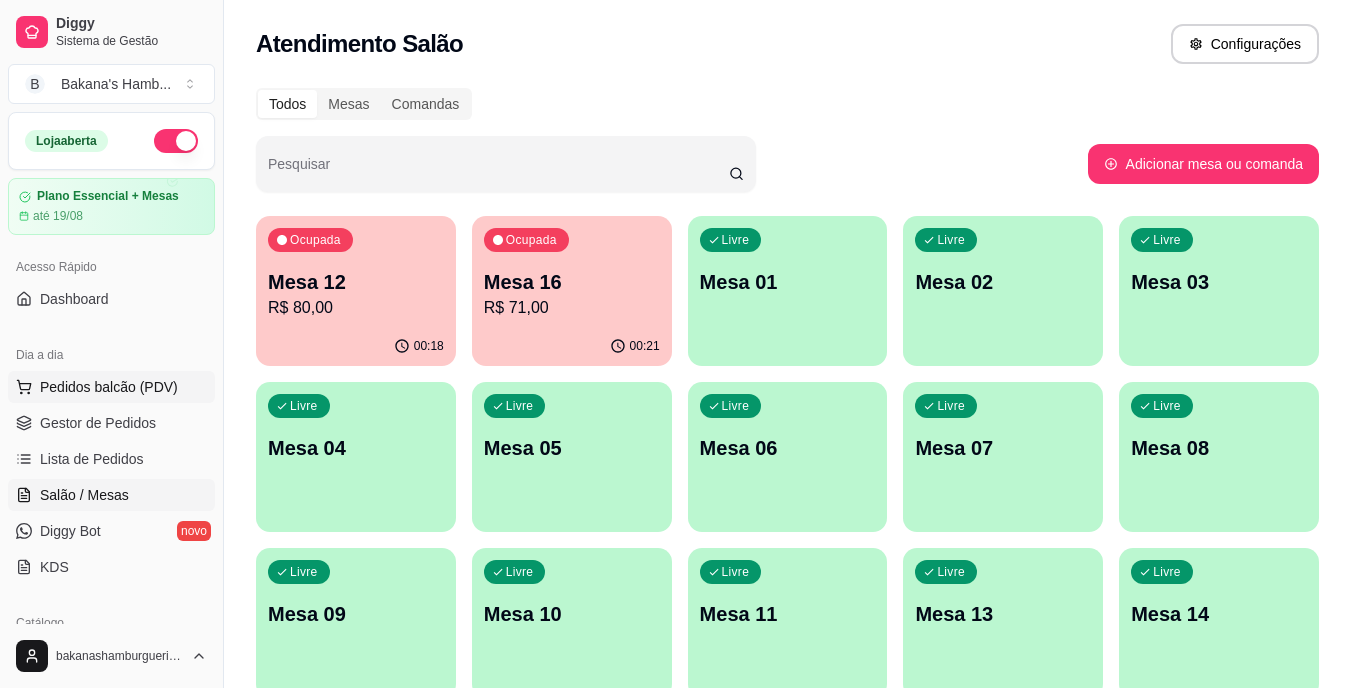 click on "Pedidos balcão (PDV)" at bounding box center (111, 387) 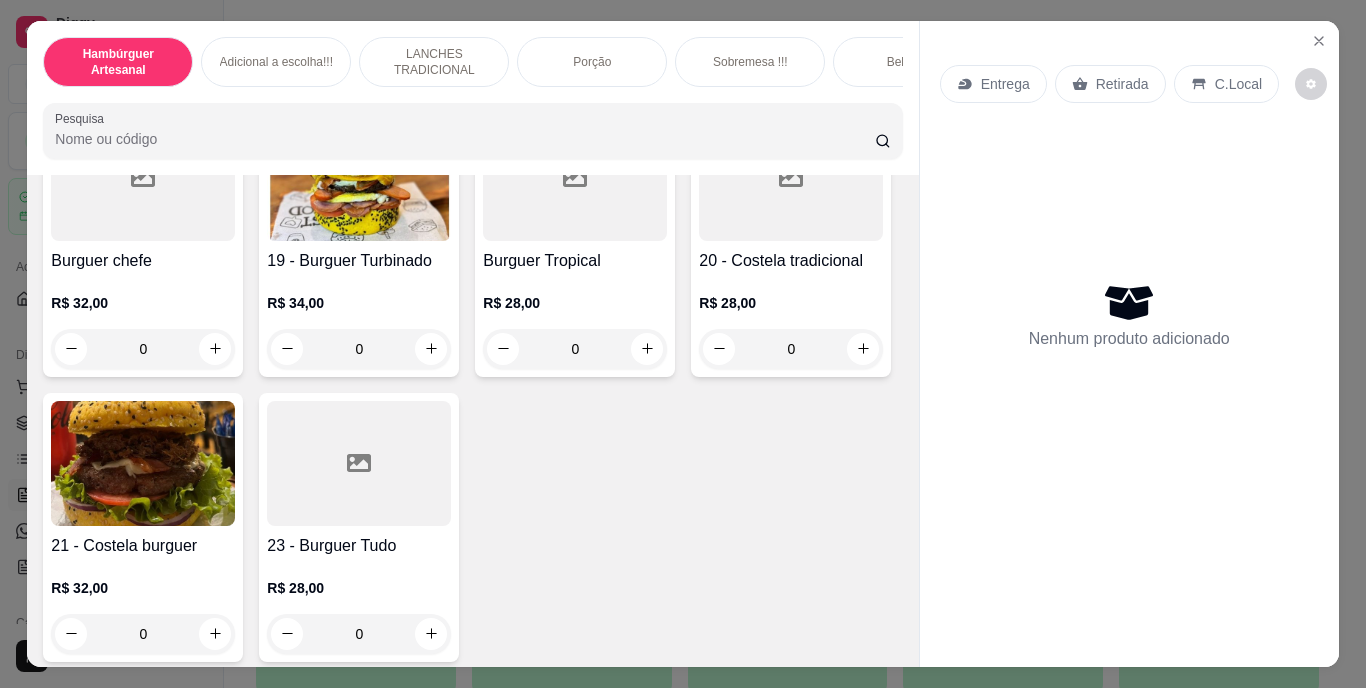 scroll, scrollTop: 1653, scrollLeft: 0, axis: vertical 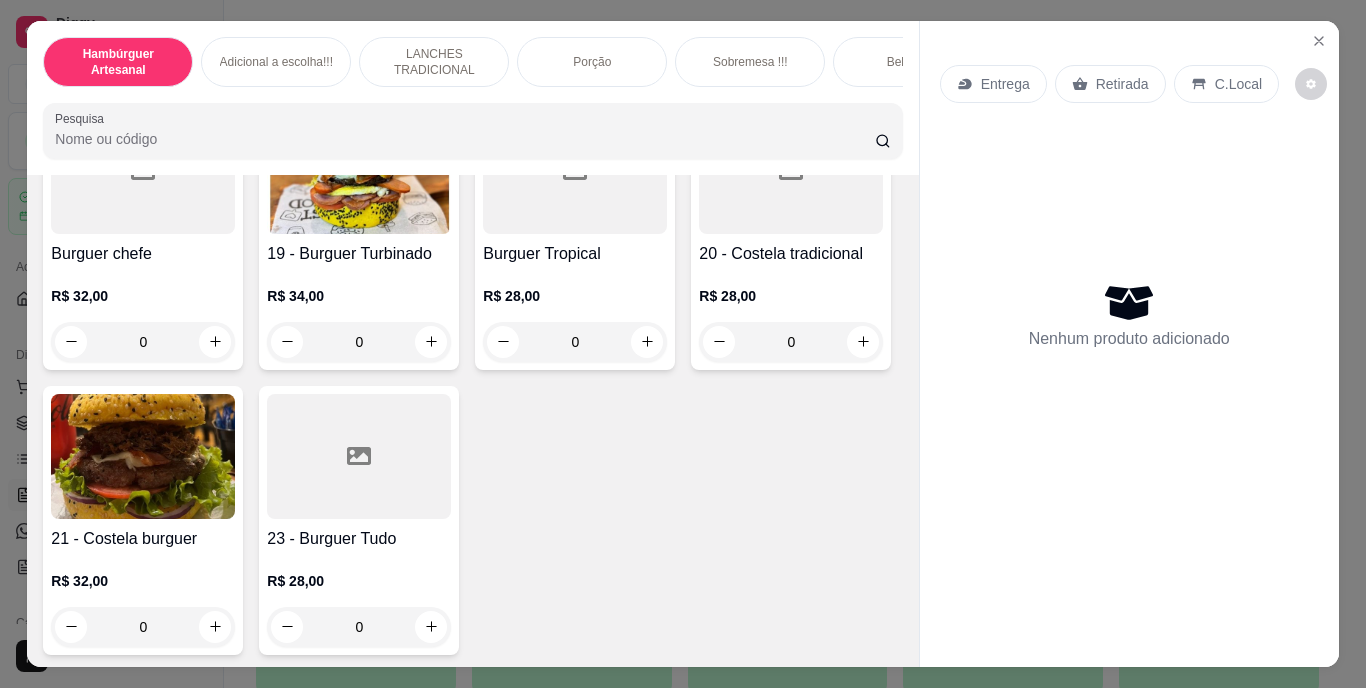 click at bounding box center (863, -252) 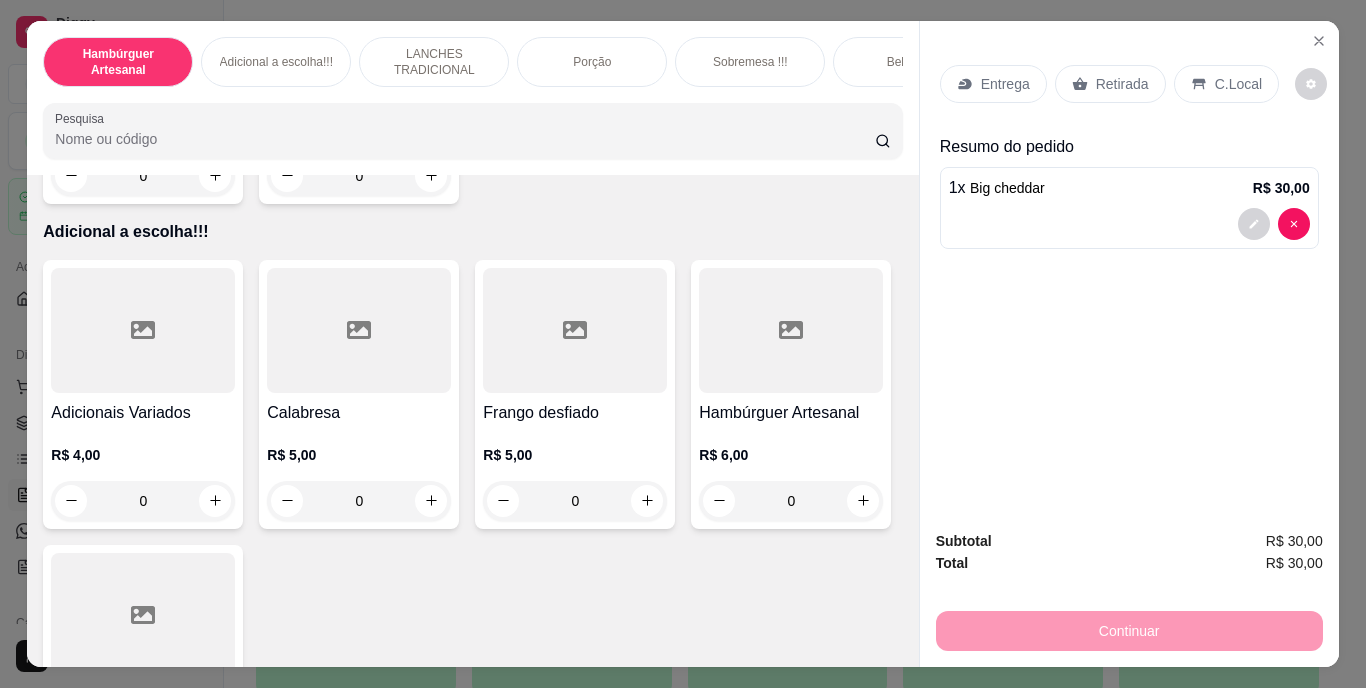 scroll, scrollTop: 2107, scrollLeft: 0, axis: vertical 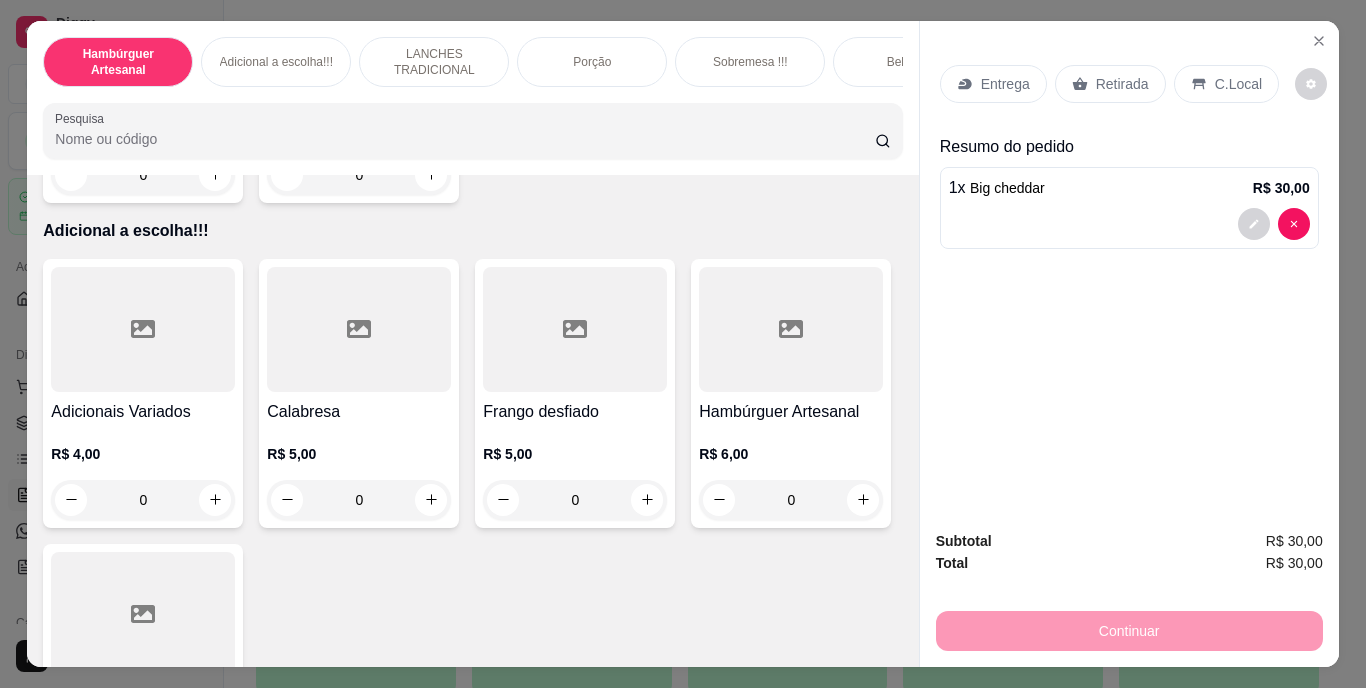 click 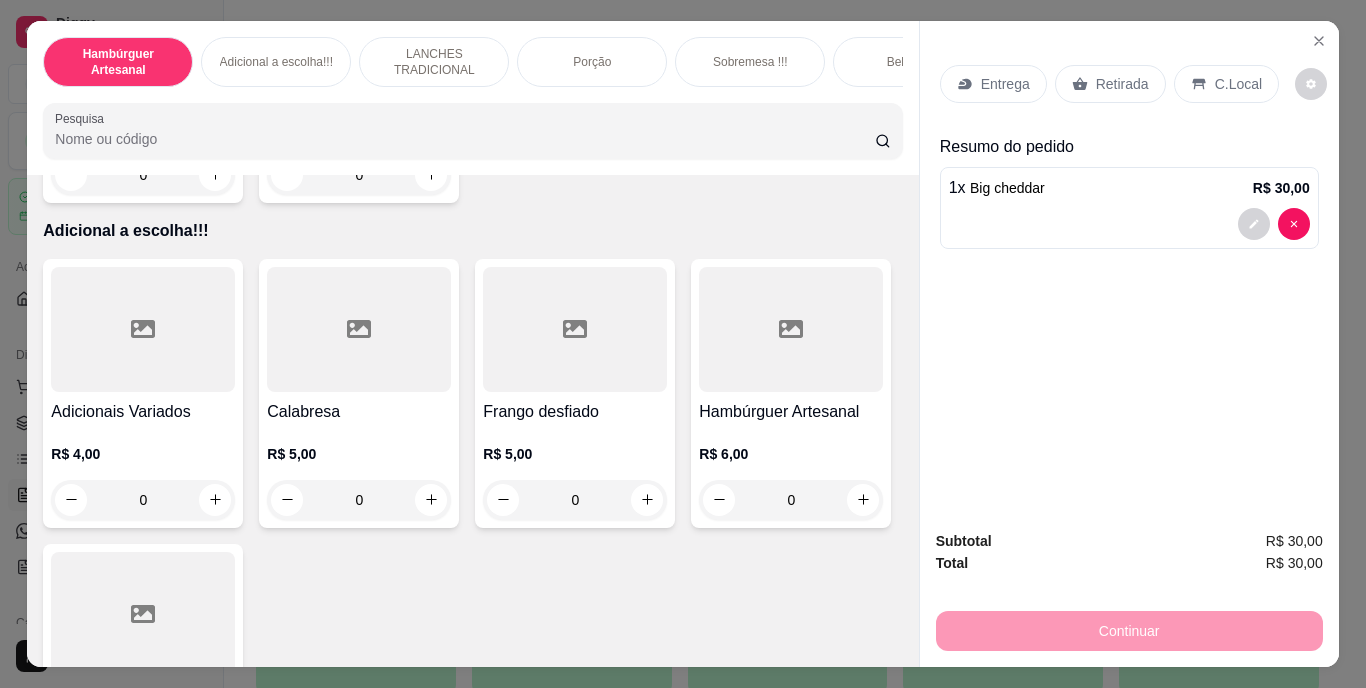 type on "1" 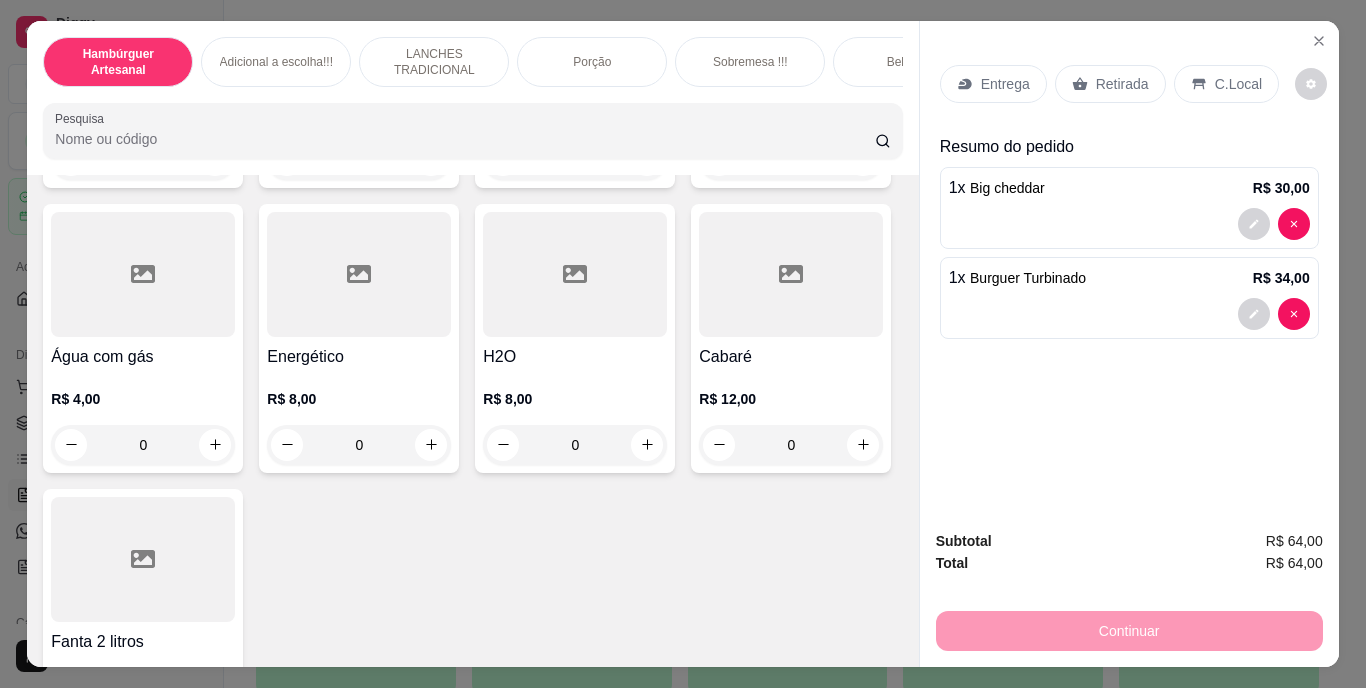 scroll, scrollTop: 5985, scrollLeft: 0, axis: vertical 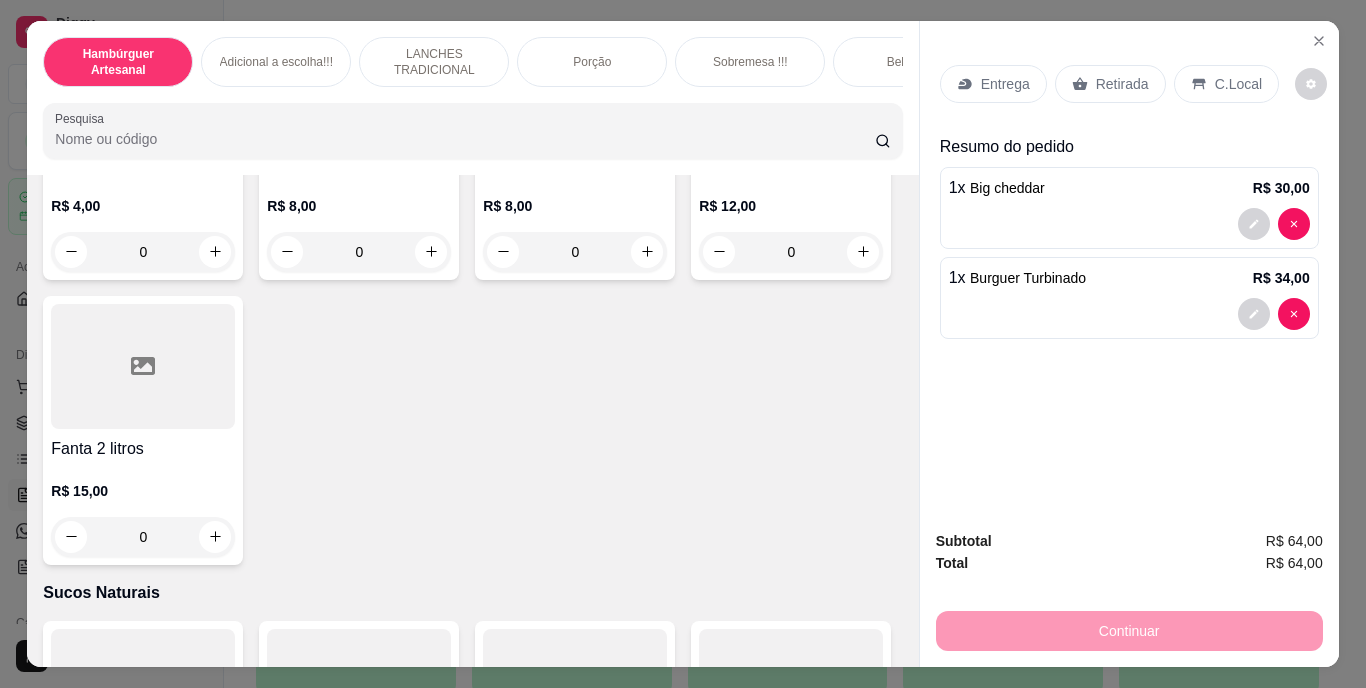 click 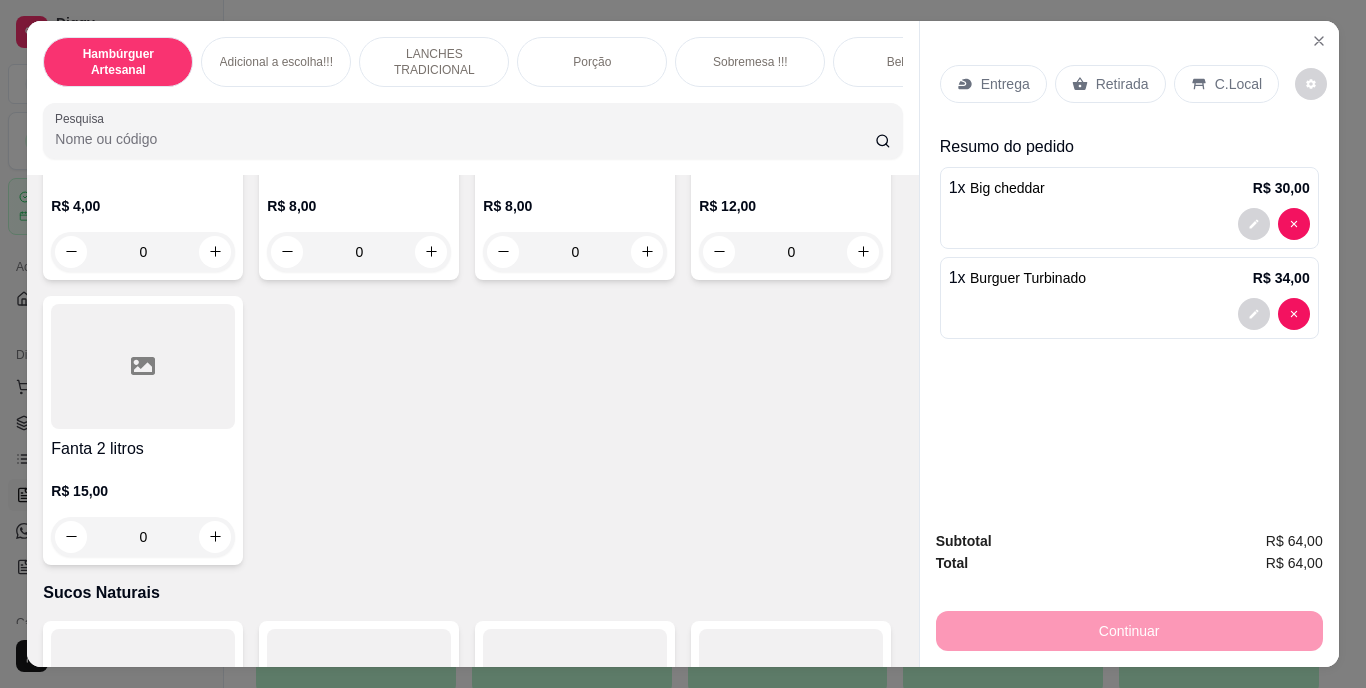 type on "1" 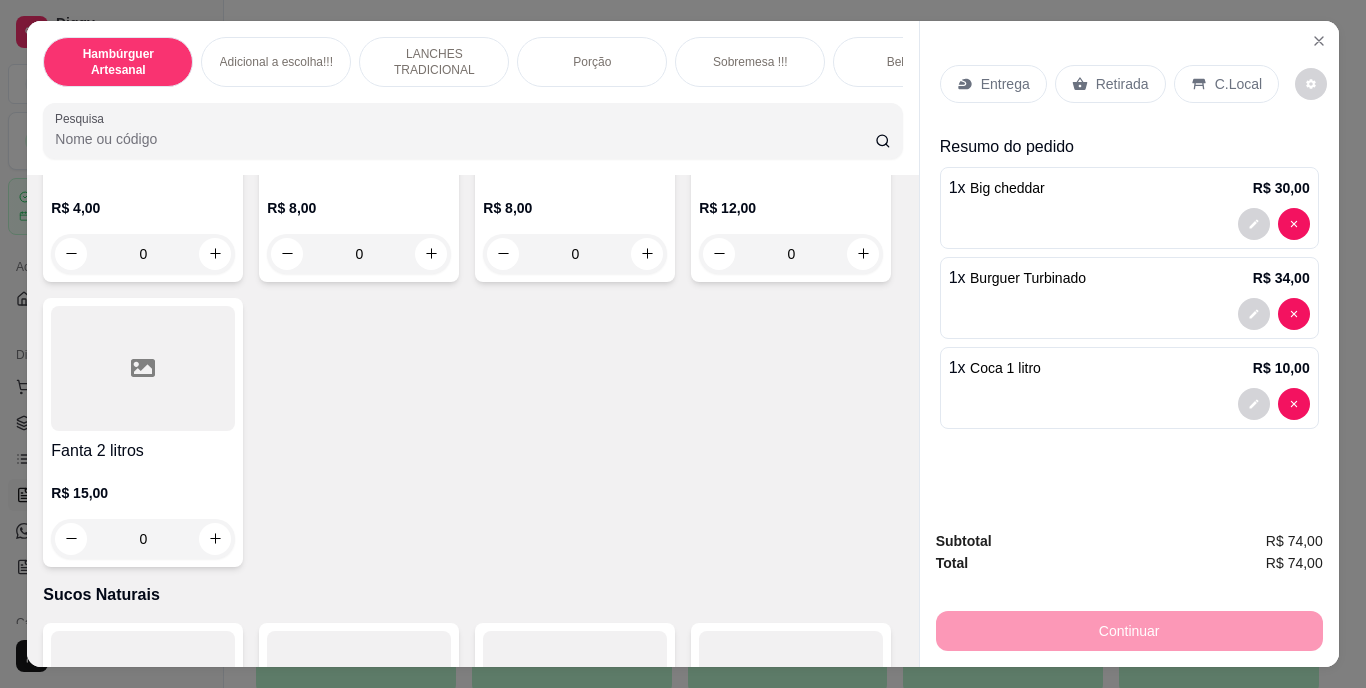 click on "Retirada" at bounding box center (1122, 84) 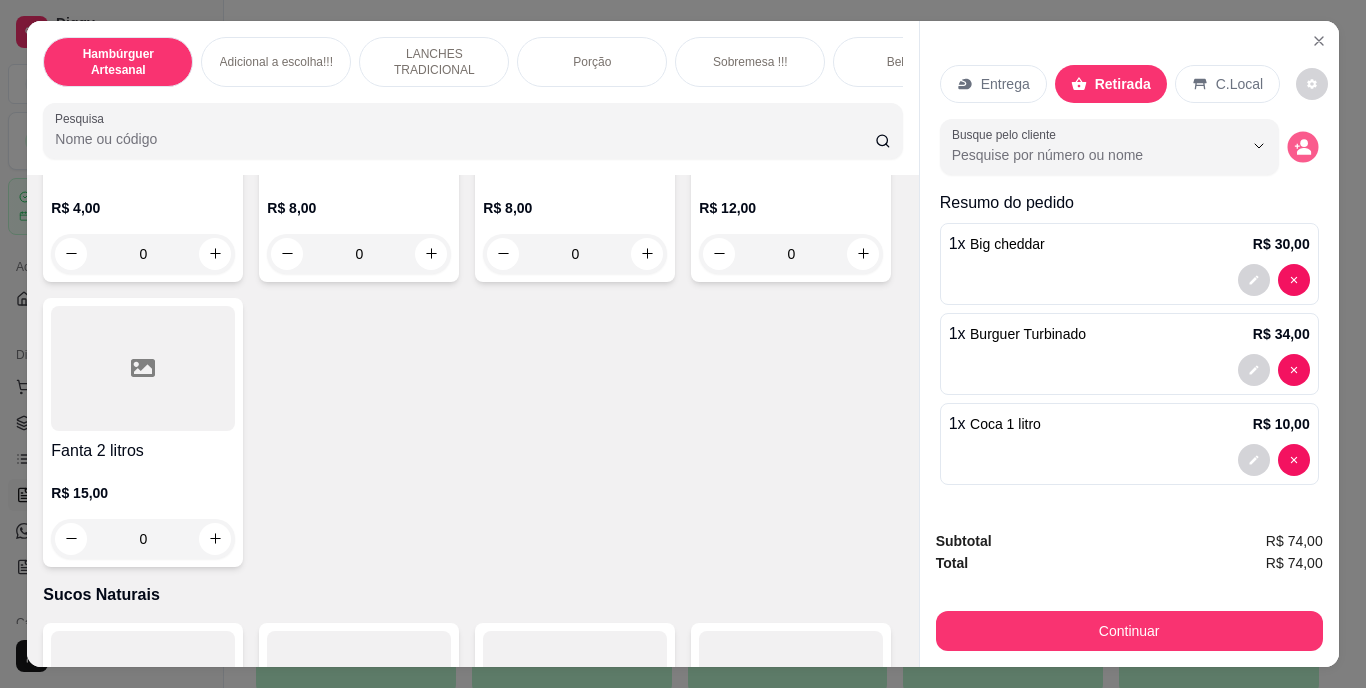 click 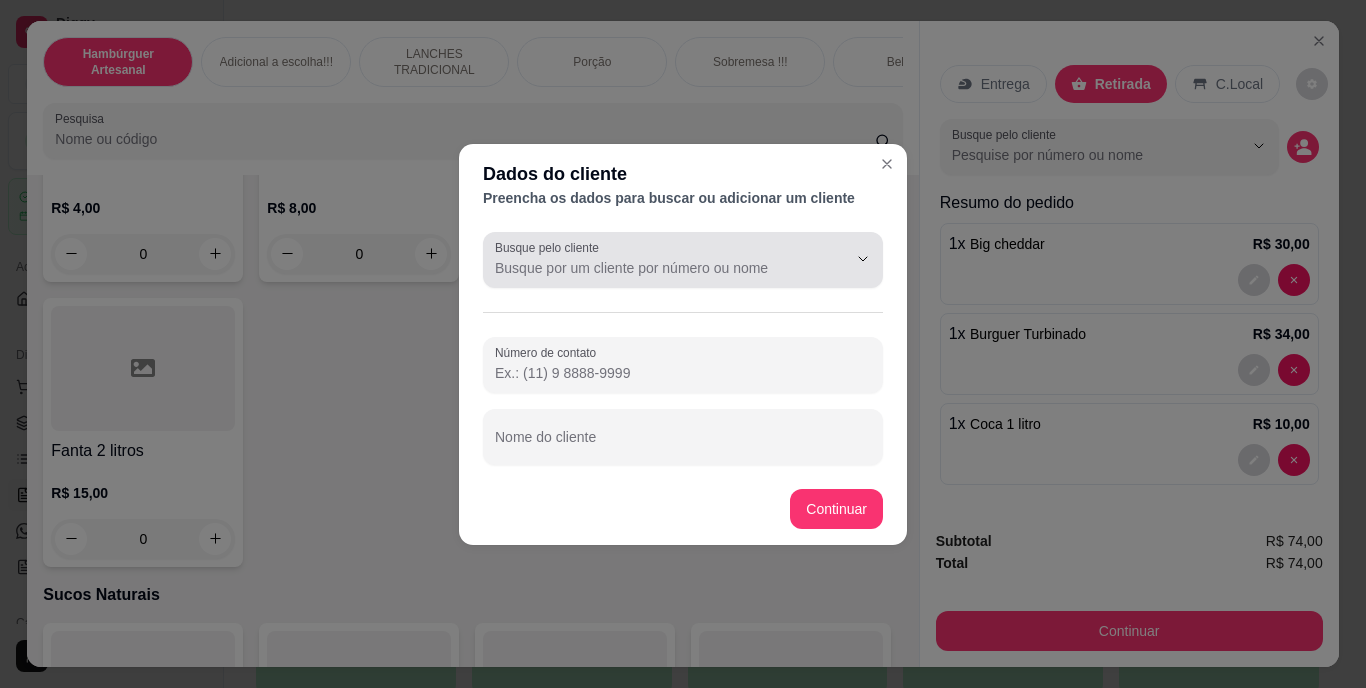 click at bounding box center [834, 258] 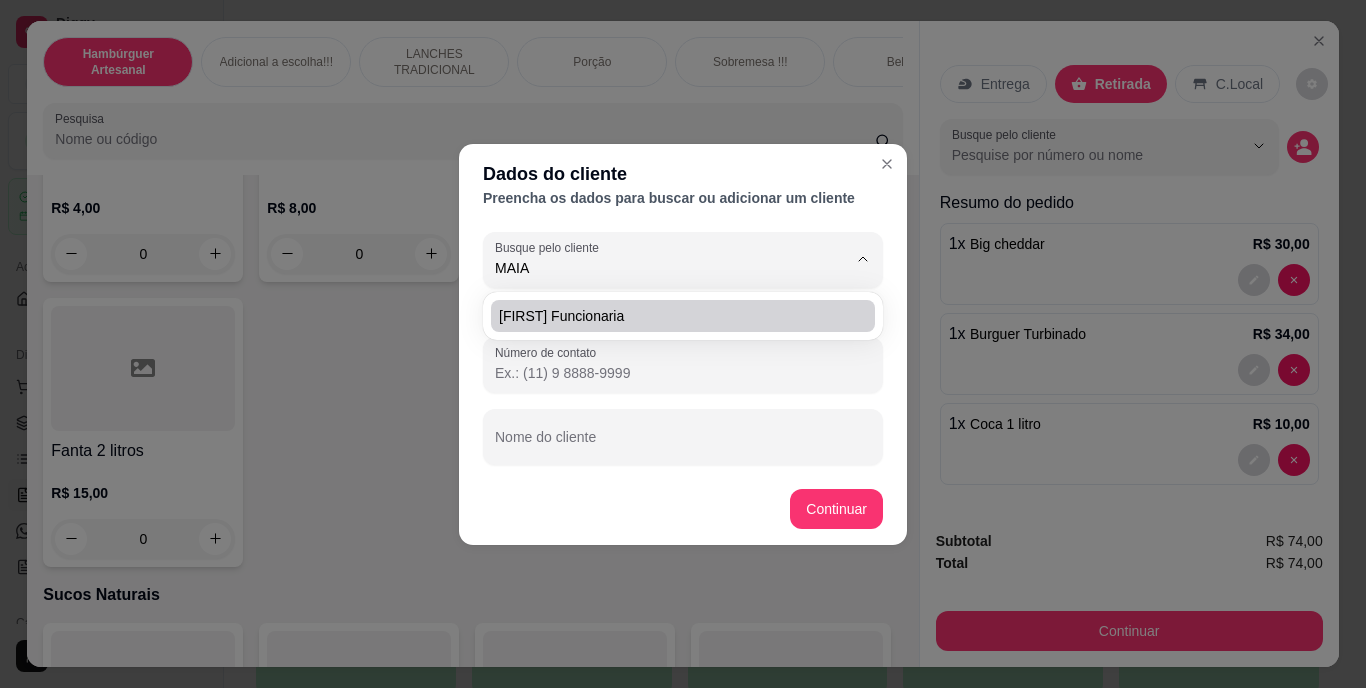 click on "[FIRST] funcionaria" at bounding box center (673, 316) 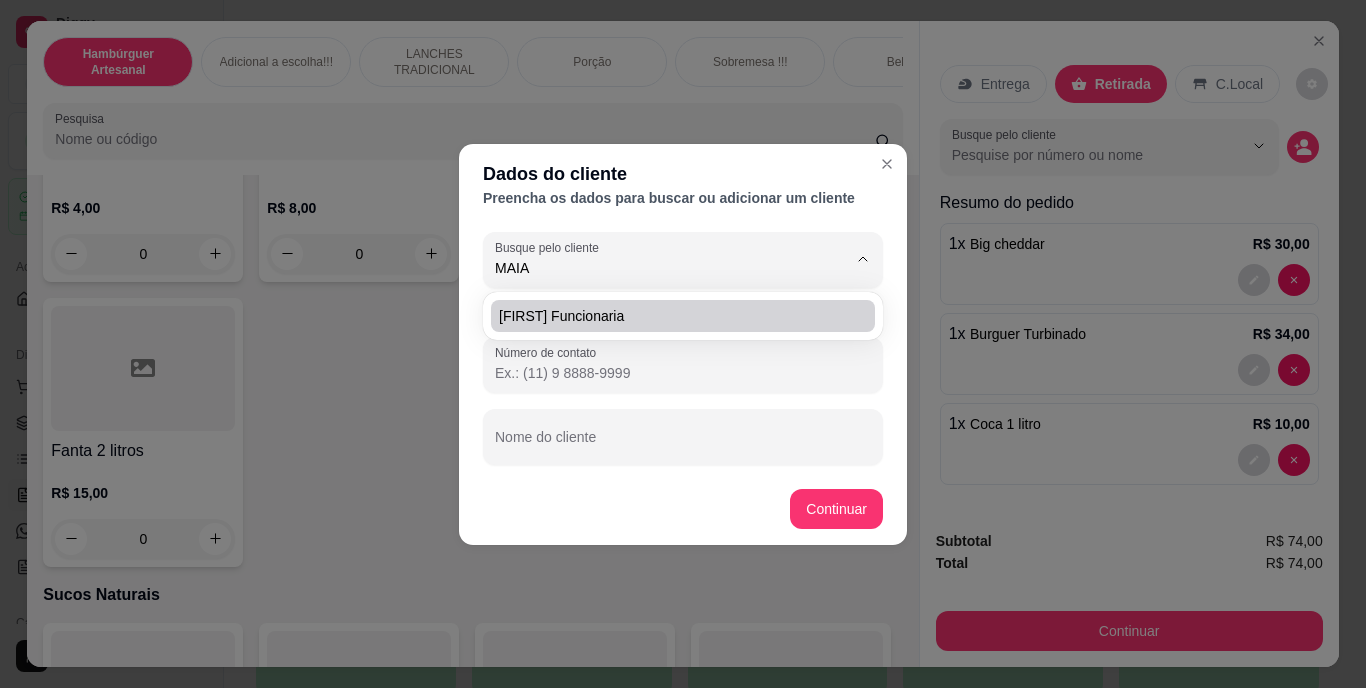 type on "[FIRST] funcionaria" 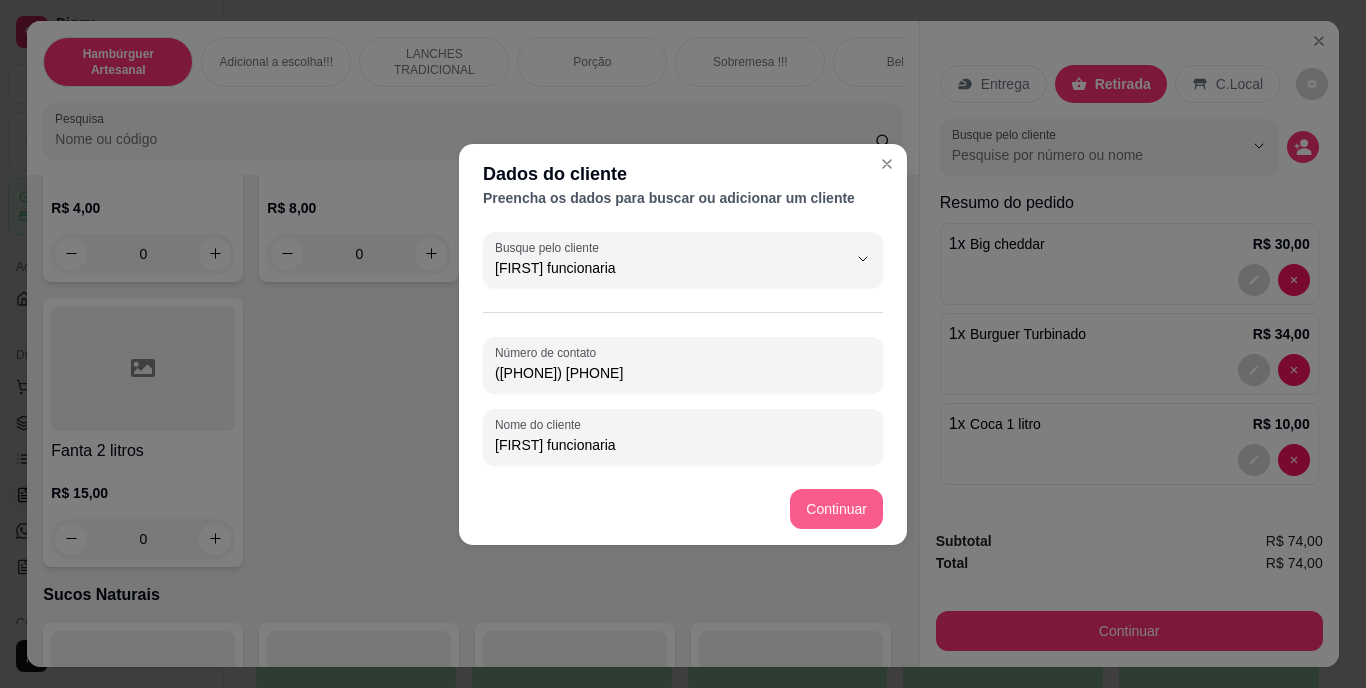 type on "[FIRST] funcionaria" 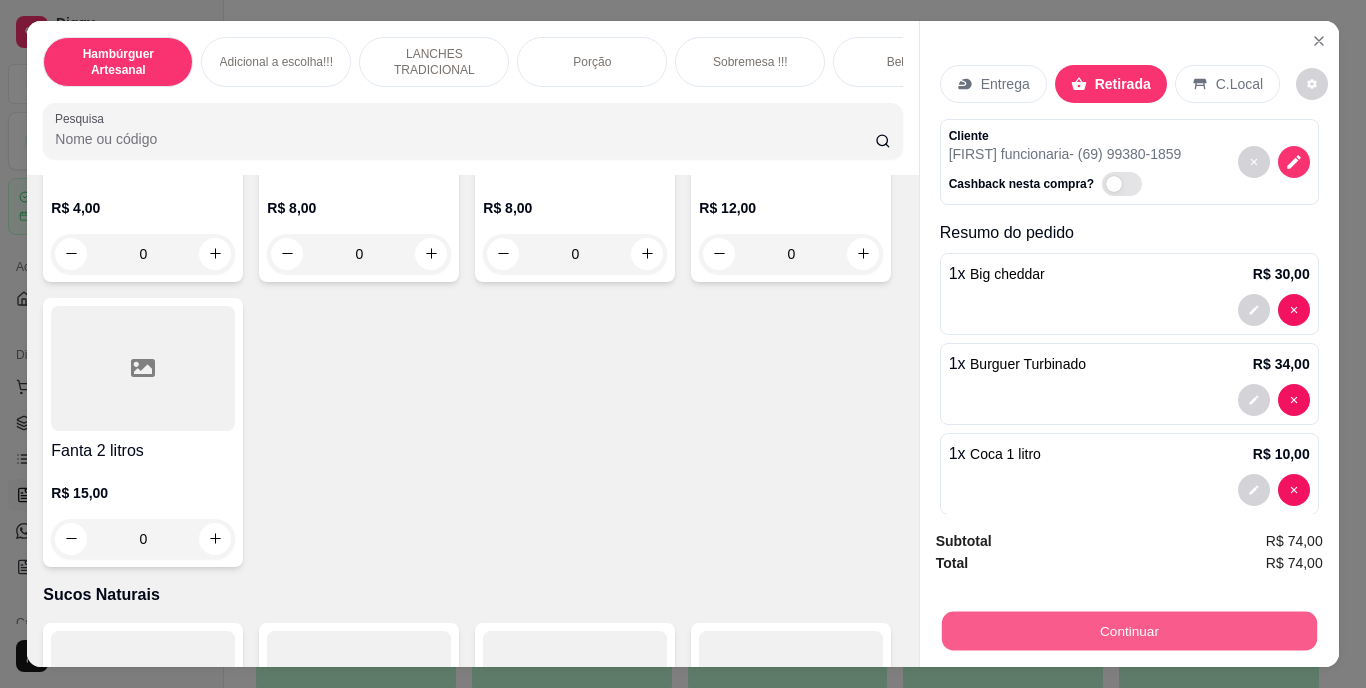 click on "Continuar" at bounding box center (1128, 631) 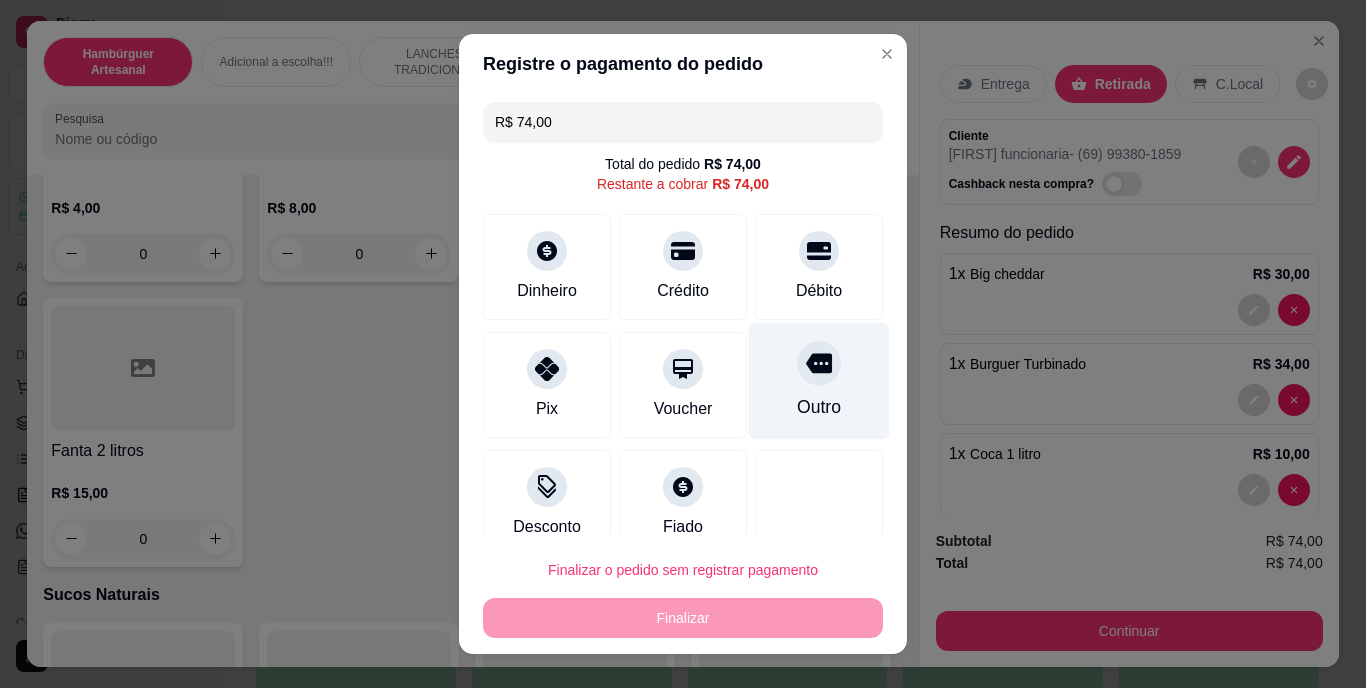 click on "Outro" at bounding box center (819, 408) 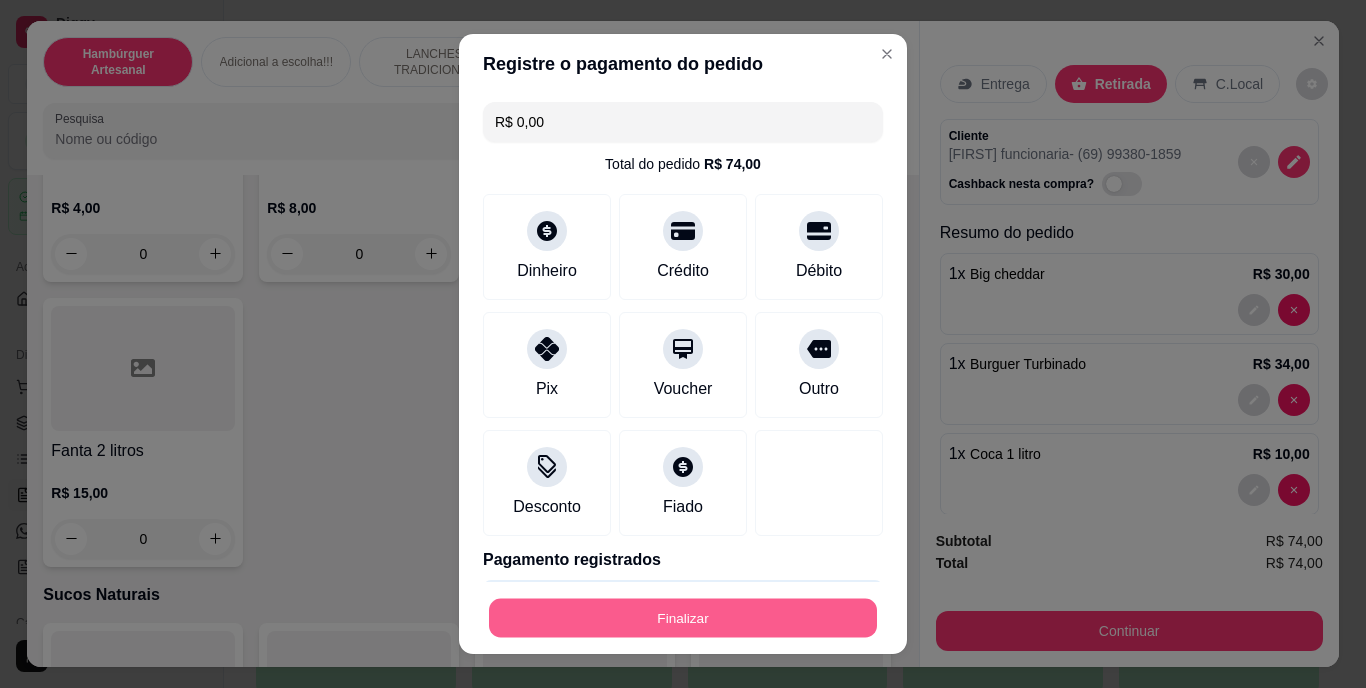 click on "Finalizar" at bounding box center (683, 617) 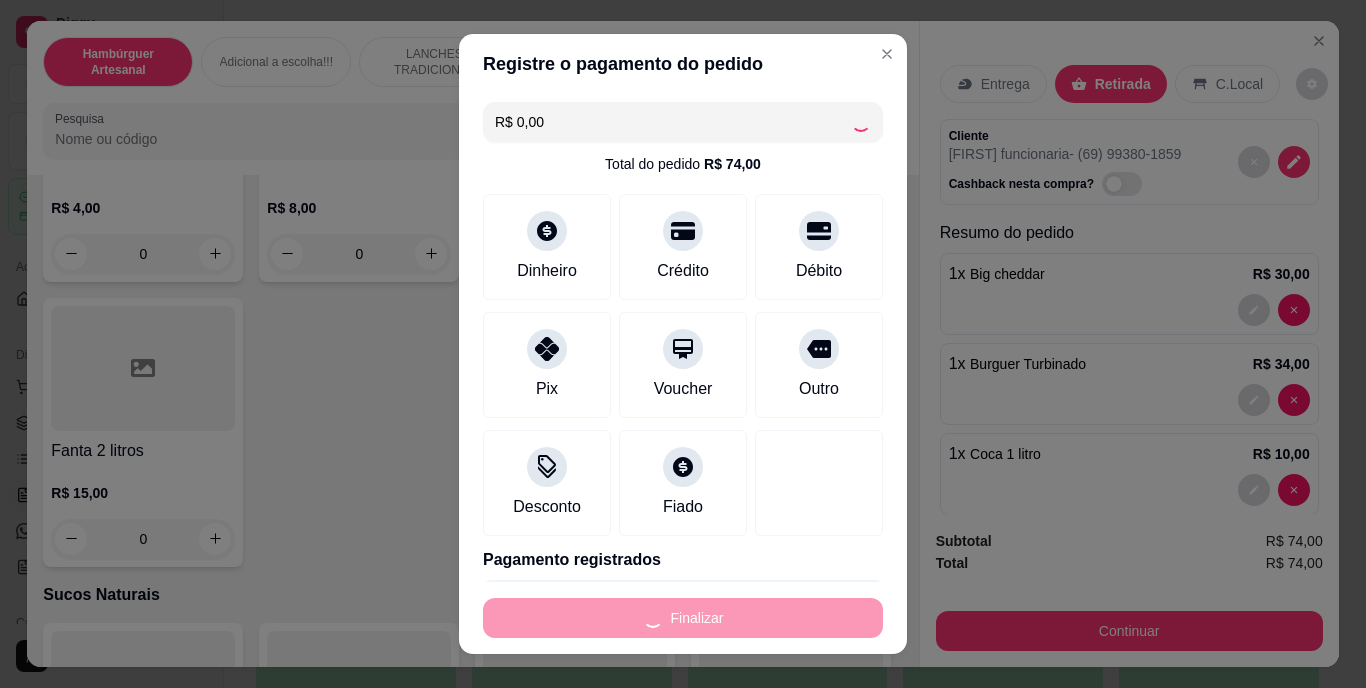 type on "0" 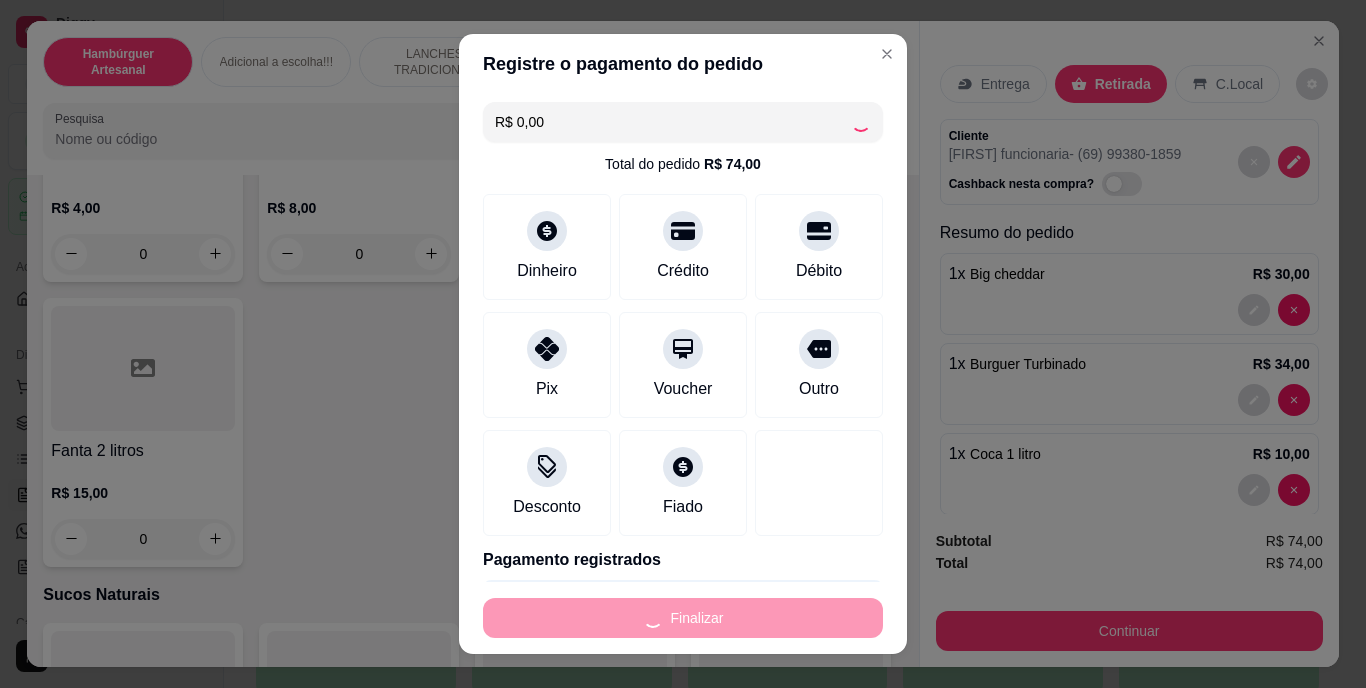 type on "0" 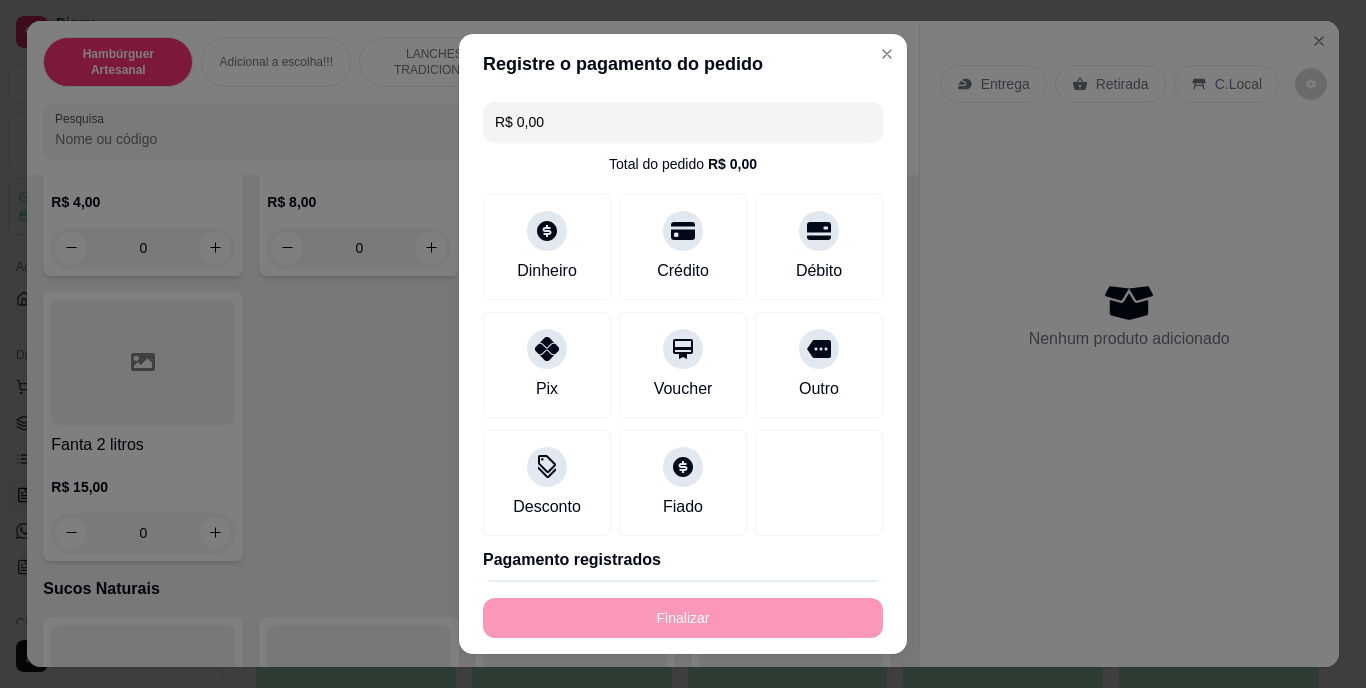 type on "-R$ 74,00" 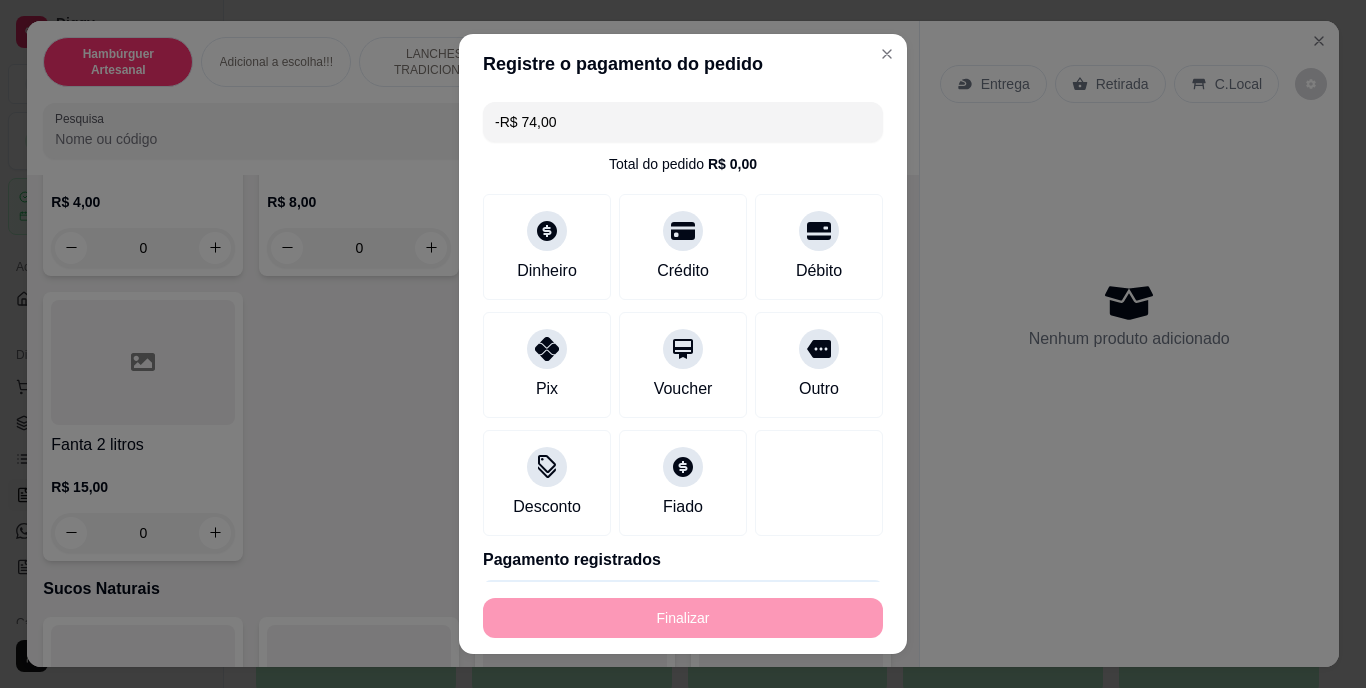 scroll, scrollTop: 5983, scrollLeft: 0, axis: vertical 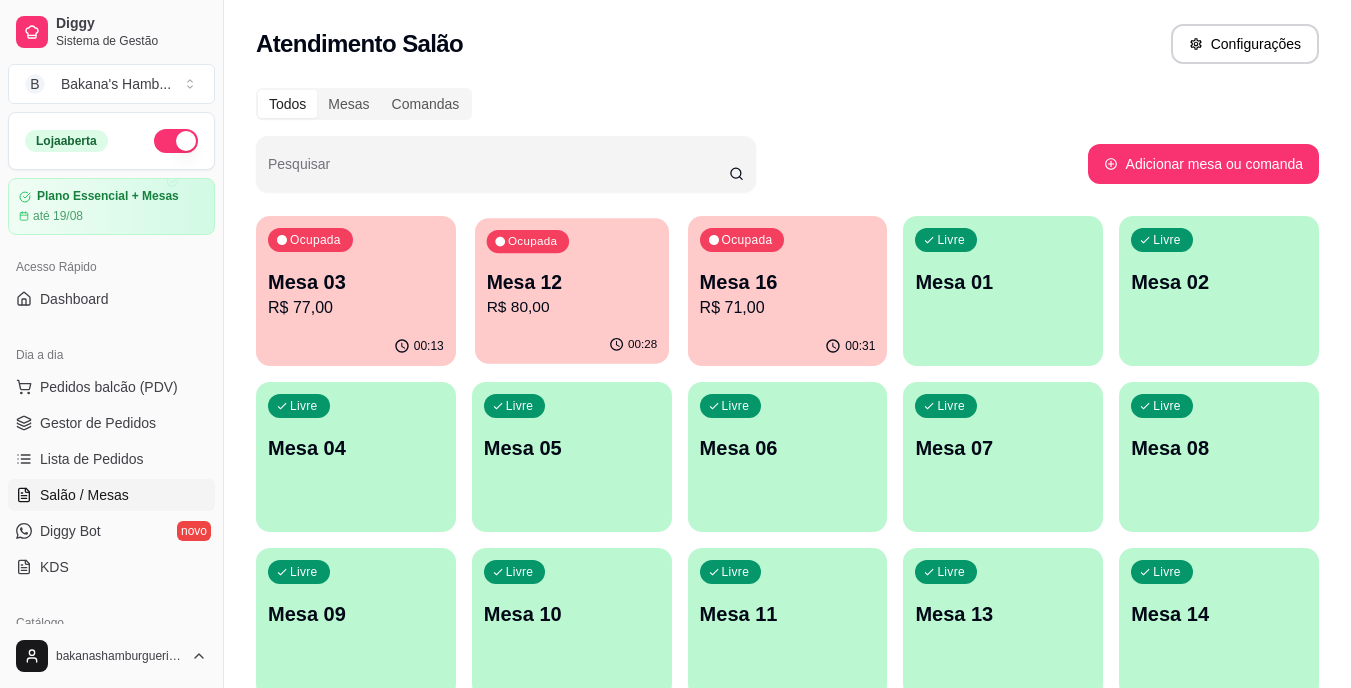 click on "Mesa 12 R$ 80,00" at bounding box center (571, 294) 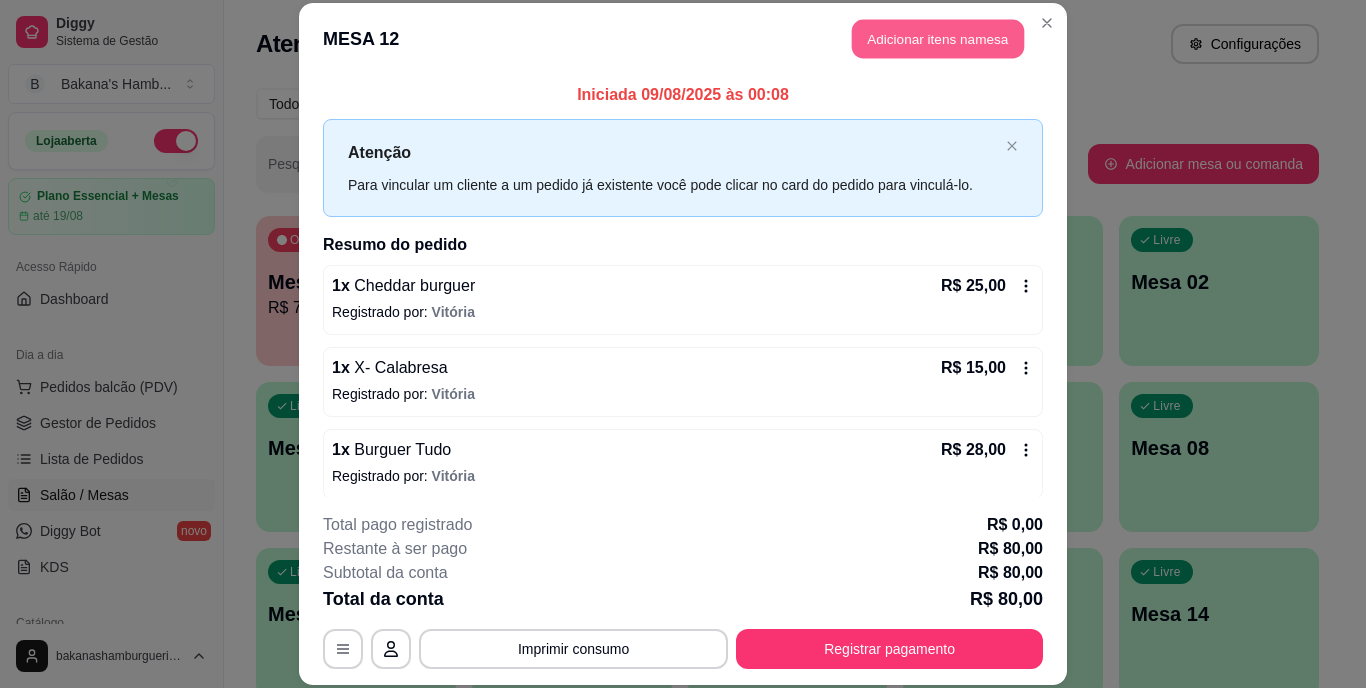 click on "Adicionar itens na  mesa" at bounding box center [938, 39] 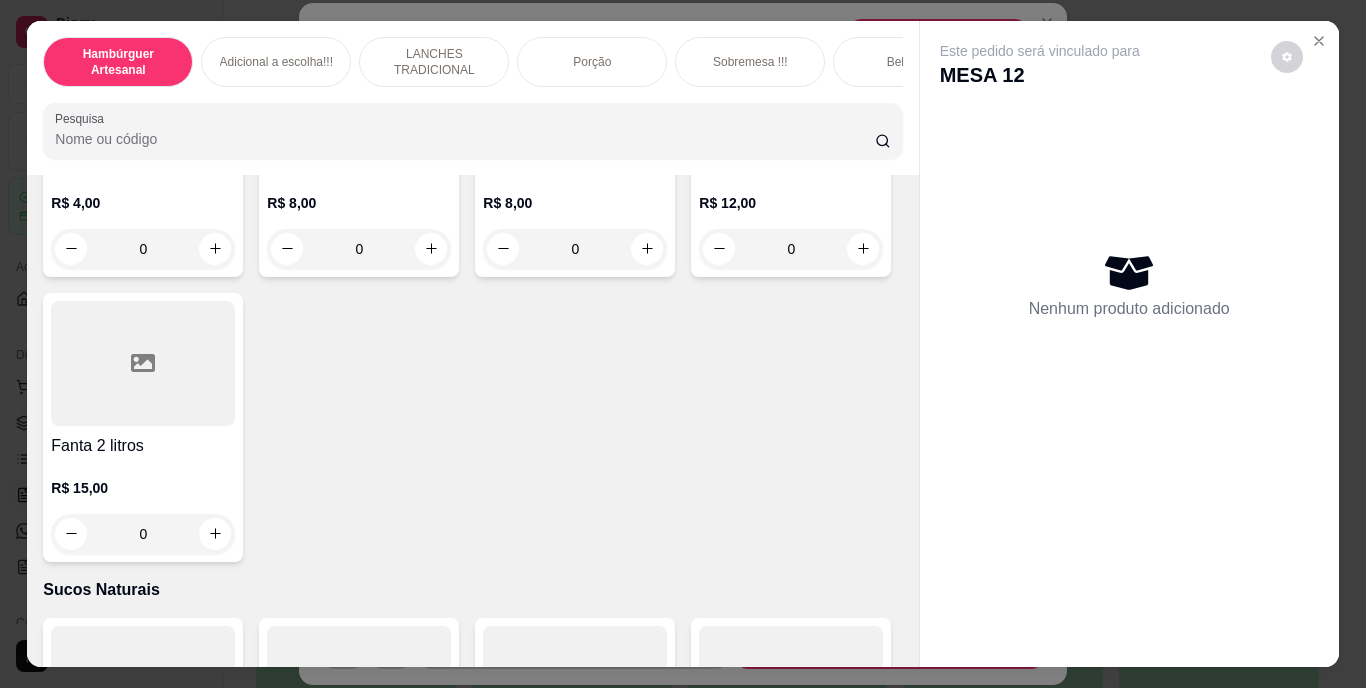 scroll, scrollTop: 5985, scrollLeft: 0, axis: vertical 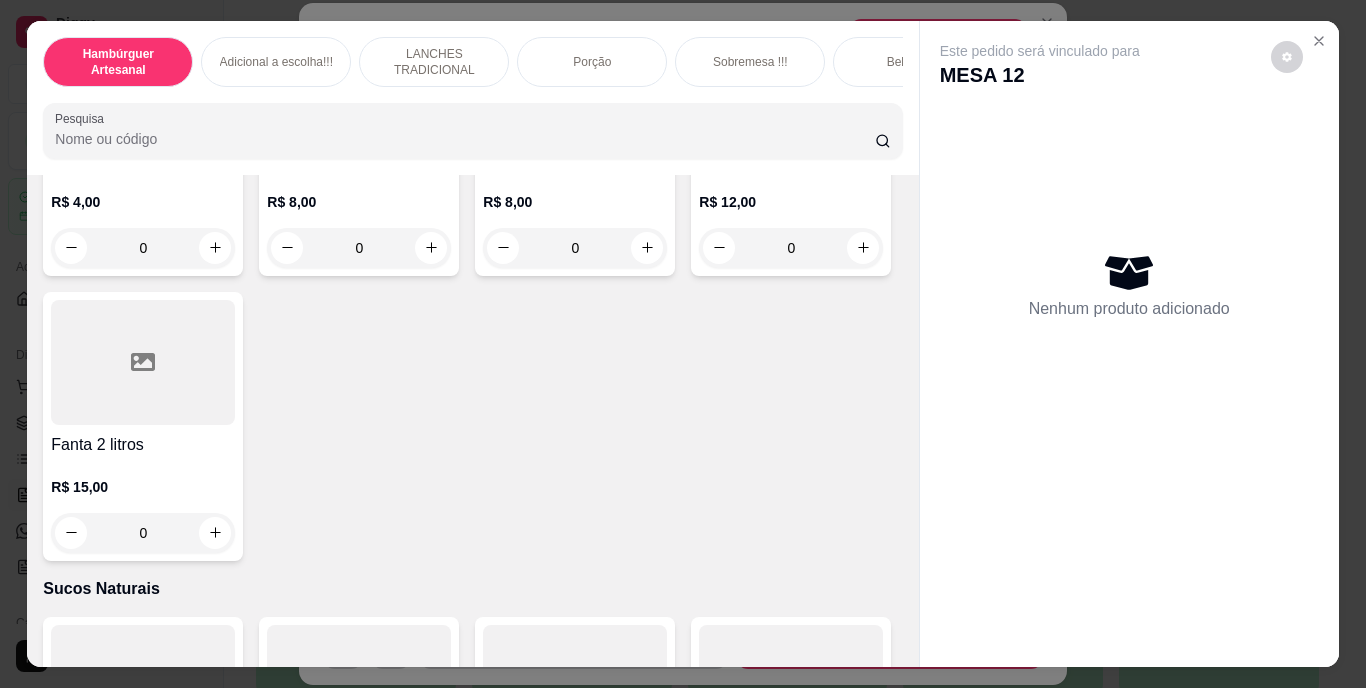 click 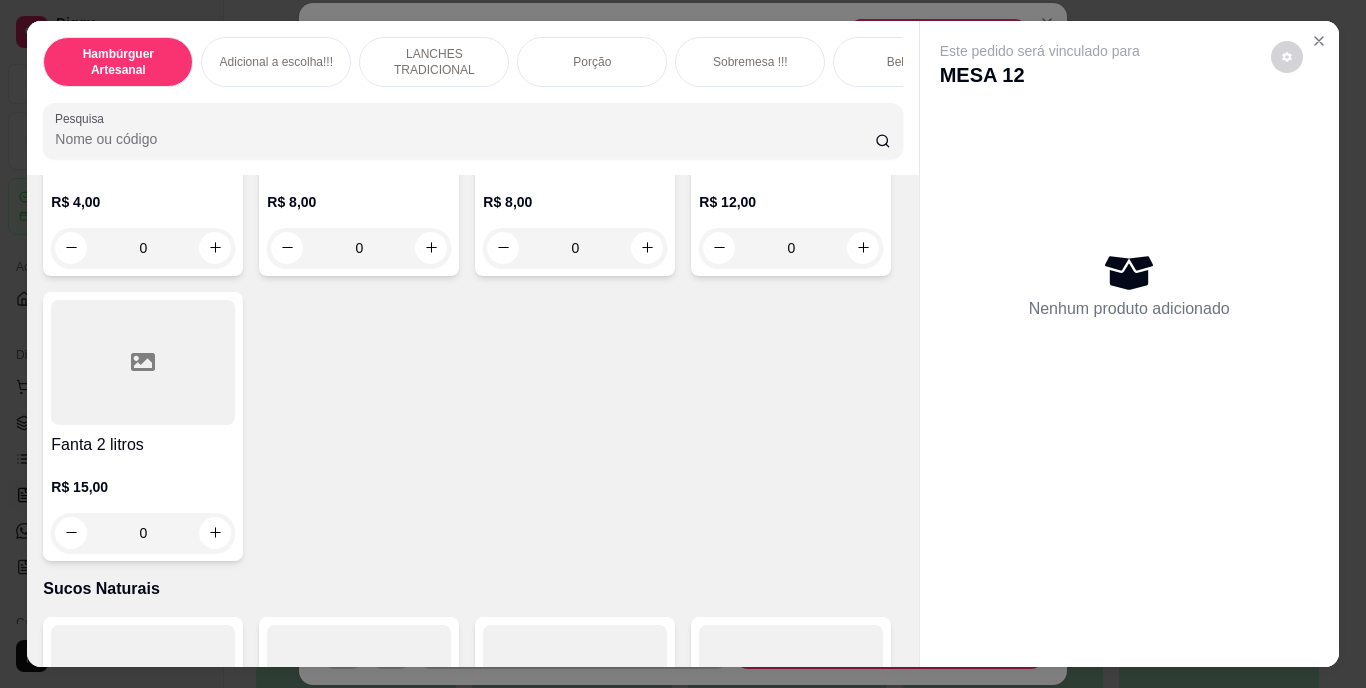 type on "1" 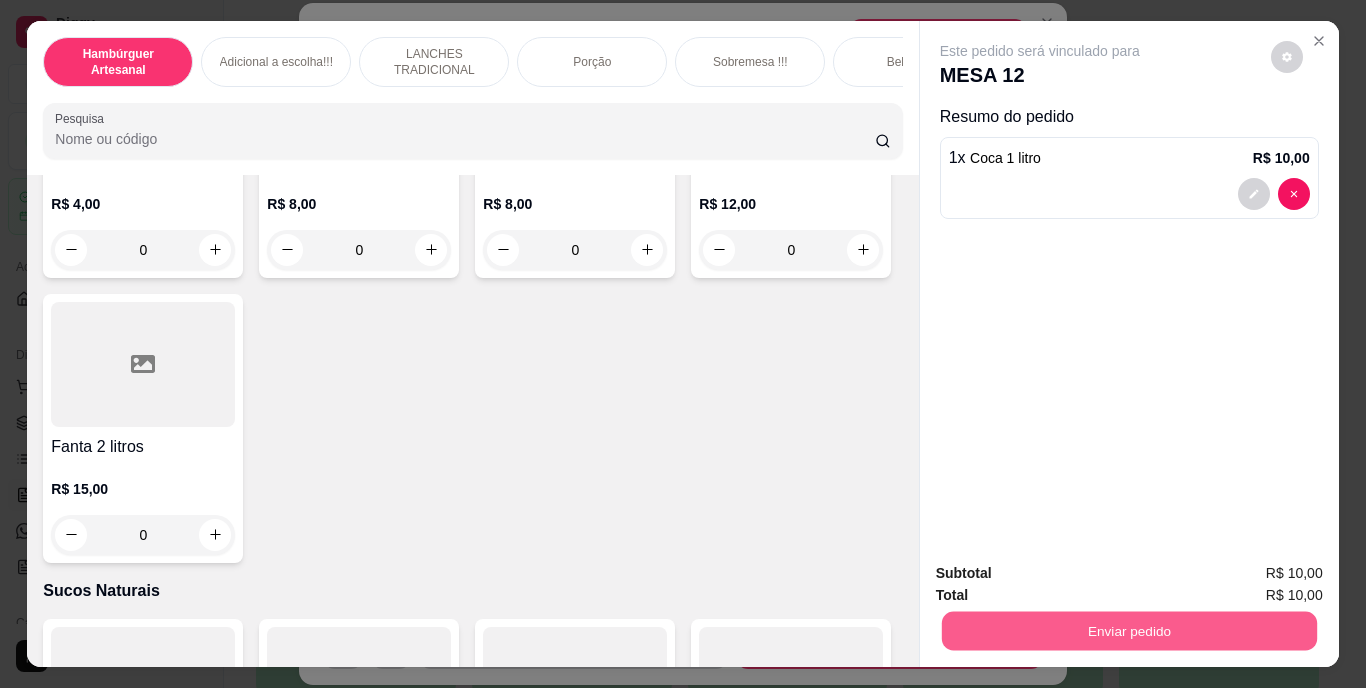 click on "Enviar pedido" at bounding box center (1128, 631) 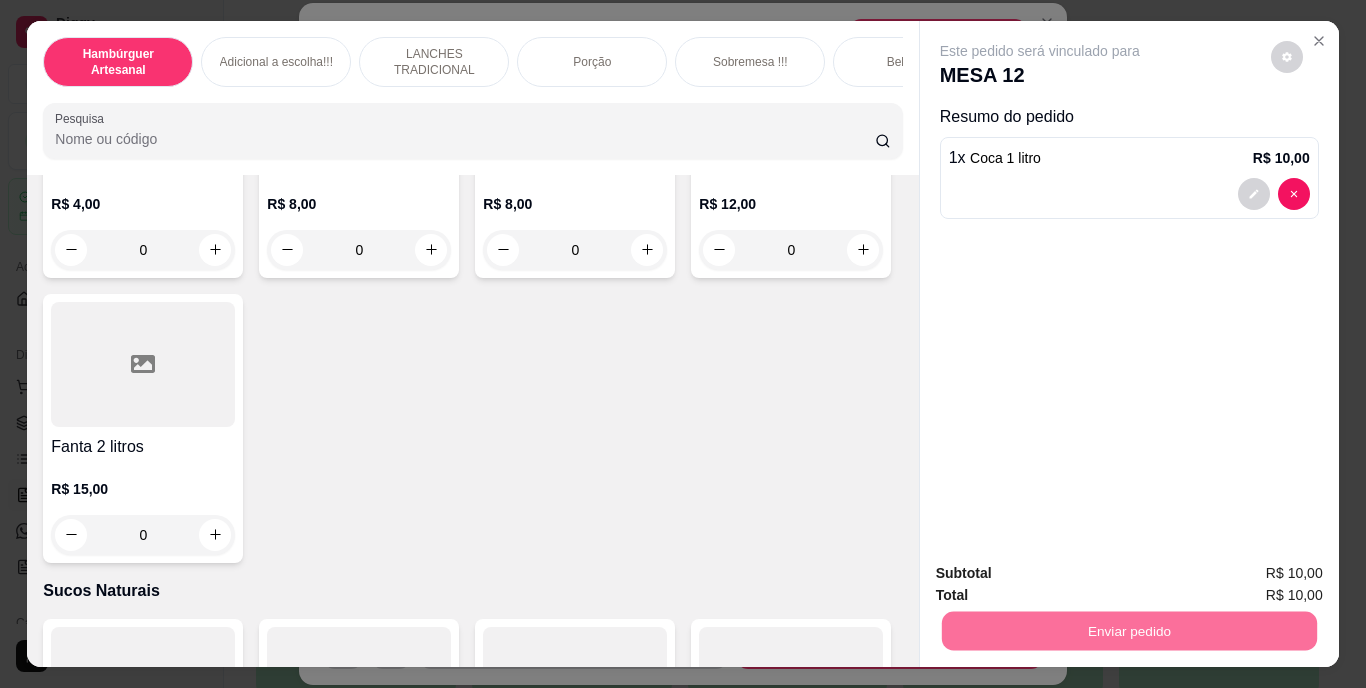 click on "Não registrar e enviar pedido" at bounding box center (1063, 574) 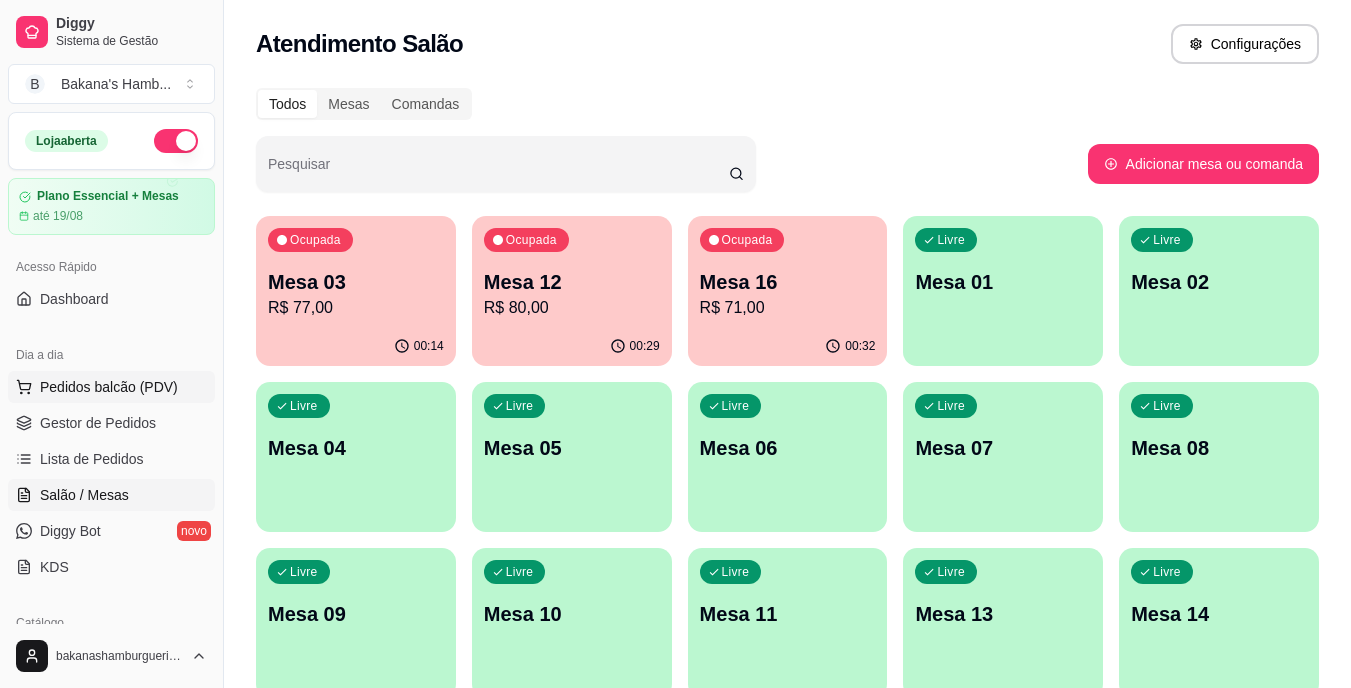 click on "Pedidos balcão (PDV)" at bounding box center [109, 387] 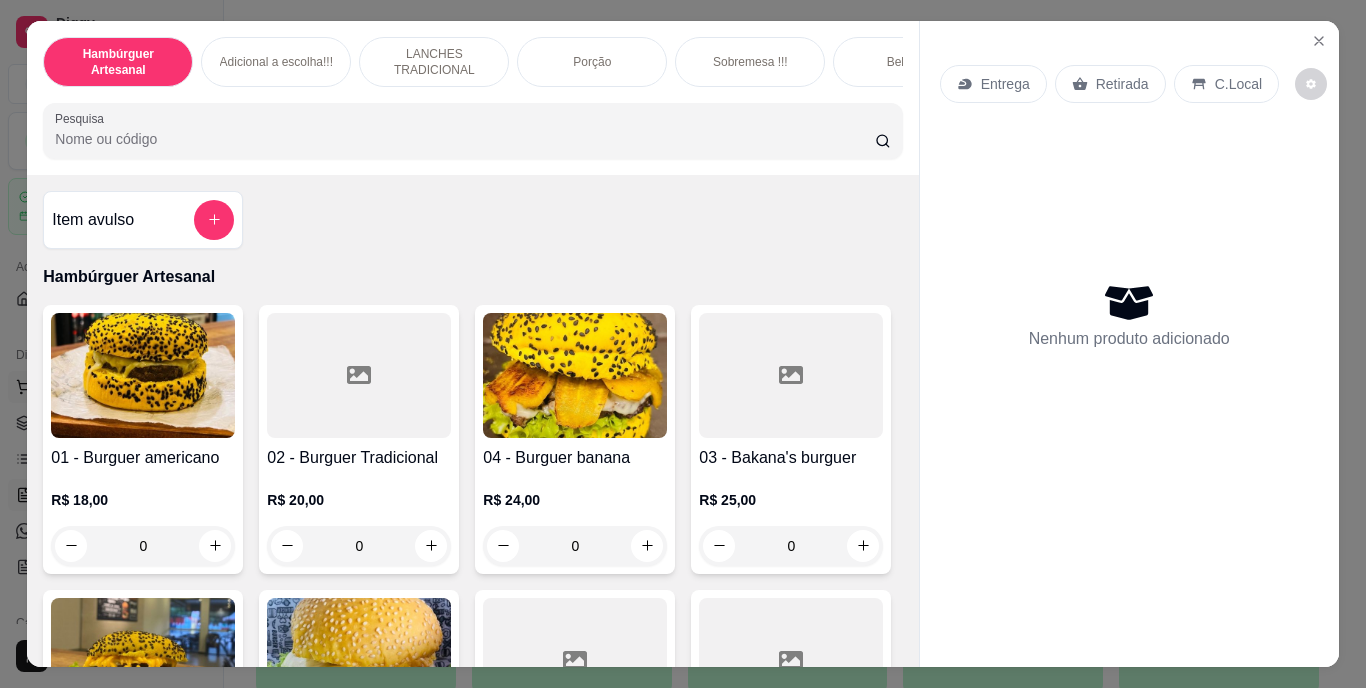 click at bounding box center [143, 375] 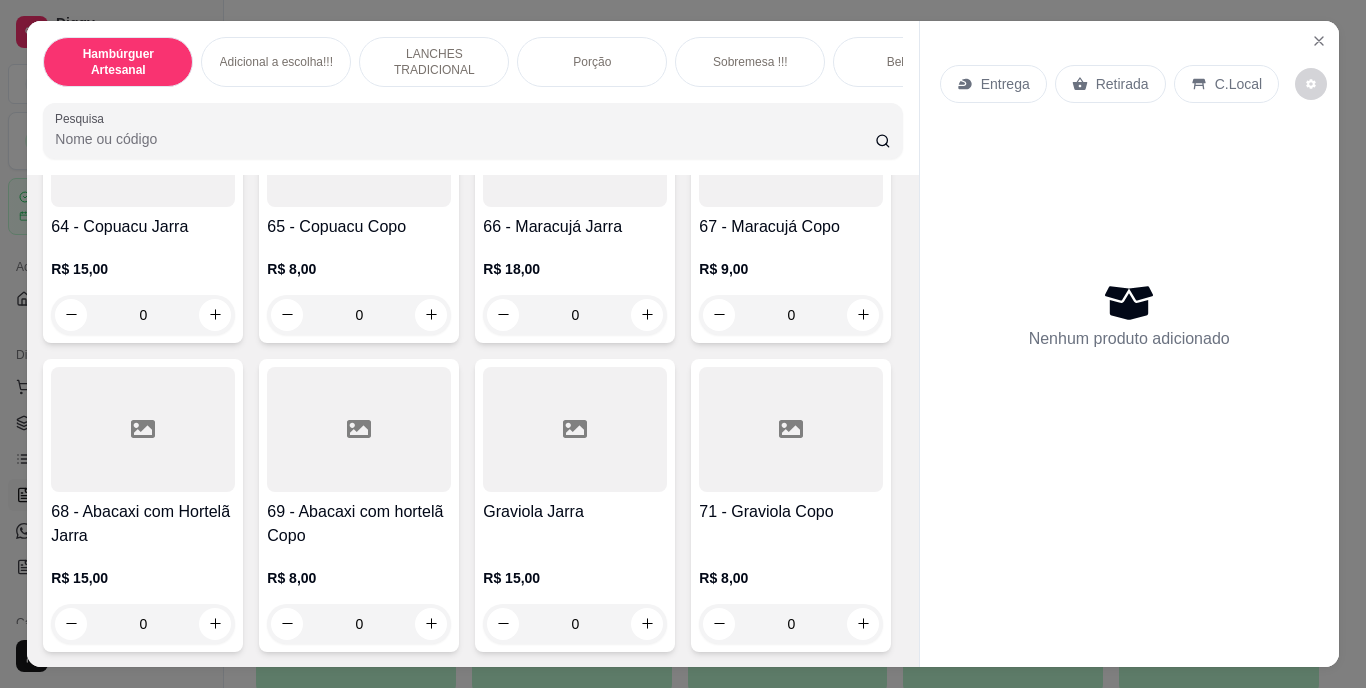 scroll, scrollTop: 7130, scrollLeft: 0, axis: vertical 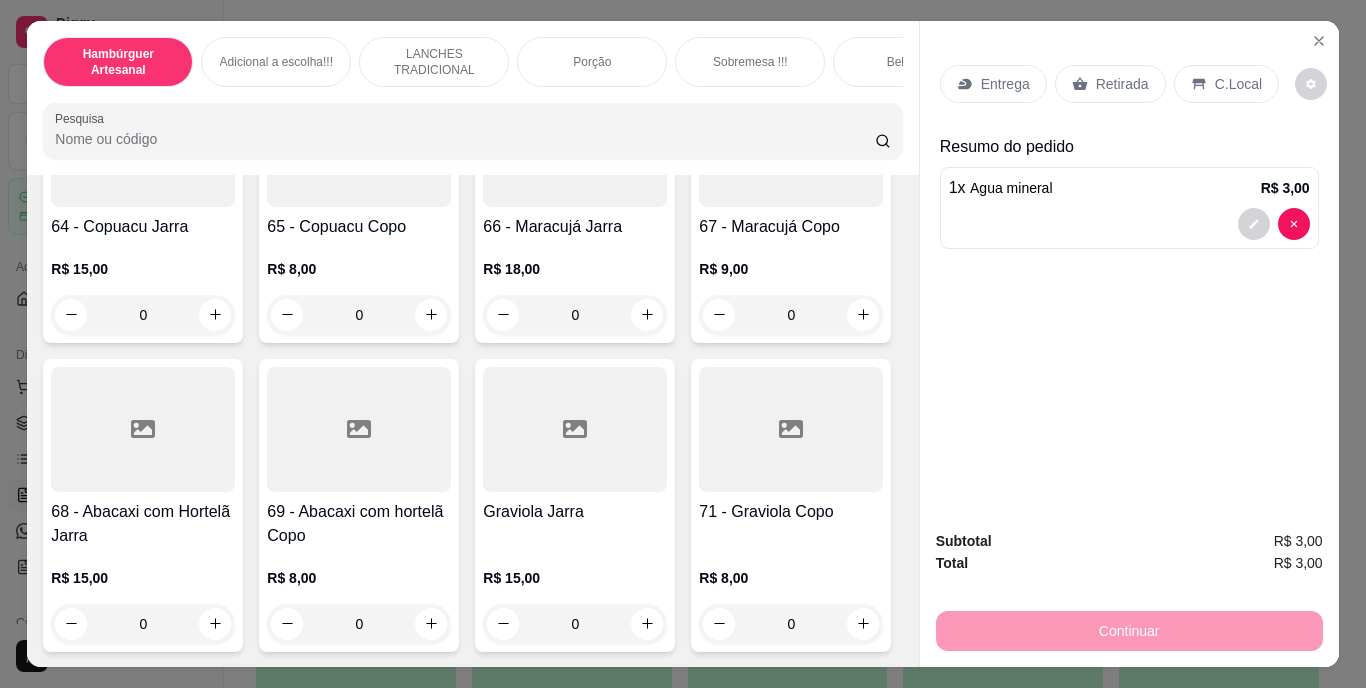 type on "1" 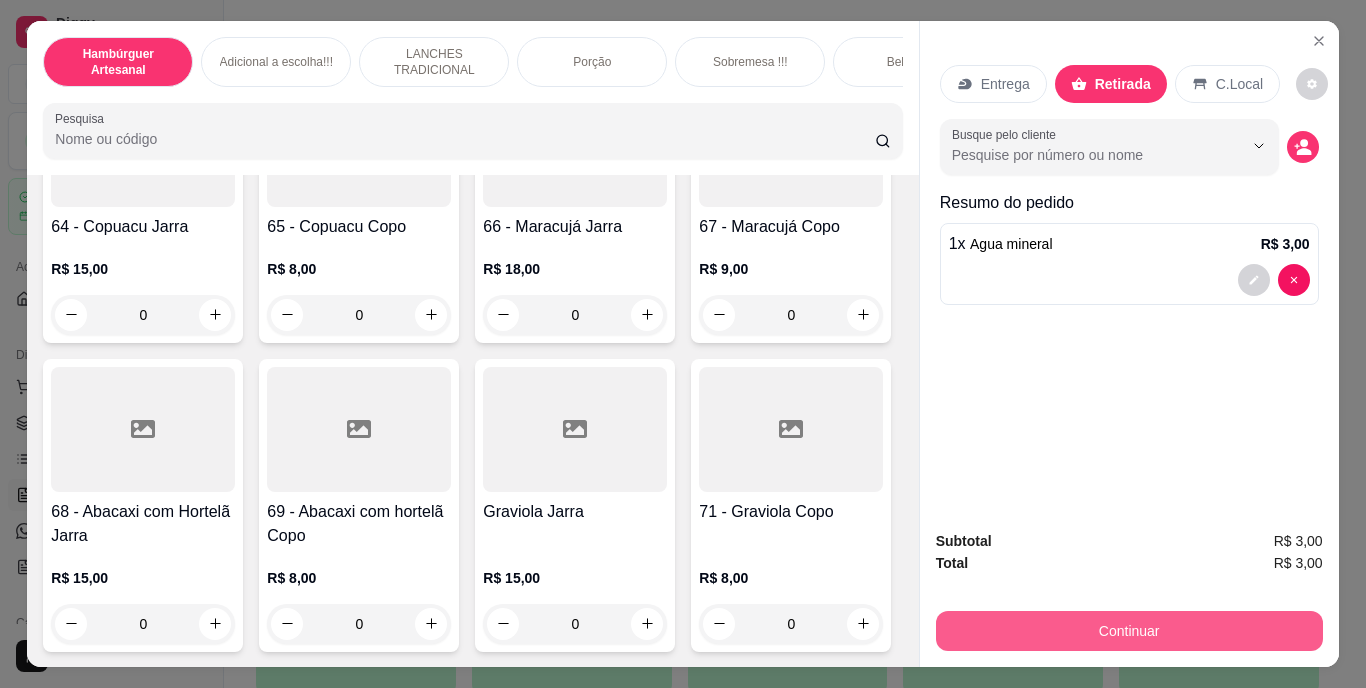 click on "Continuar" at bounding box center (1129, 631) 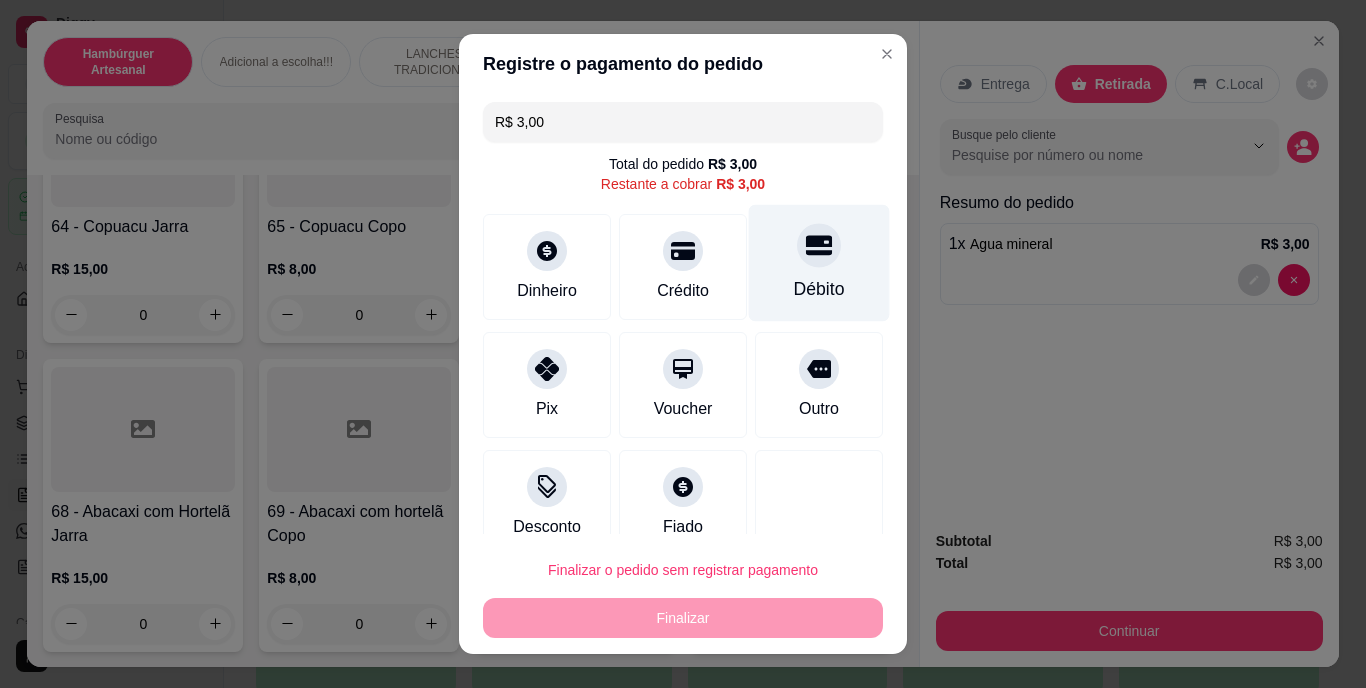 click 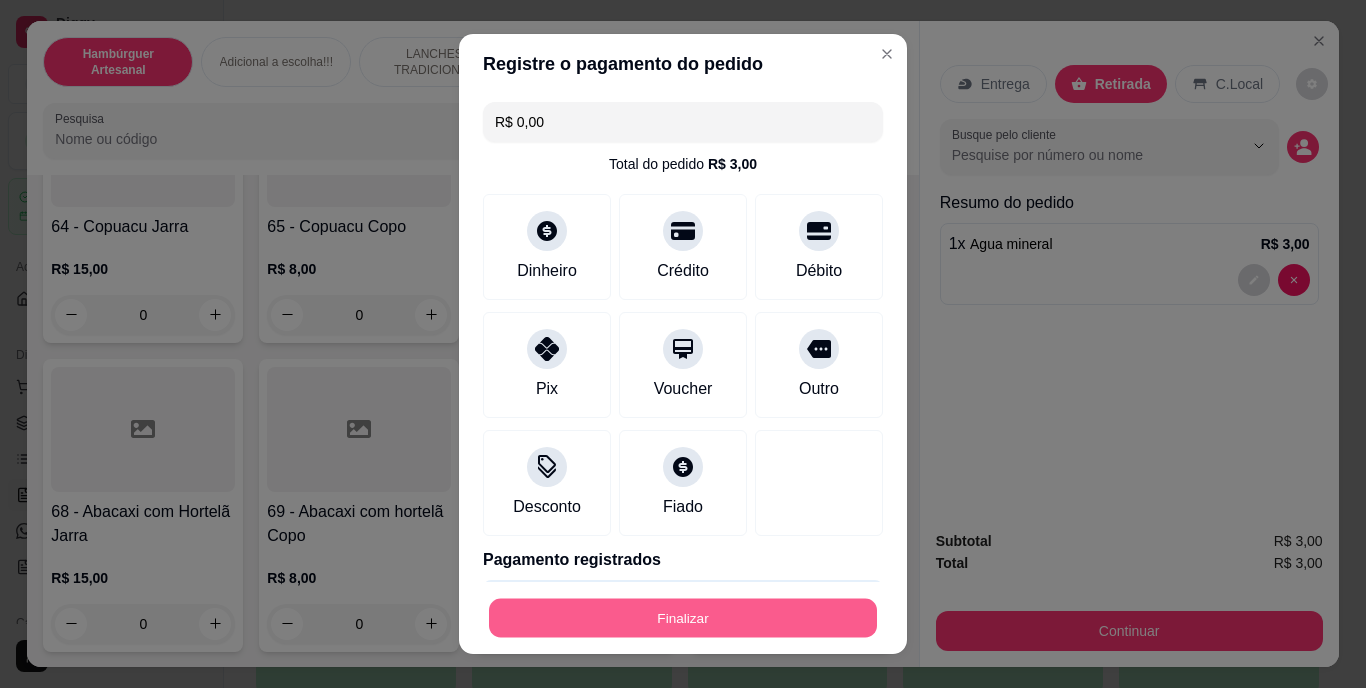 click on "Finalizar" at bounding box center [683, 617] 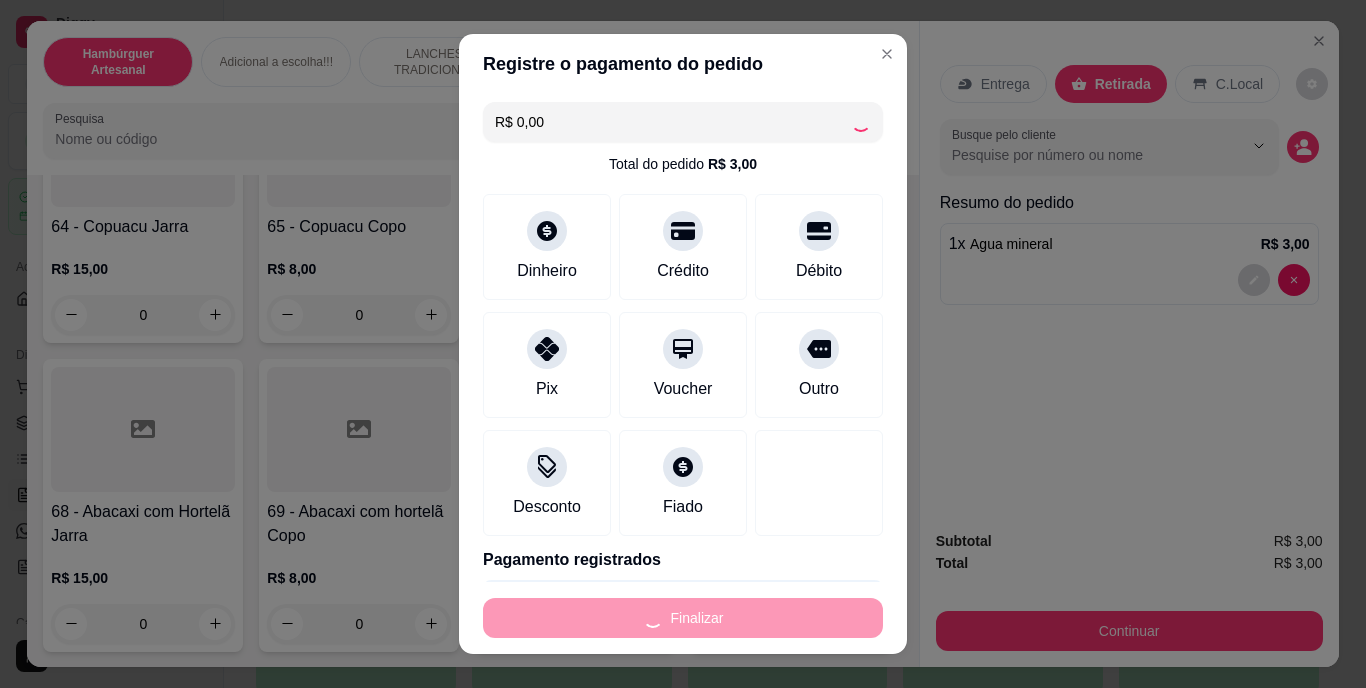 type on "0" 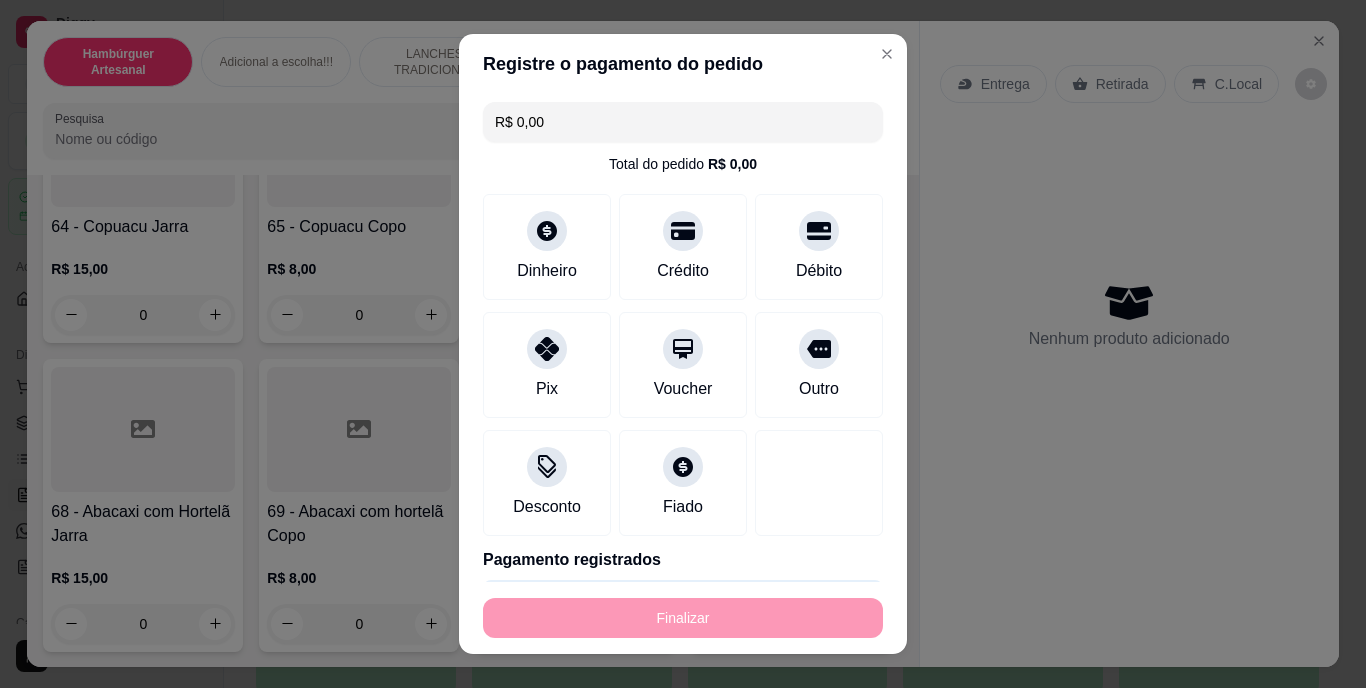 type on "-R$ 3,00" 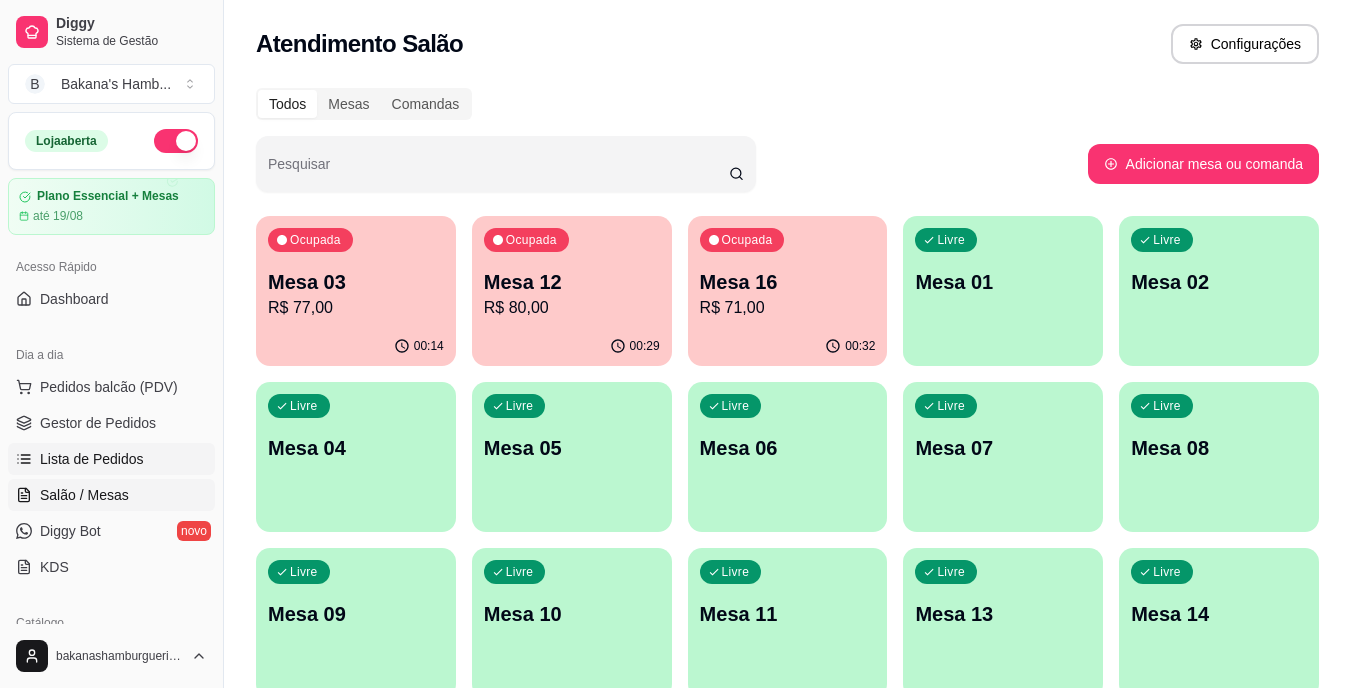 click on "Lista de Pedidos" at bounding box center [92, 459] 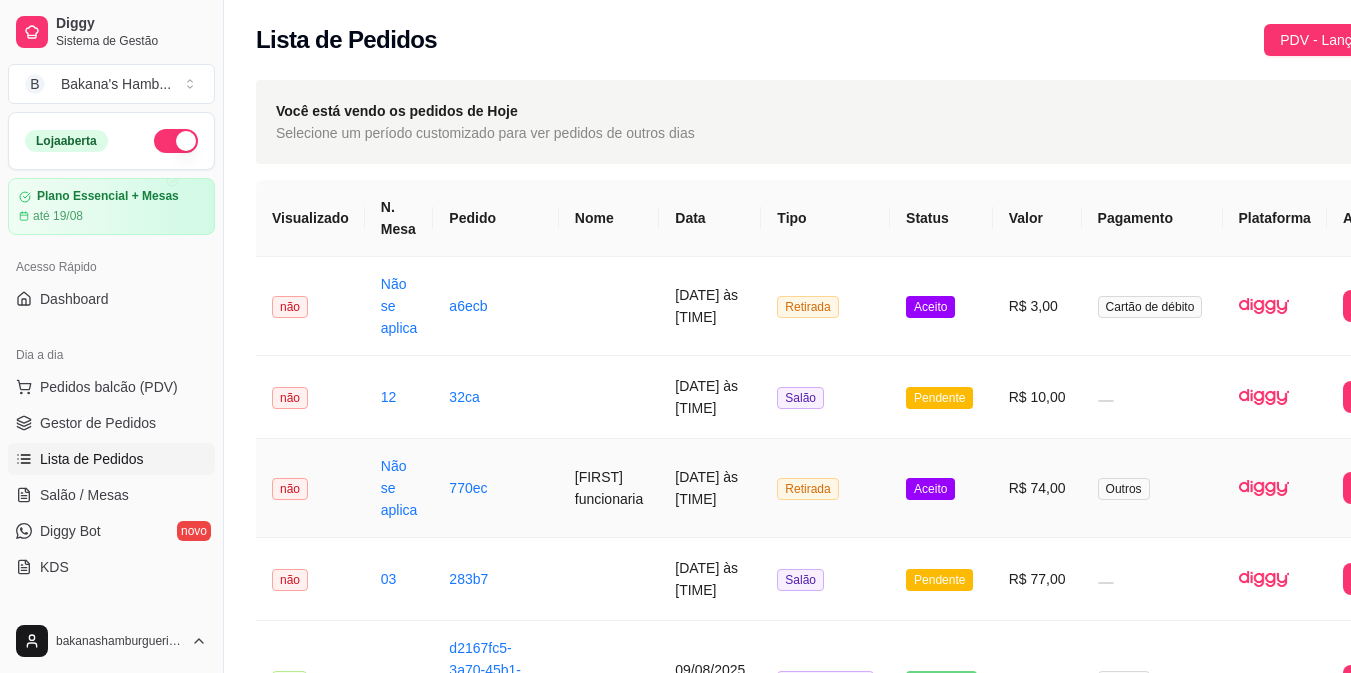 click on "[DATE] às [TIME]" at bounding box center (710, 488) 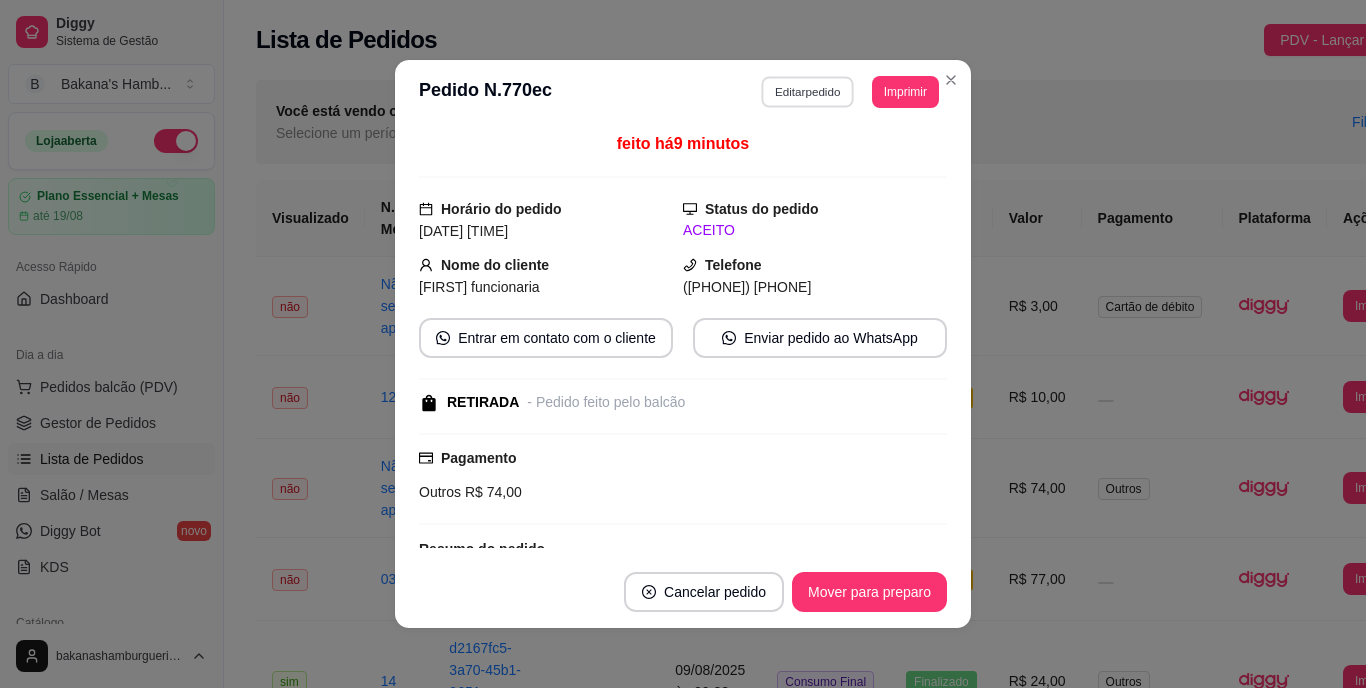 click on "Editar  pedido" at bounding box center [808, 91] 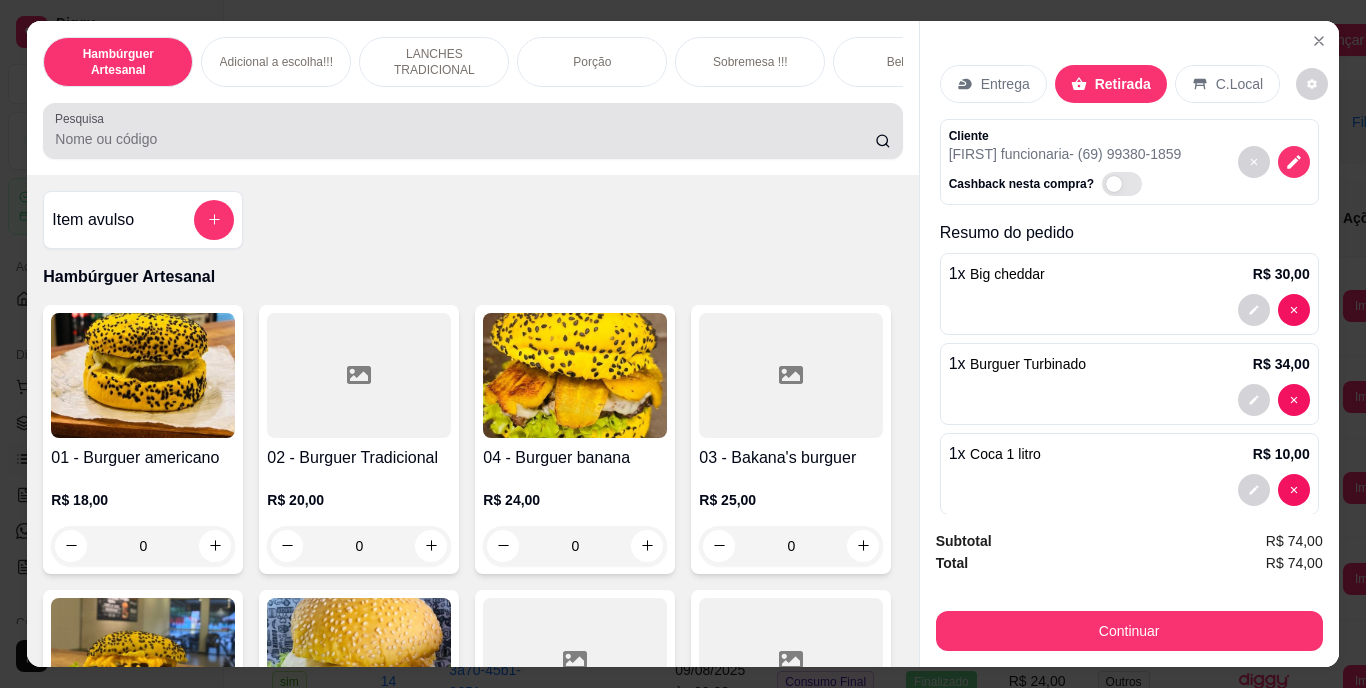 click on "Pesquisa" at bounding box center (472, 131) 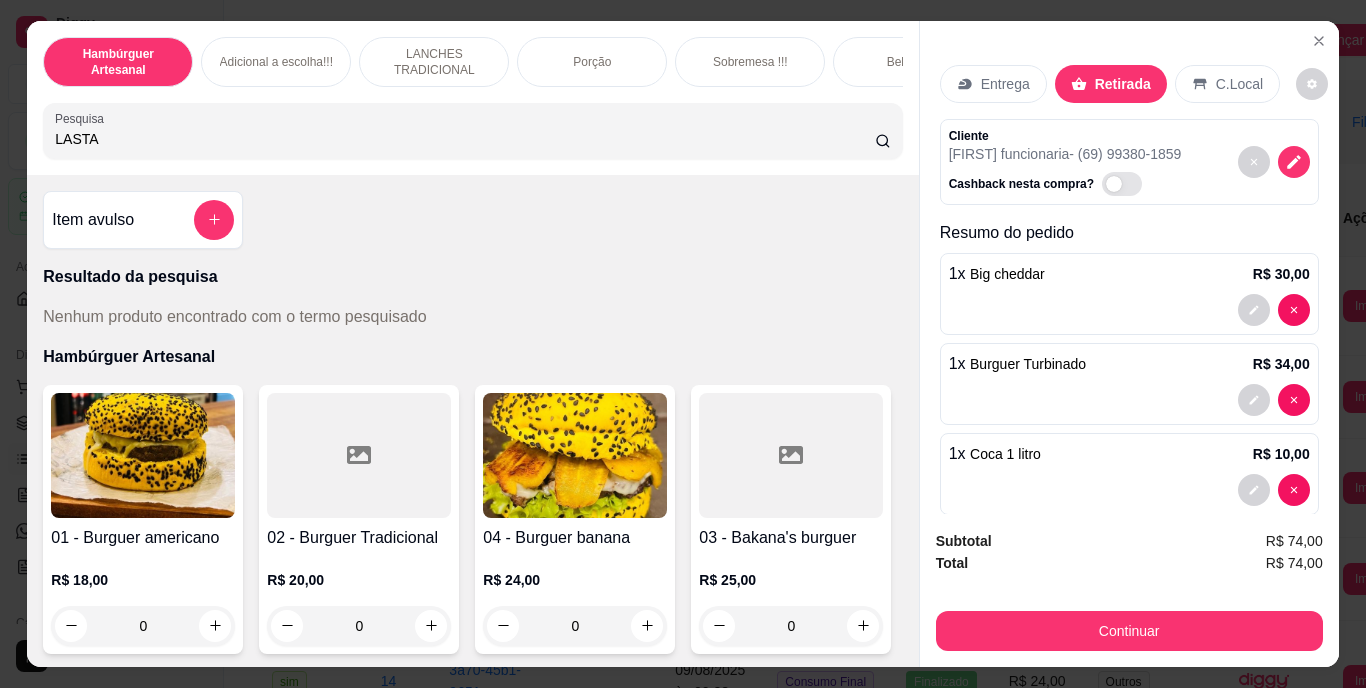 click on "LASTA" at bounding box center [465, 139] 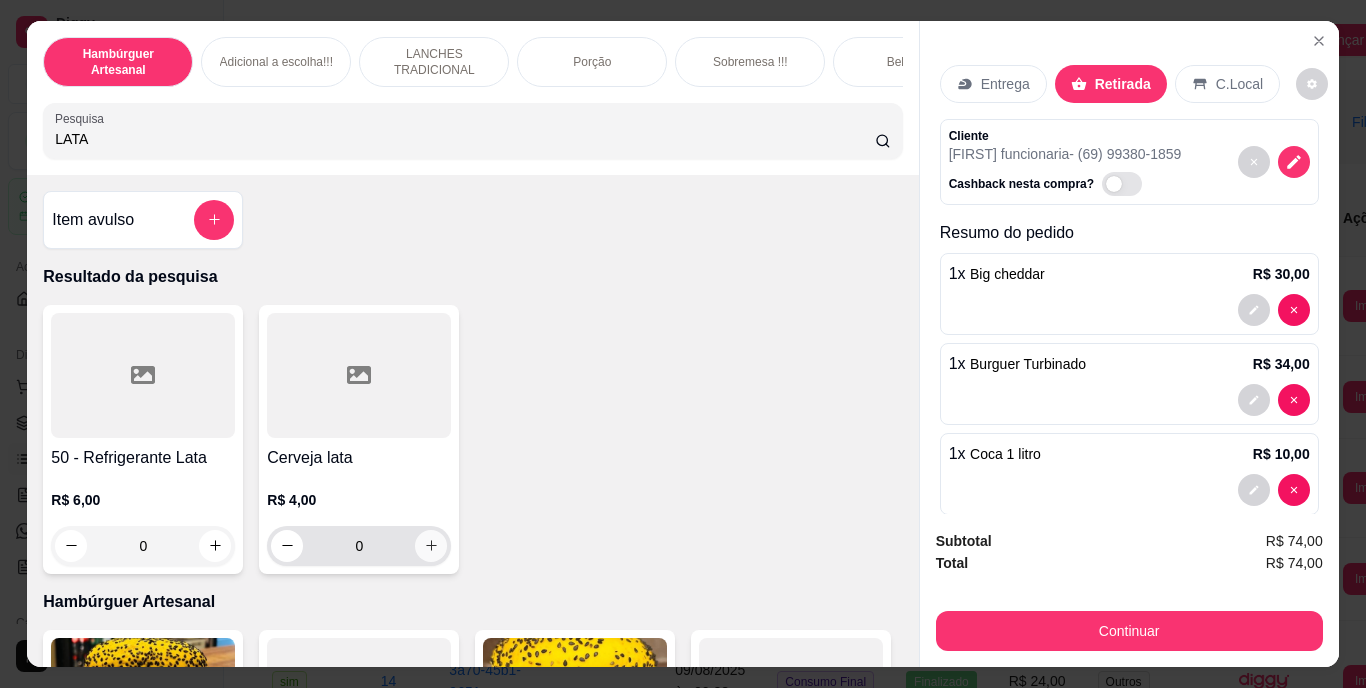 type on "LATA" 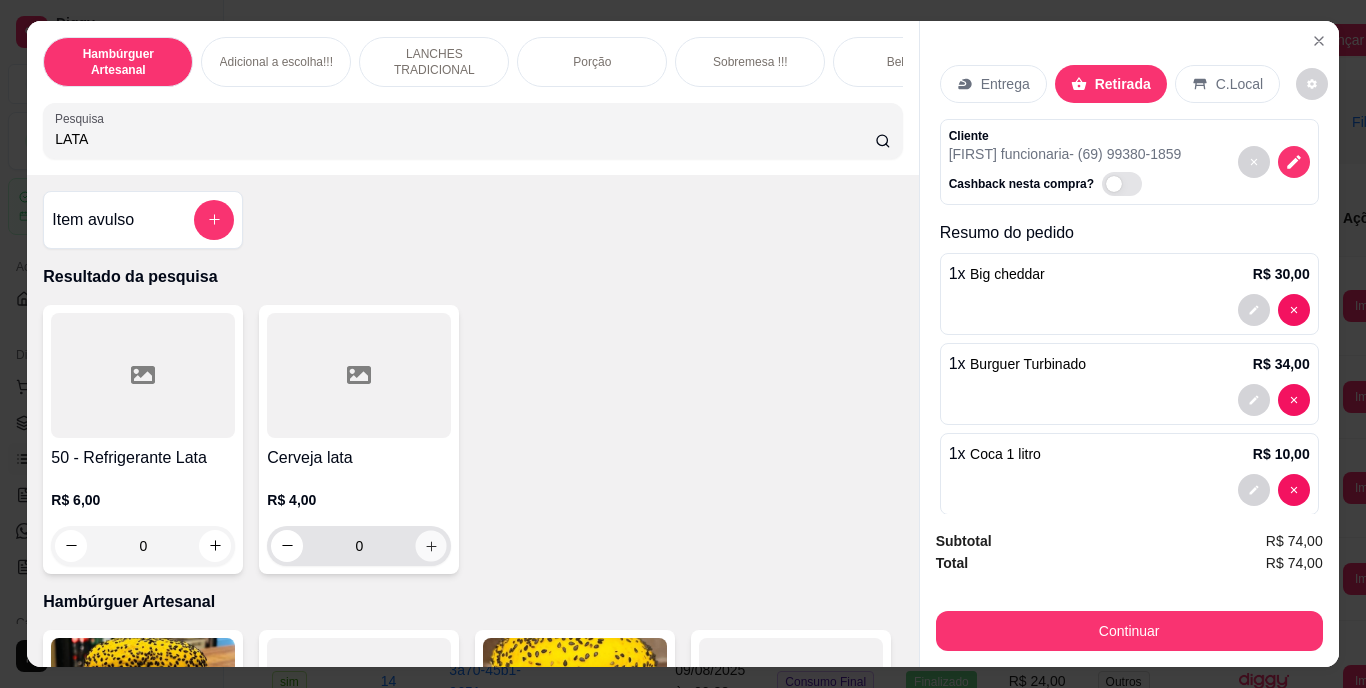 click at bounding box center [431, 545] 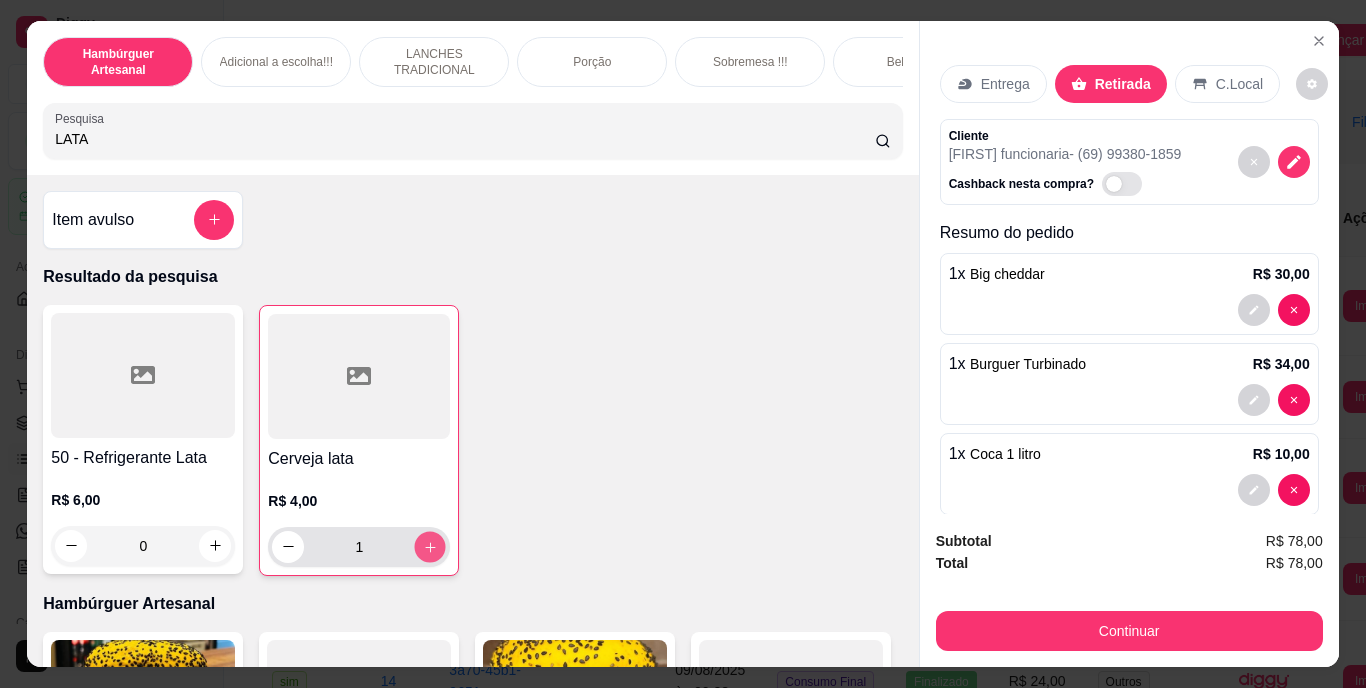 click at bounding box center [430, 546] 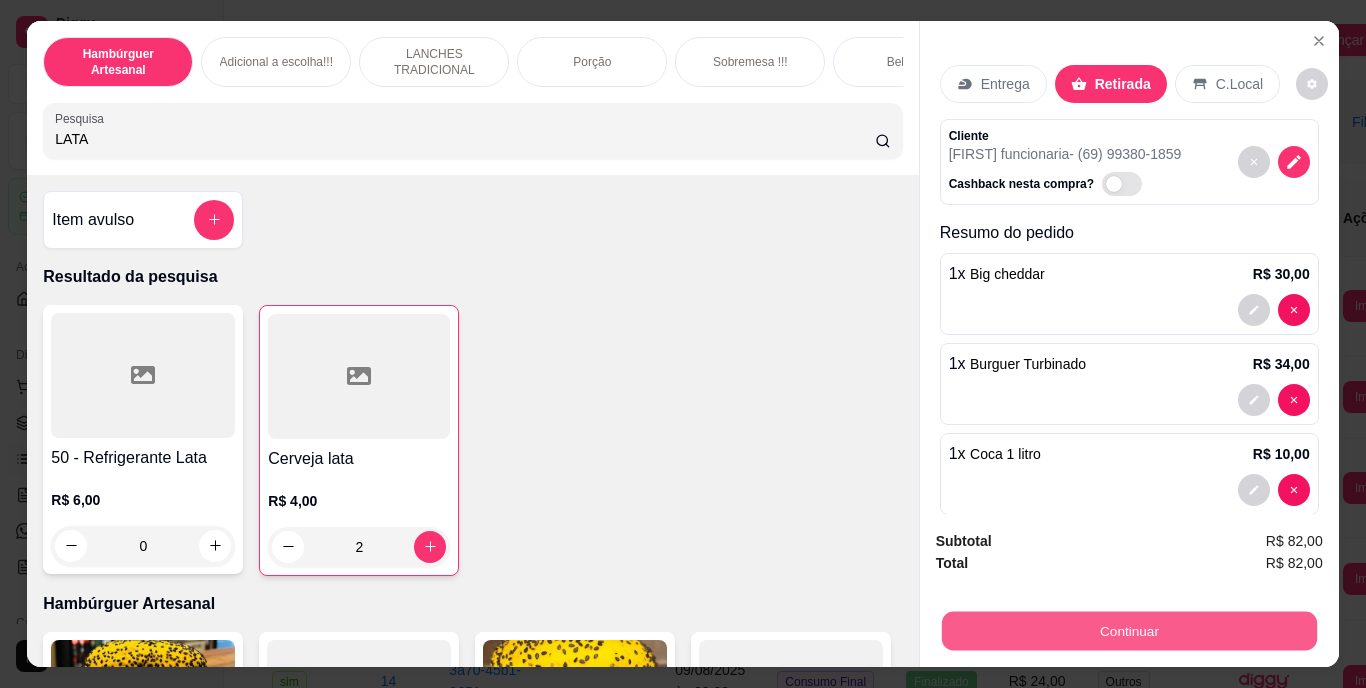 click on "Continuar" at bounding box center [1128, 631] 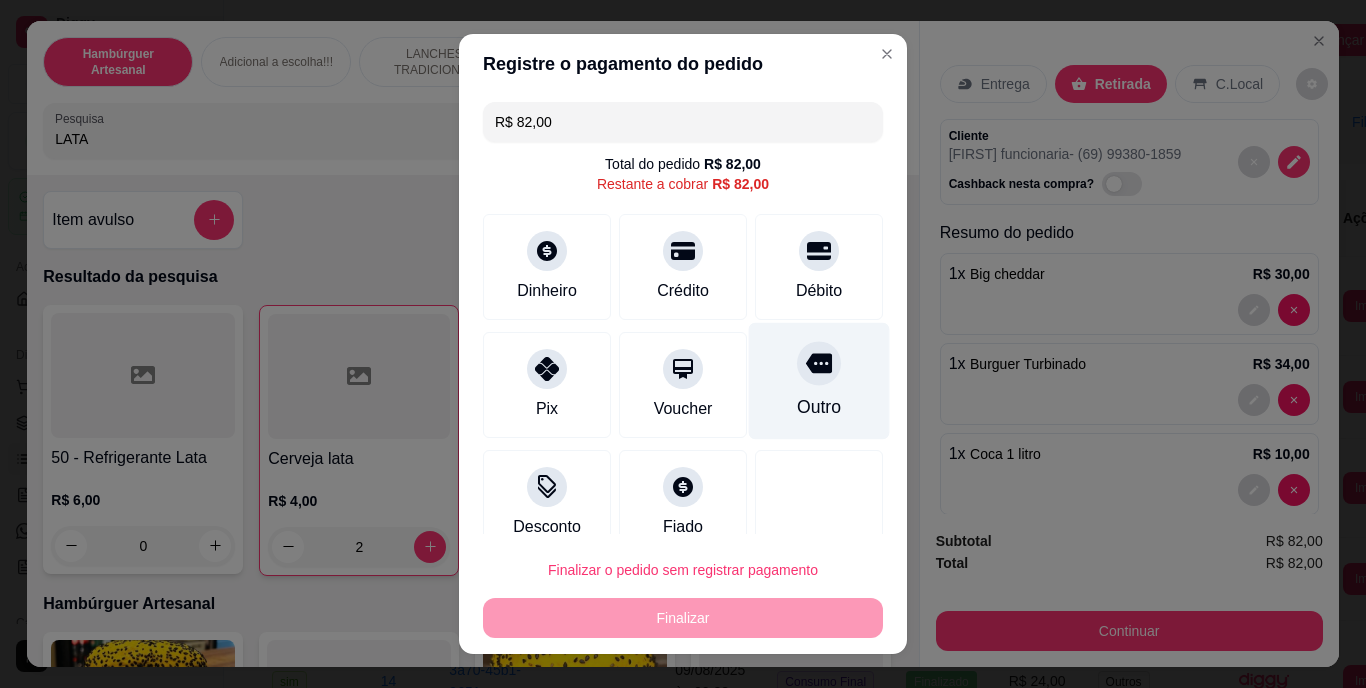 click on "Outro" at bounding box center (819, 408) 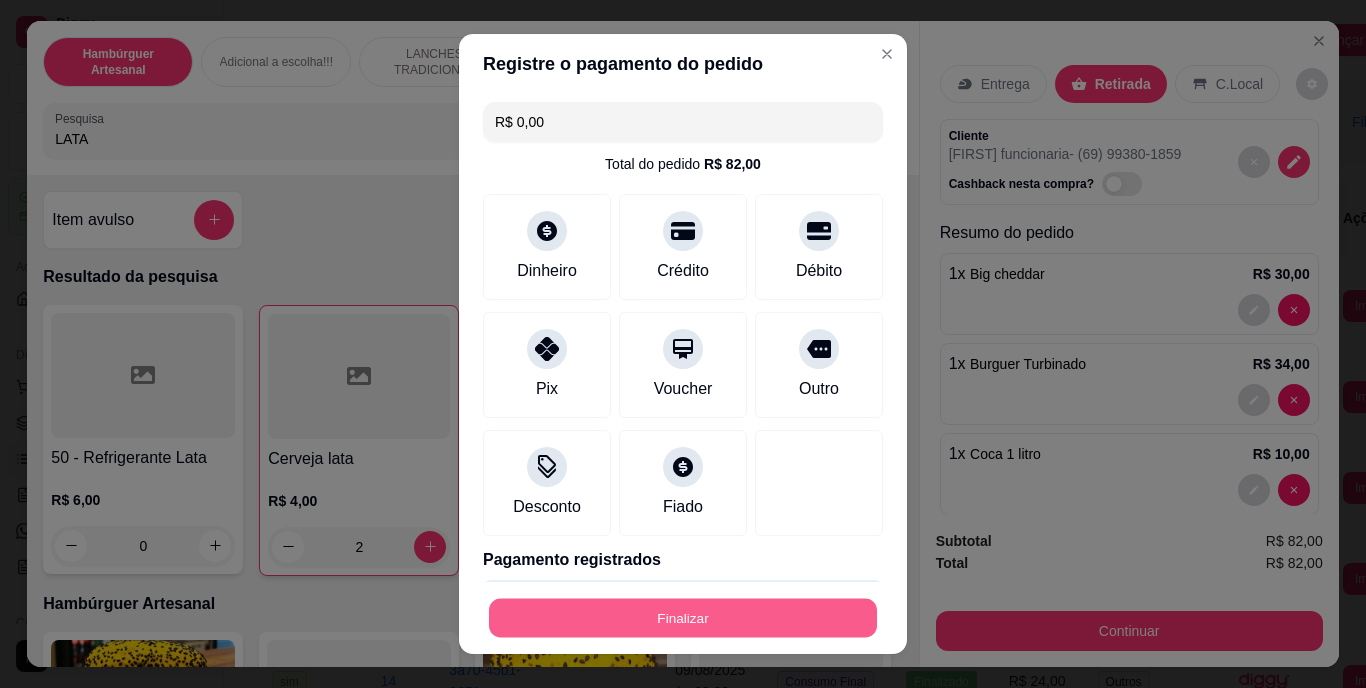 click on "Finalizar" at bounding box center [683, 617] 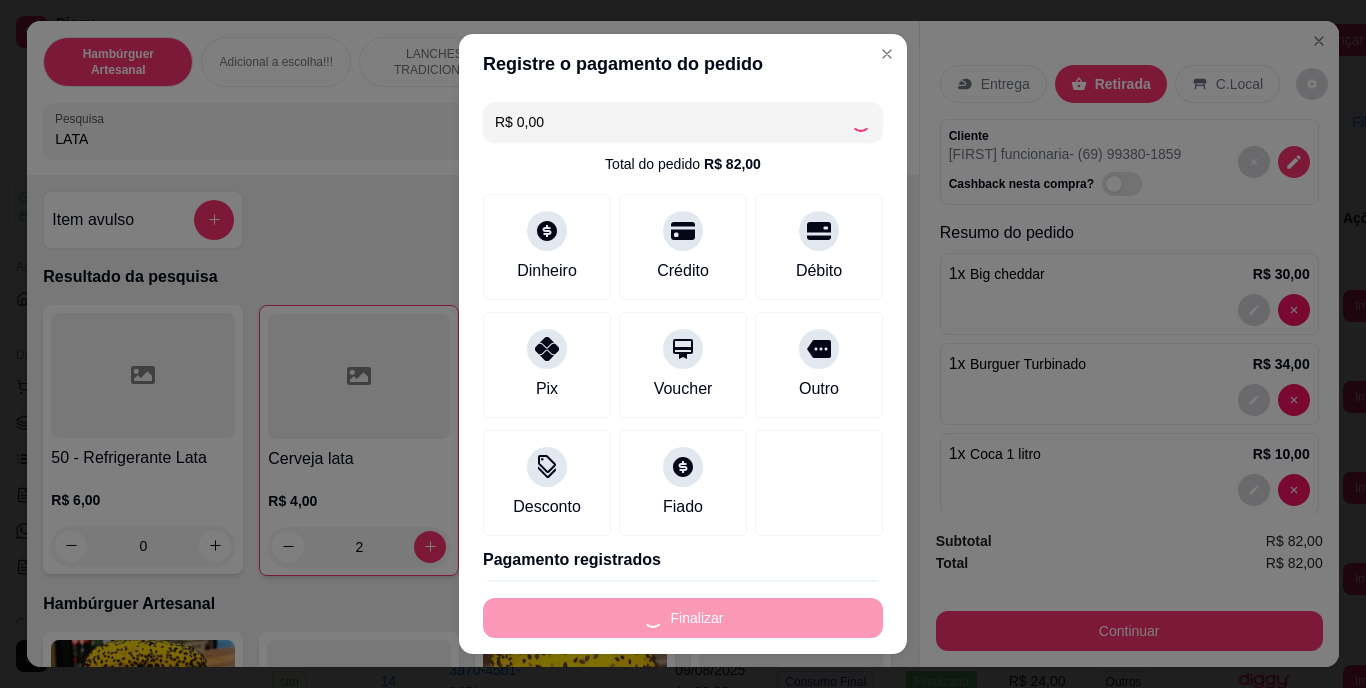 type on "0" 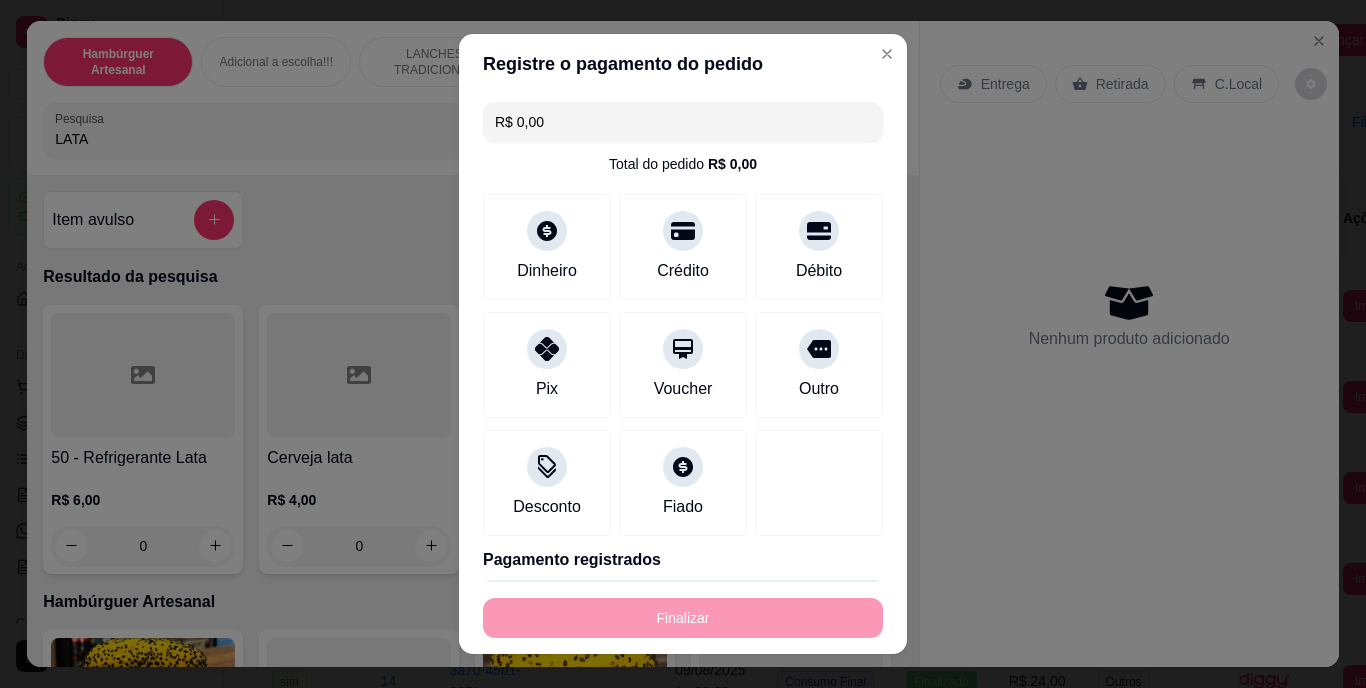 type on "-R$ 82,00" 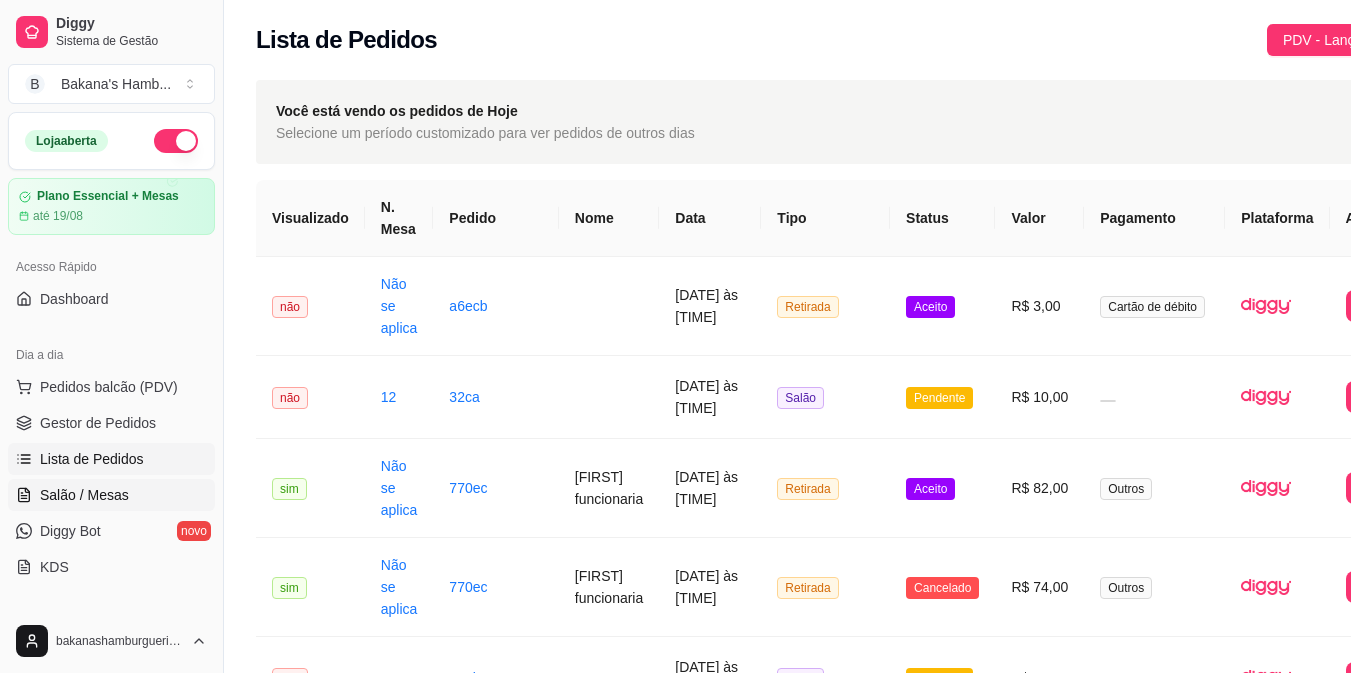 click on "Salão / Mesas" at bounding box center [84, 495] 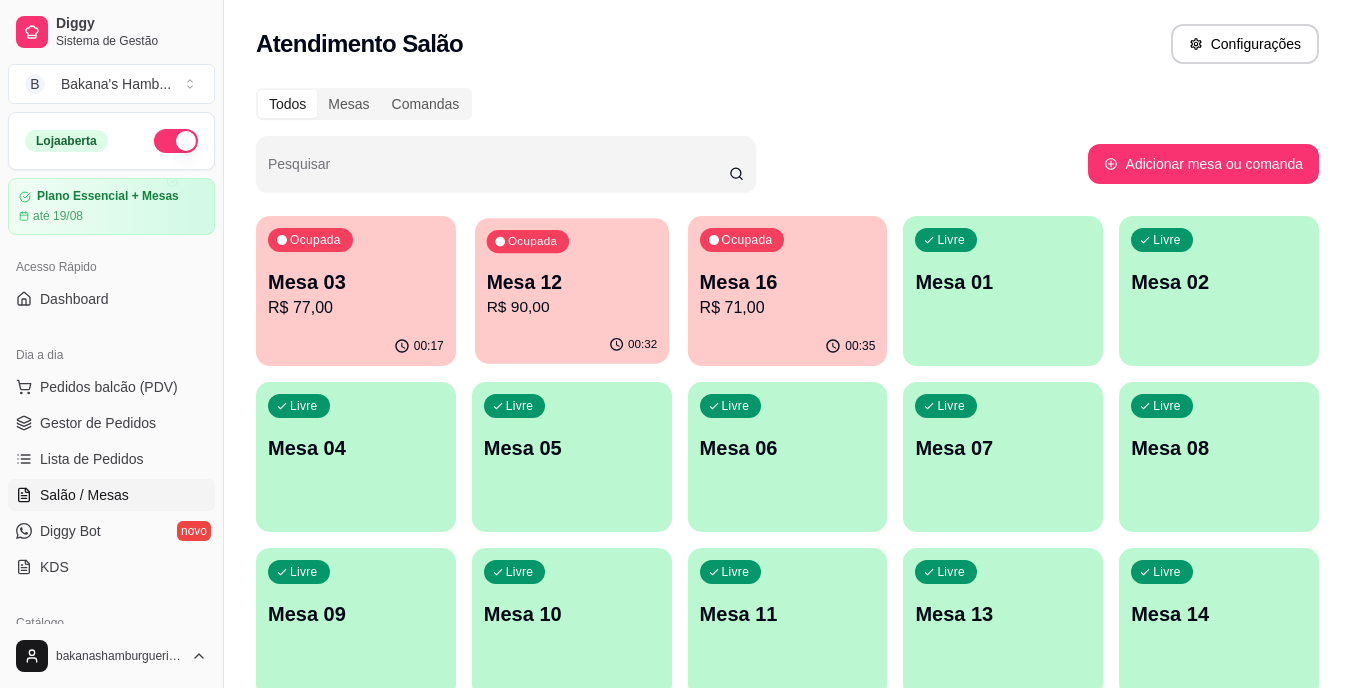 click on "Ocupada Mesa 12 R$ 90,00" at bounding box center (572, 272) 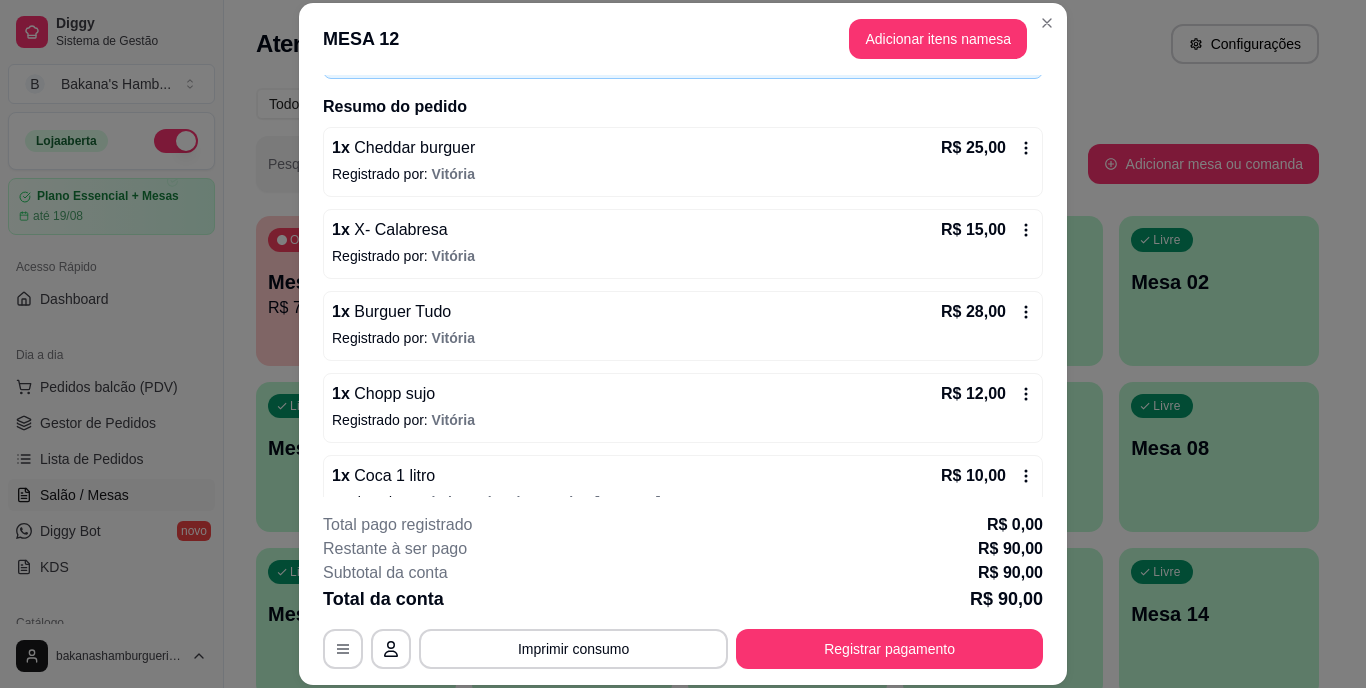 scroll, scrollTop: 174, scrollLeft: 0, axis: vertical 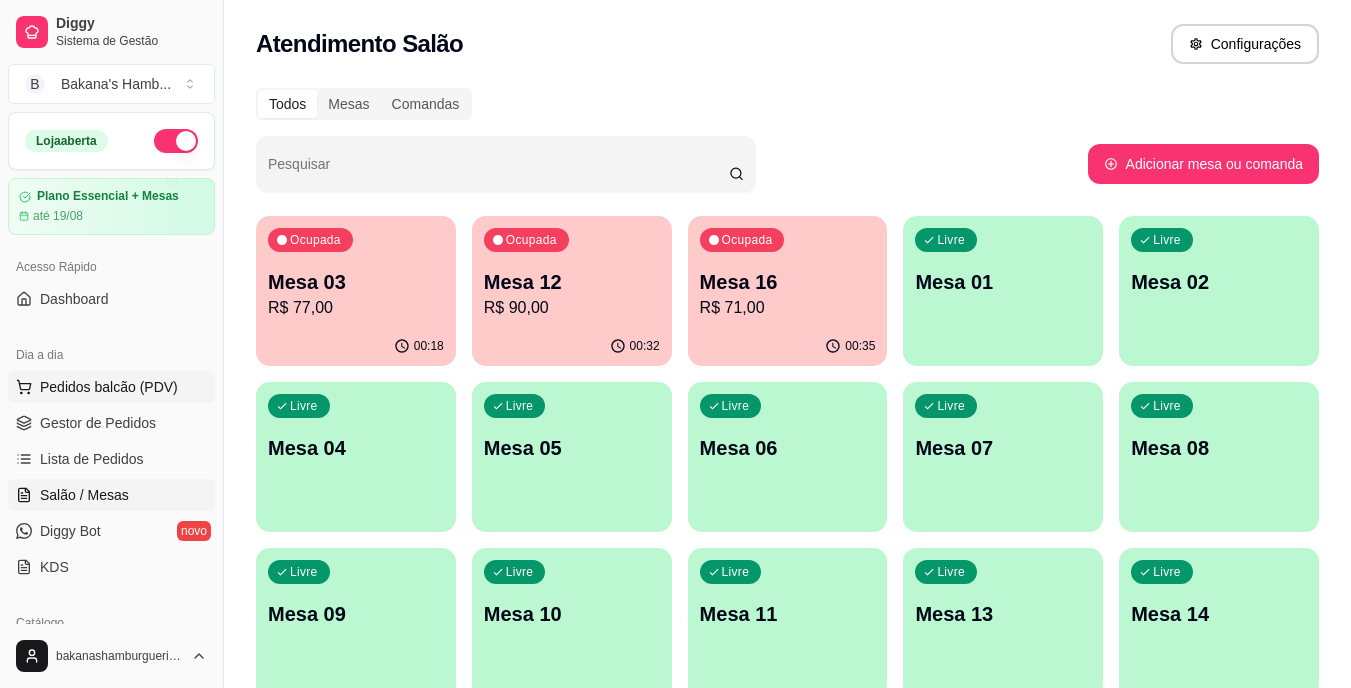 click on "Pedidos balcão (PDV)" at bounding box center (109, 387) 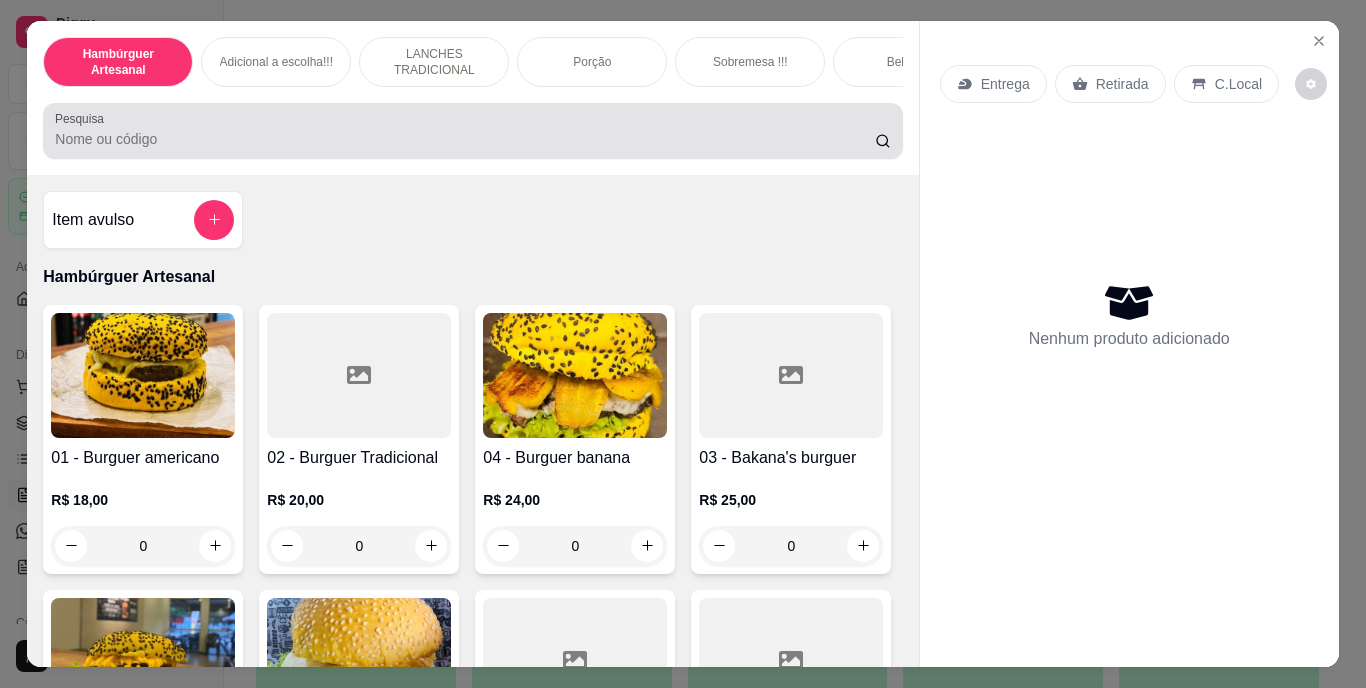 click on "Pesquisa" at bounding box center (472, 131) 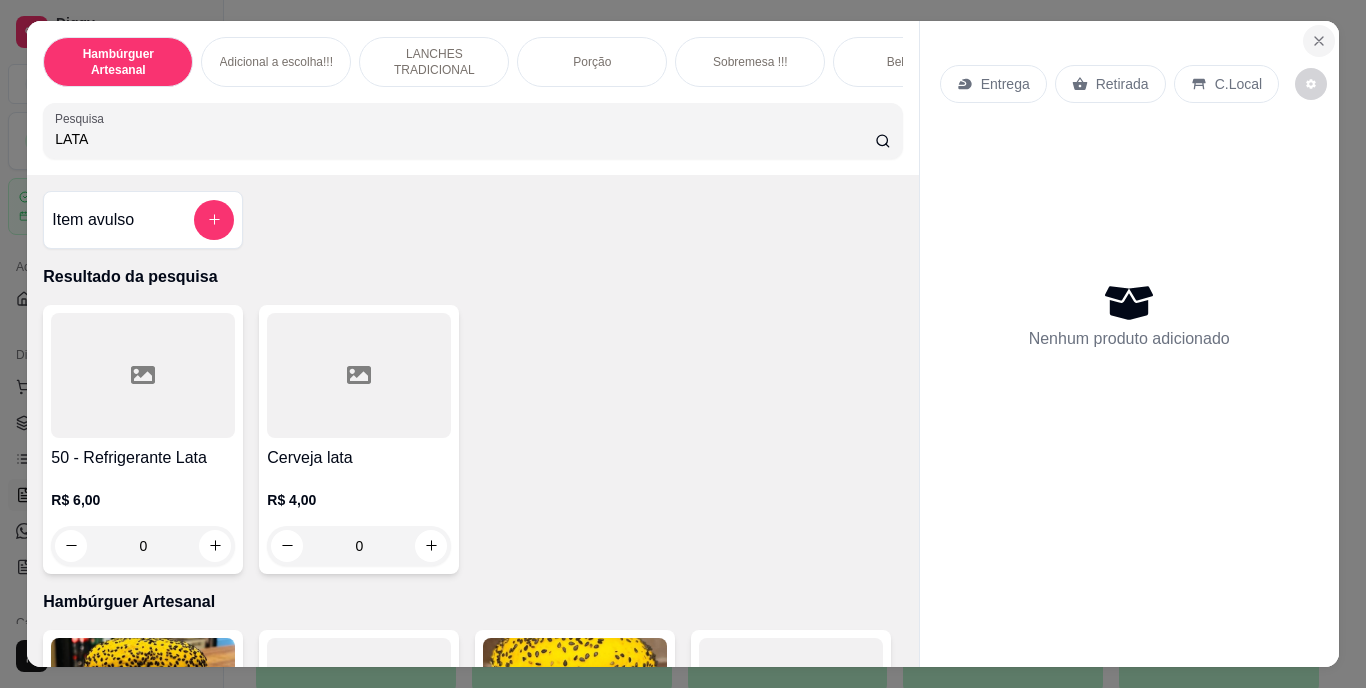 type on "LATA" 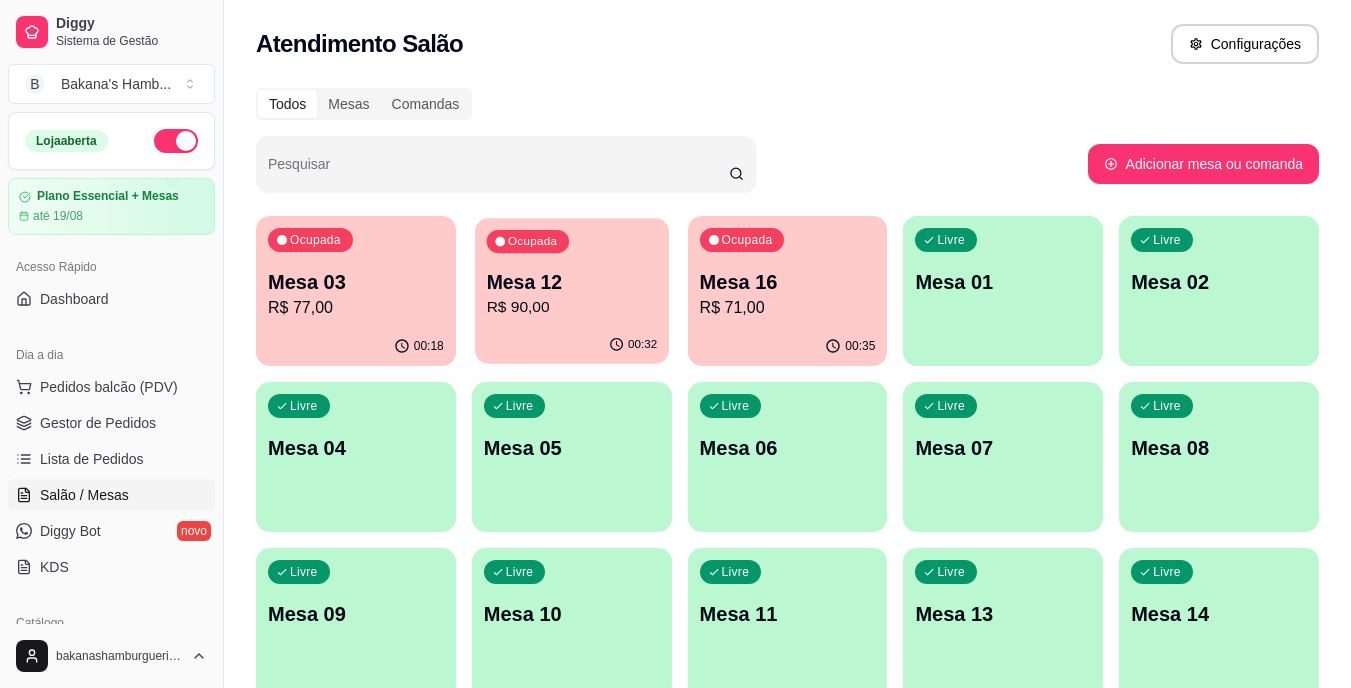 click on "00:32" at bounding box center [572, 345] 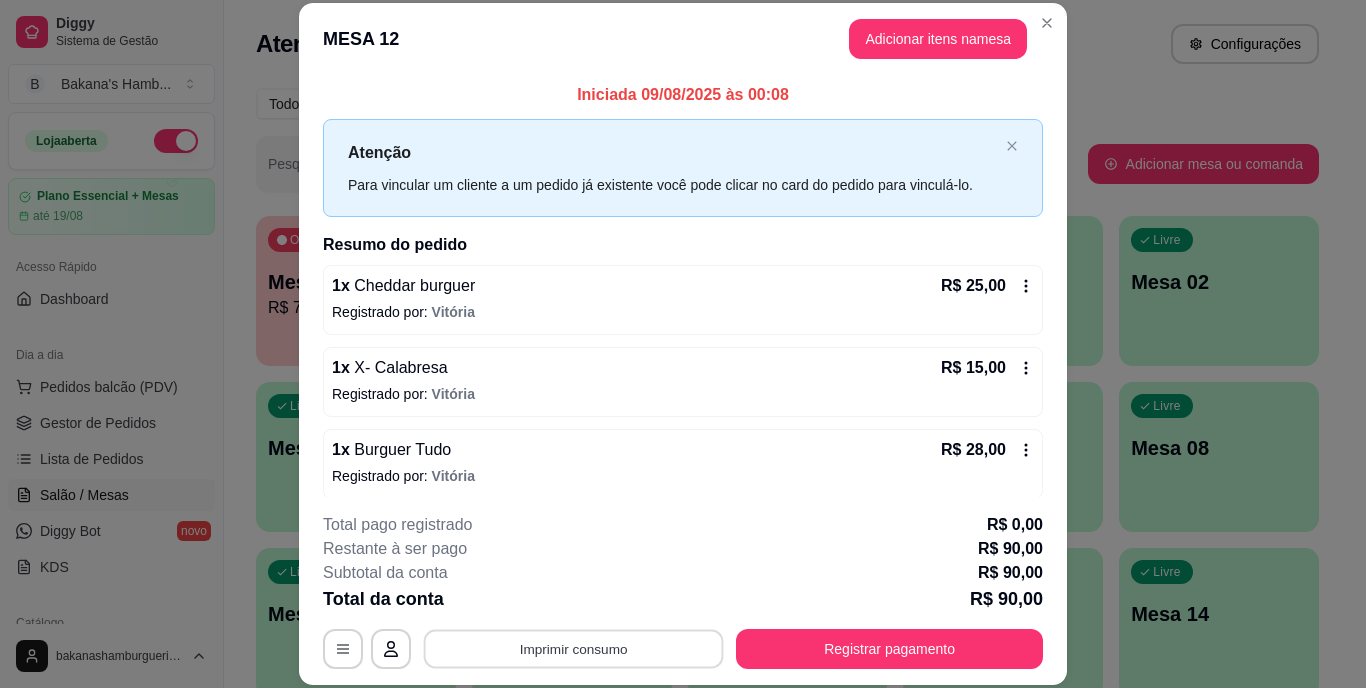 click on "Imprimir consumo" at bounding box center [574, 648] 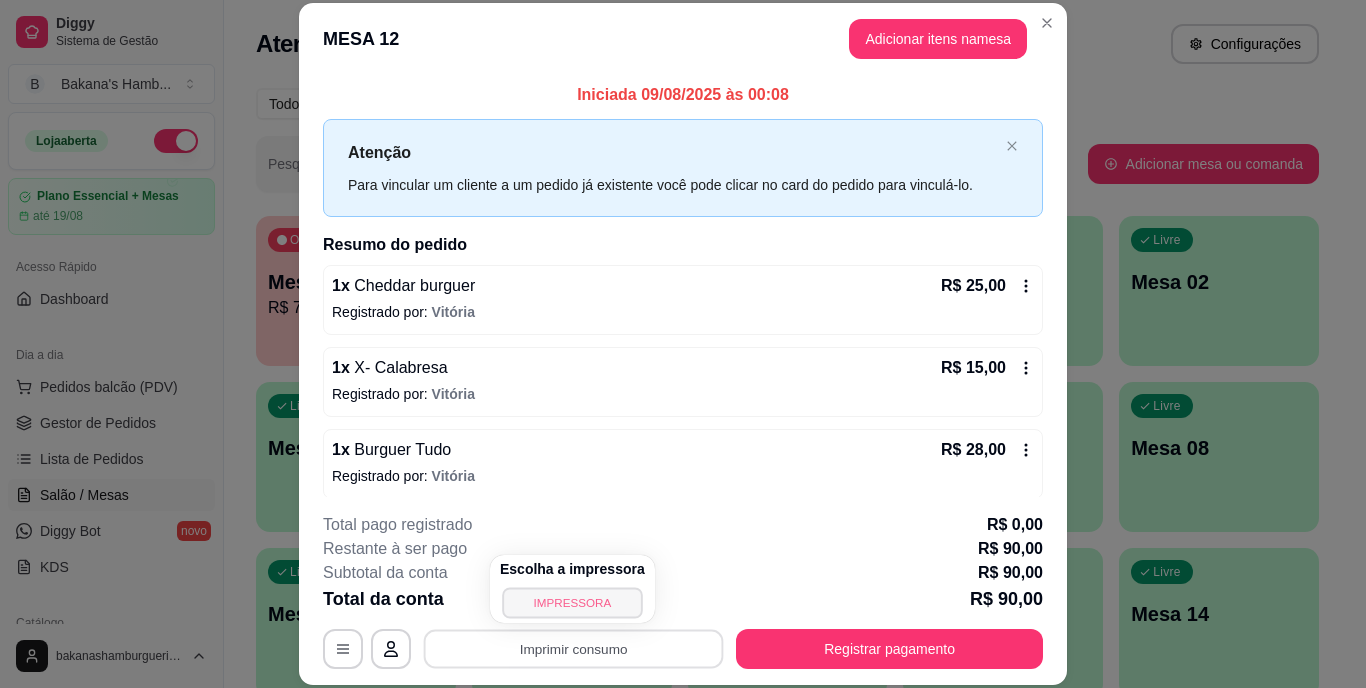 click on "IMPRESSORA" at bounding box center (572, 602) 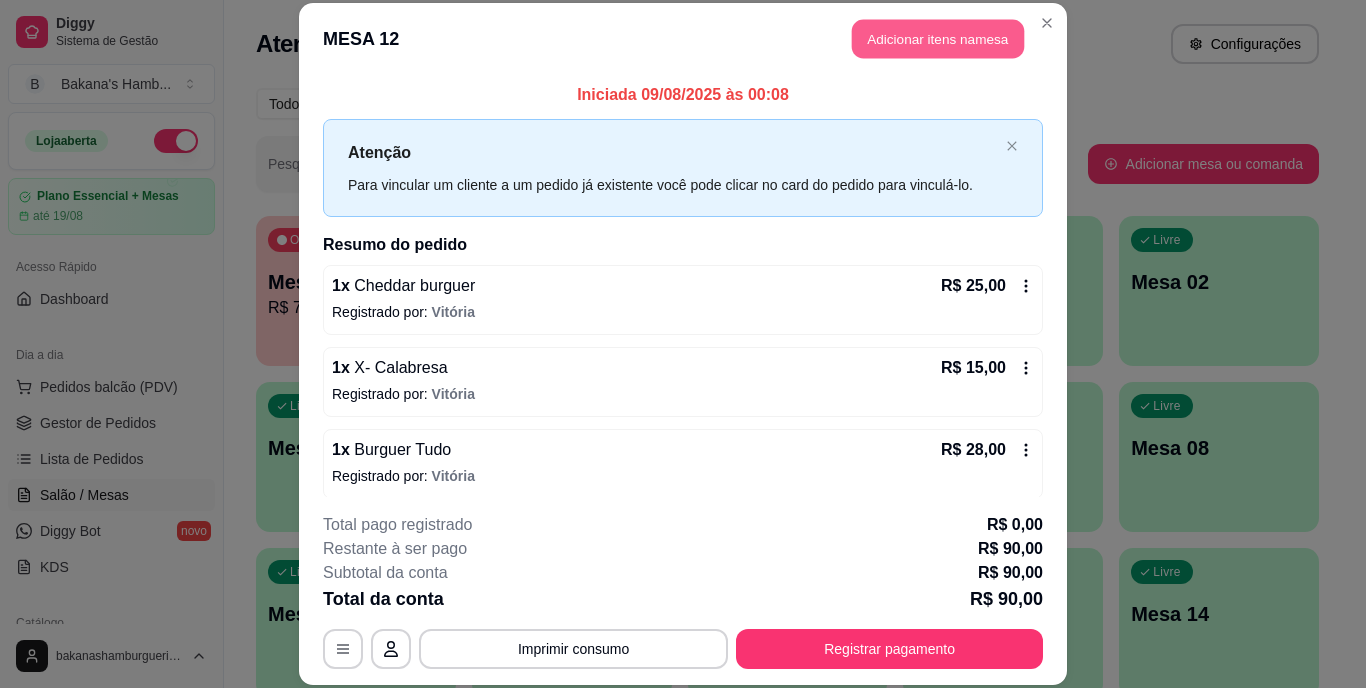 click on "Adicionar itens na  mesa" at bounding box center (938, 39) 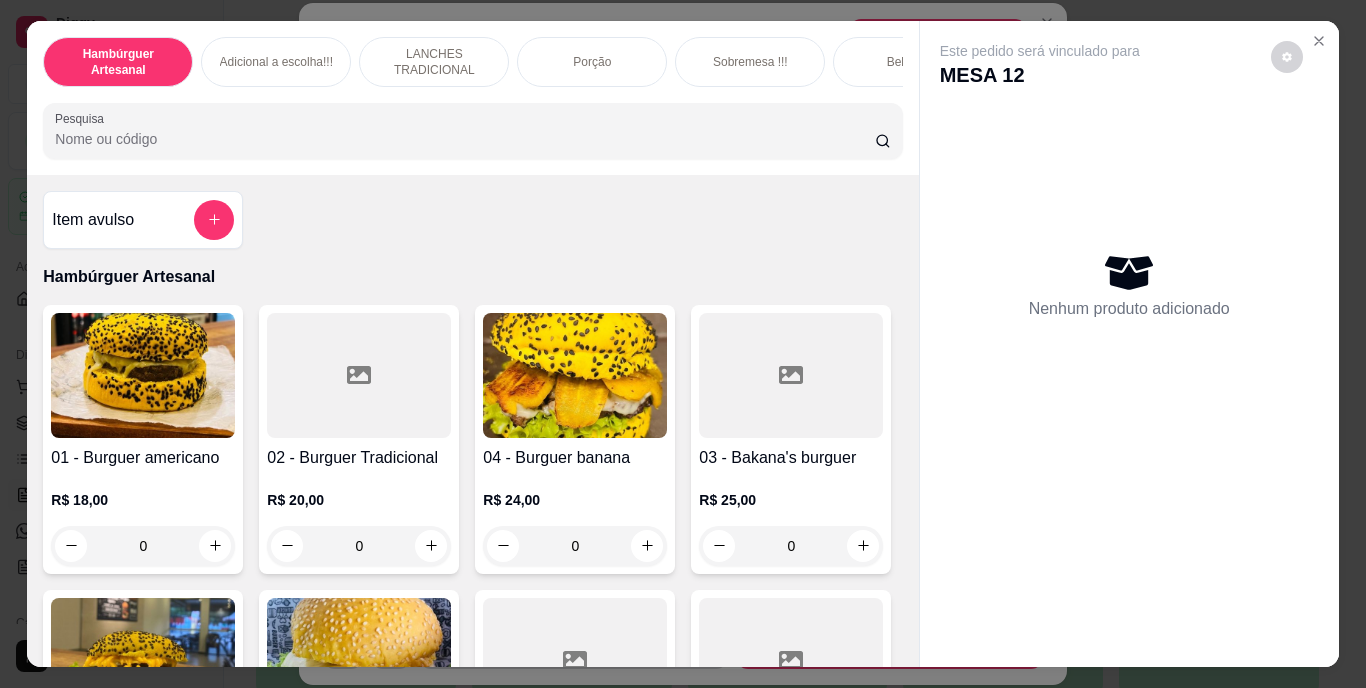 click on "Pesquisa" at bounding box center [465, 139] 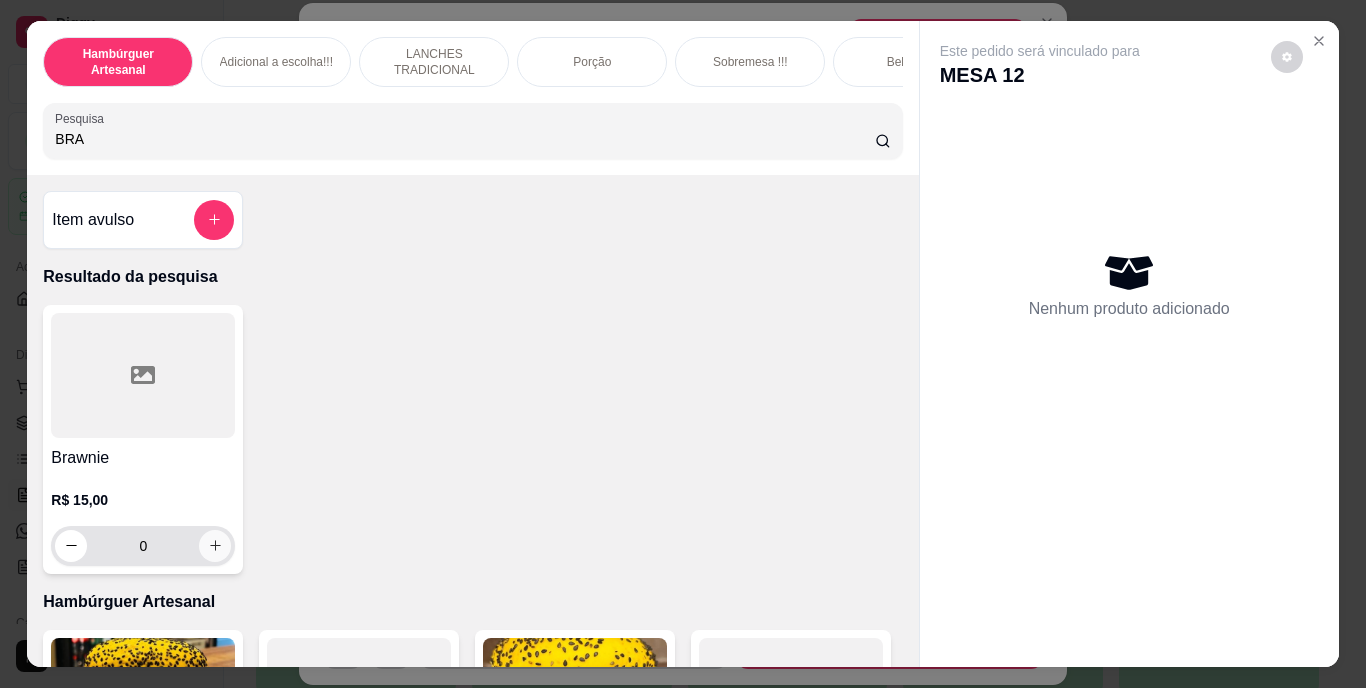 type on "BRA" 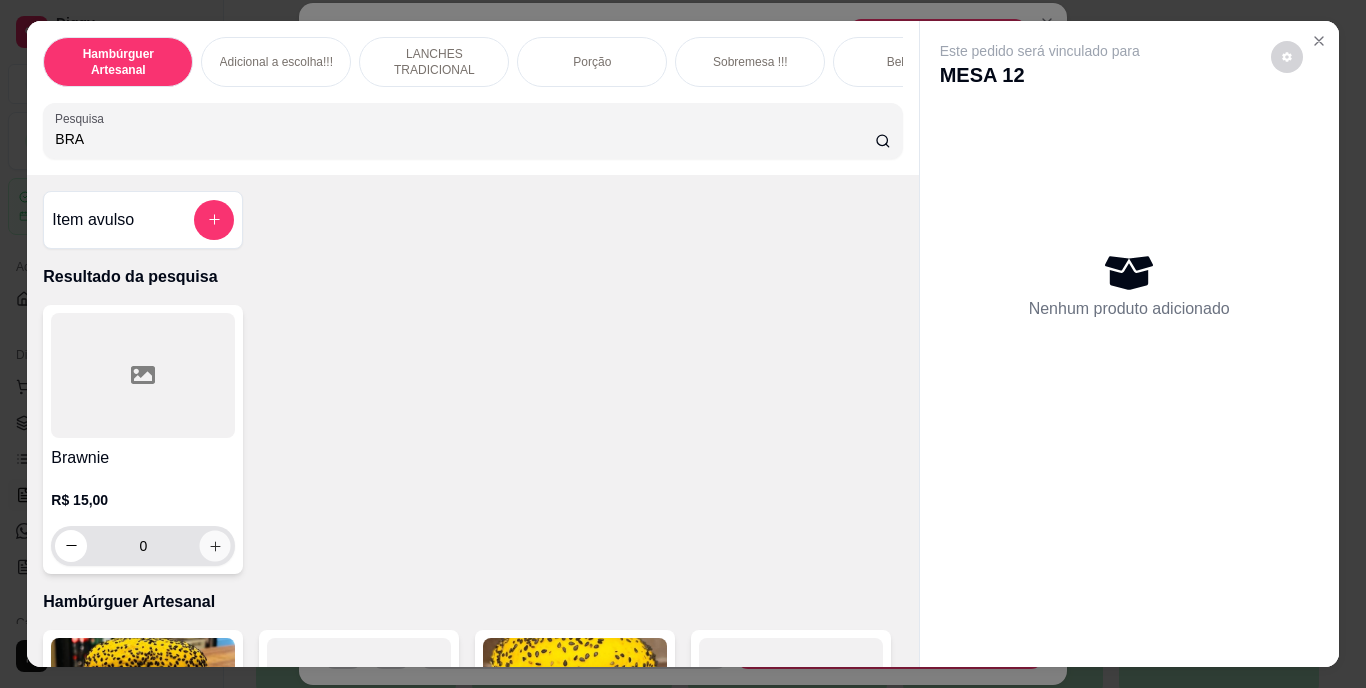 click 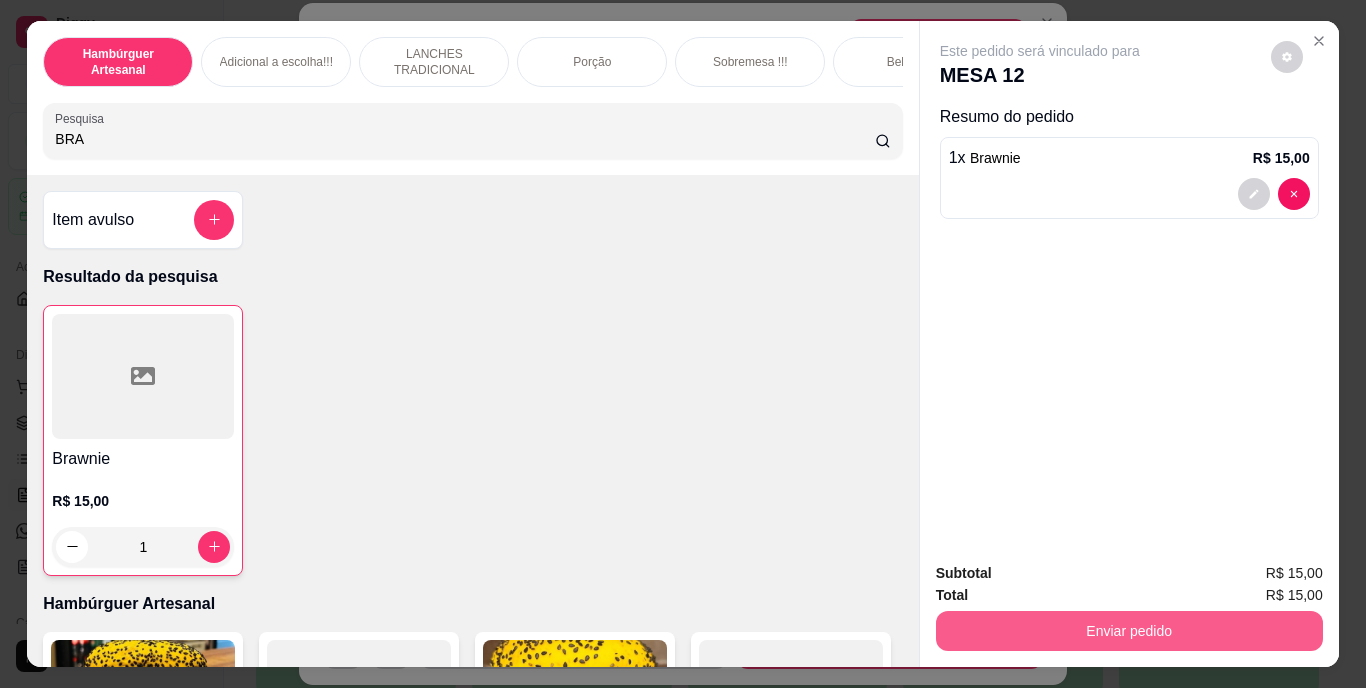click on "Enviar pedido" at bounding box center [1129, 631] 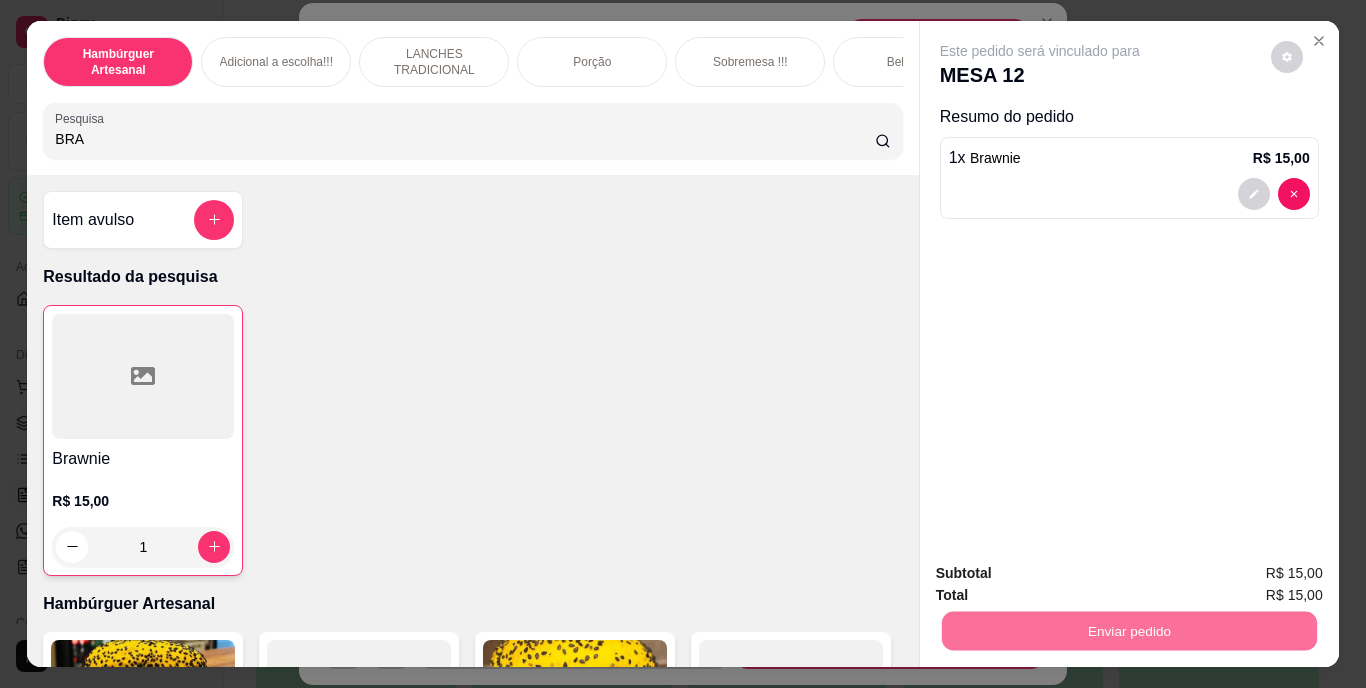 click on "Não registrar e enviar pedido" at bounding box center [1063, 575] 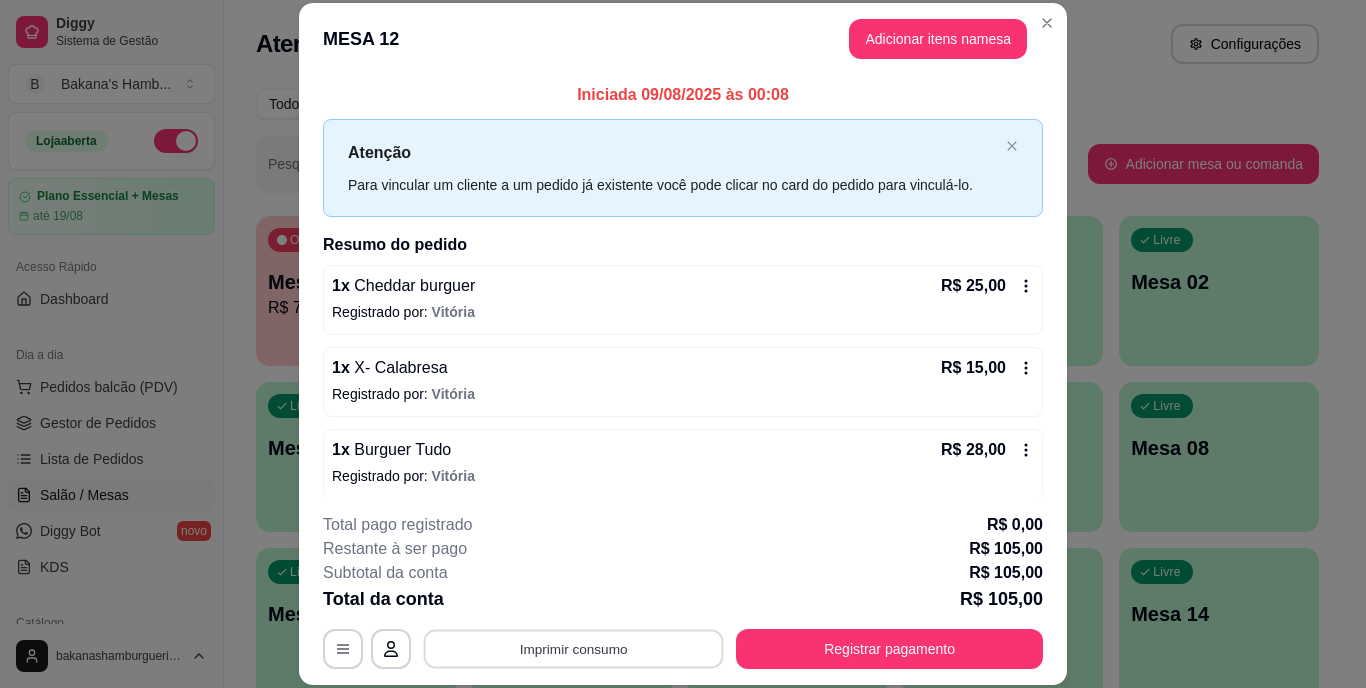 click on "Imprimir consumo" at bounding box center [574, 648] 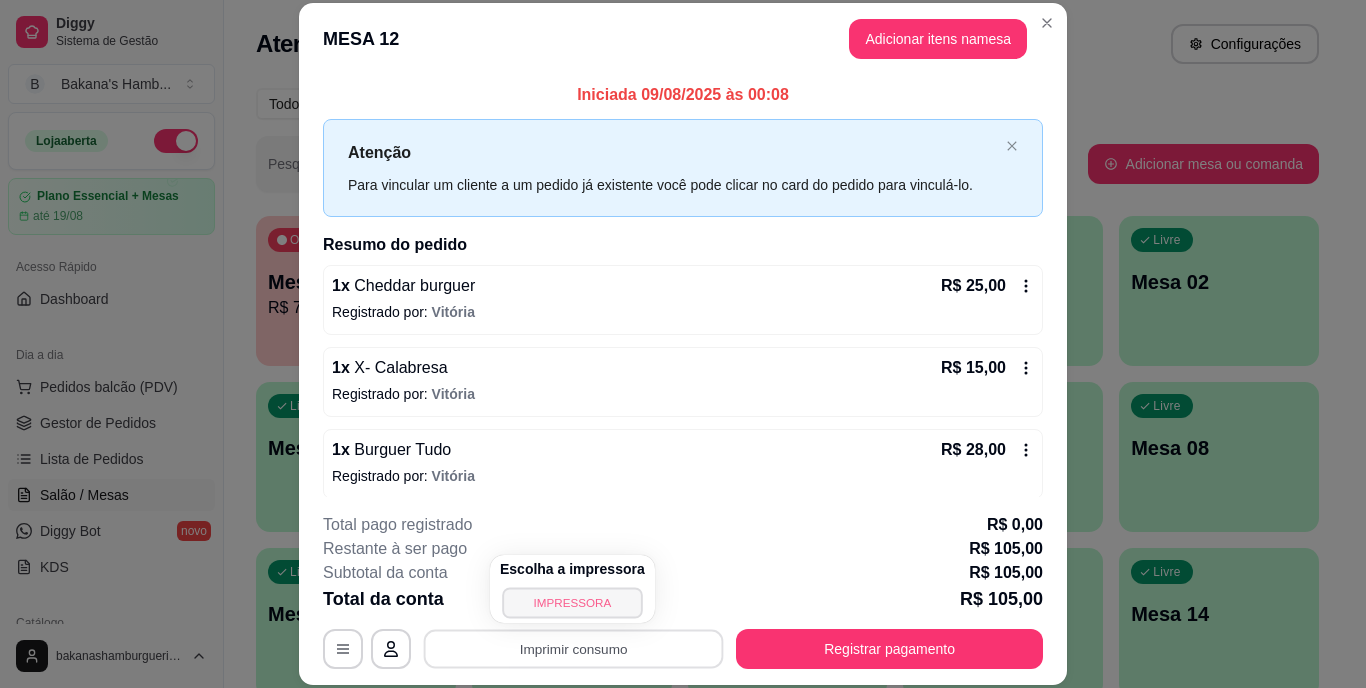 click on "IMPRESSORA" at bounding box center [572, 602] 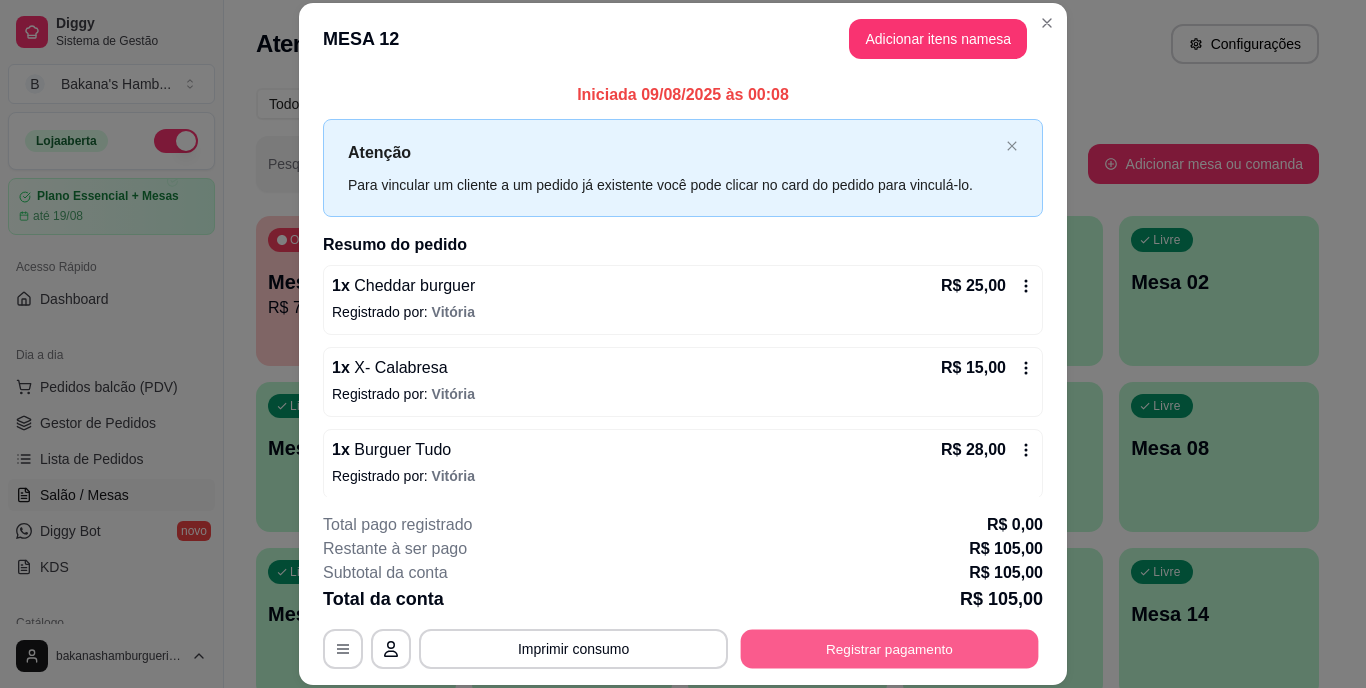 click on "Registrar pagamento" at bounding box center [890, 648] 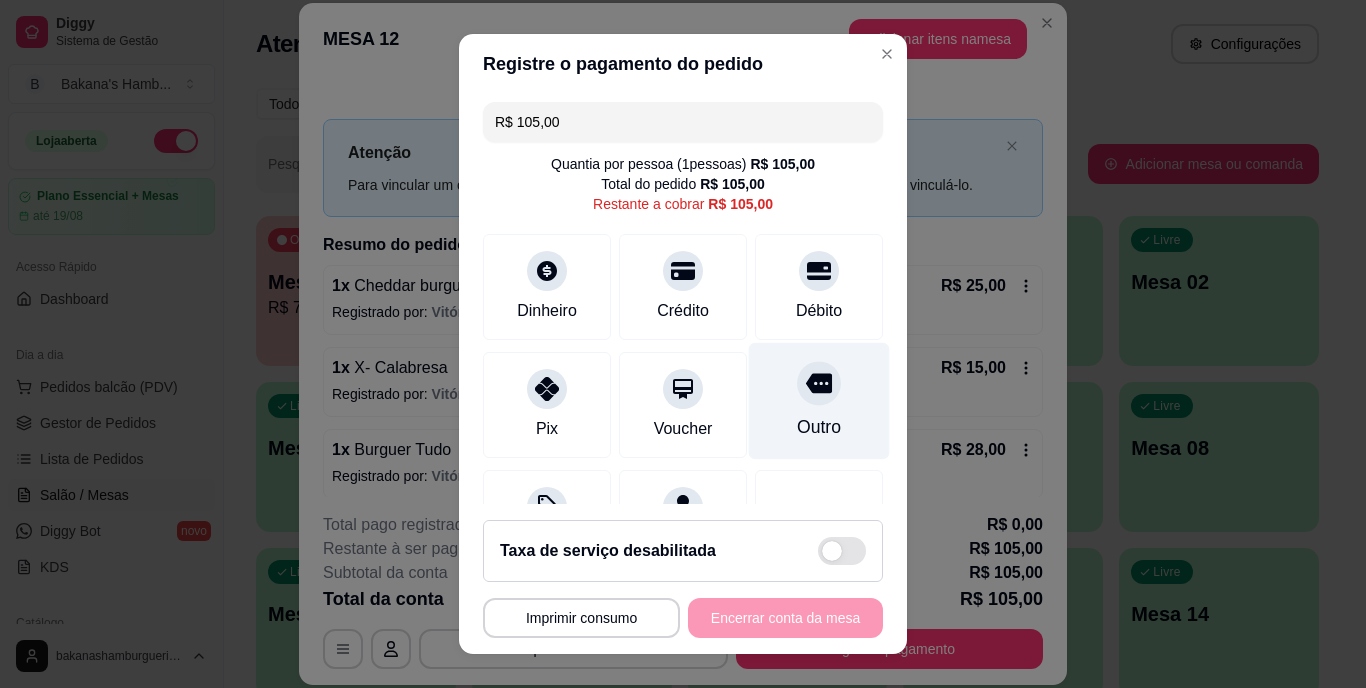 click at bounding box center [819, 384] 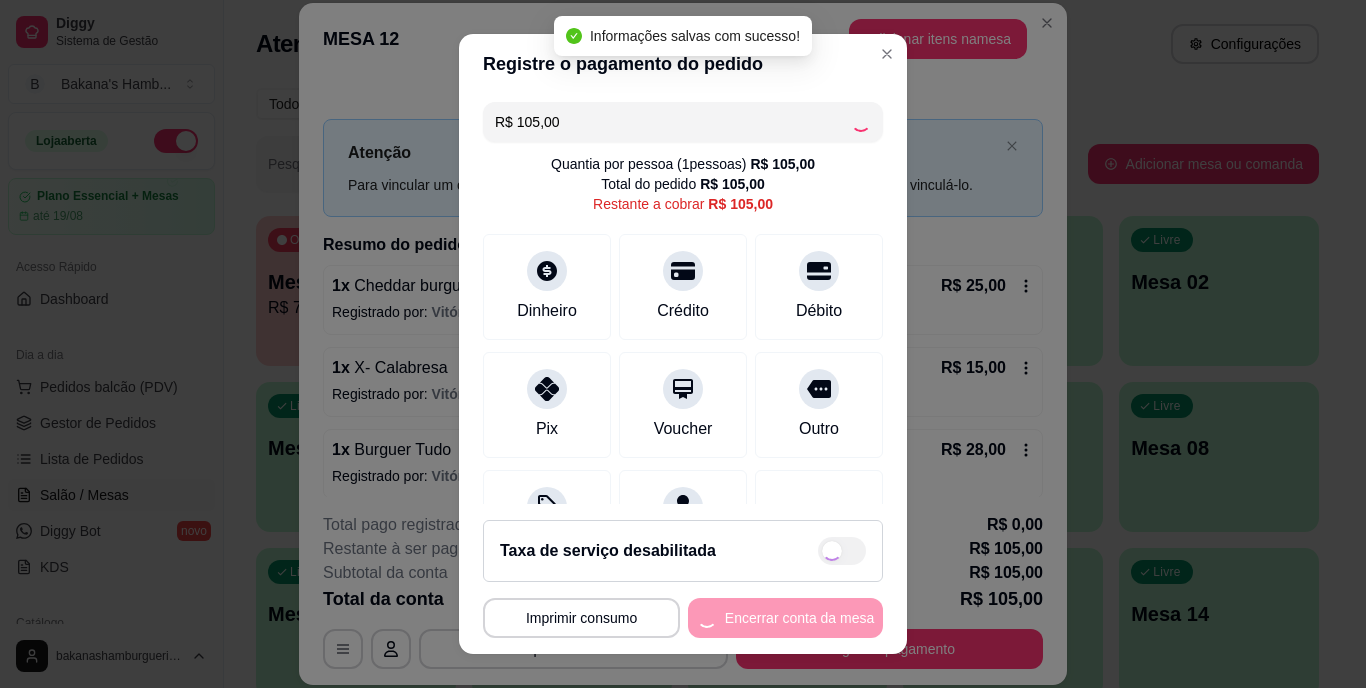 type on "R$ 0,00" 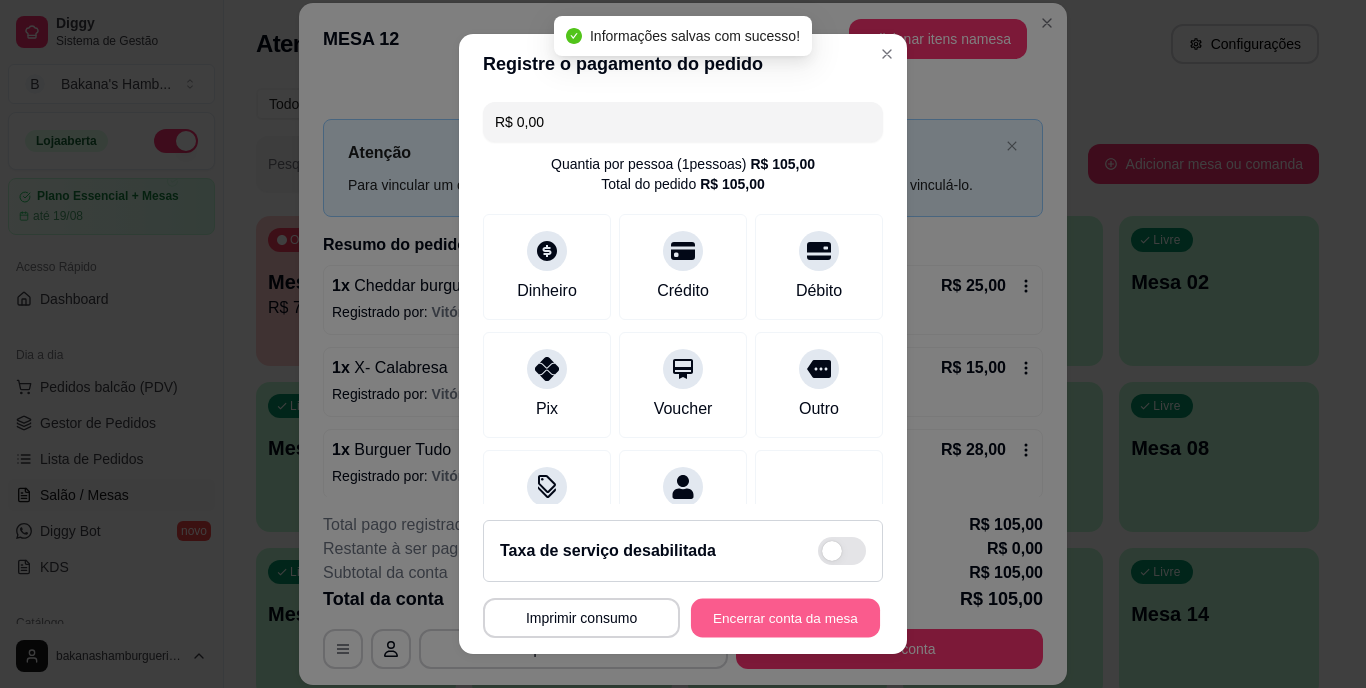click on "Encerrar conta da mesa" at bounding box center (785, 617) 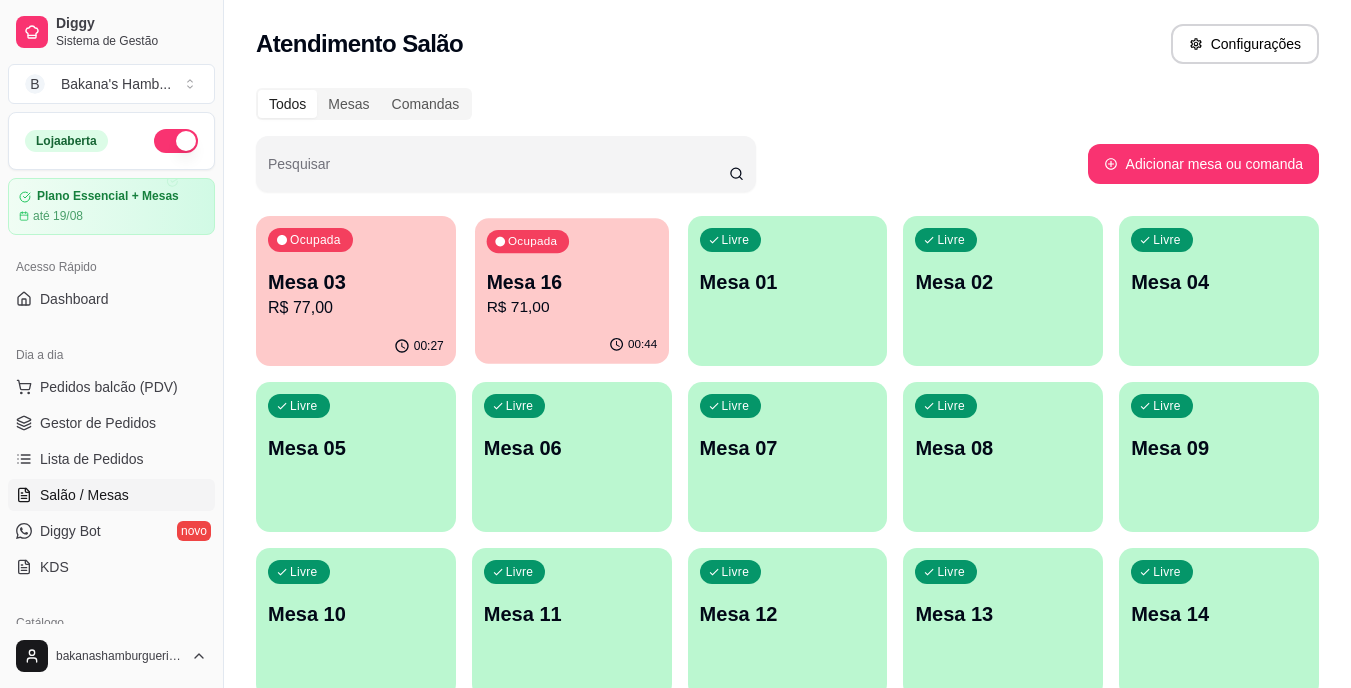 click on "Ocupada Mesa 16 R$ 71,00" at bounding box center [572, 272] 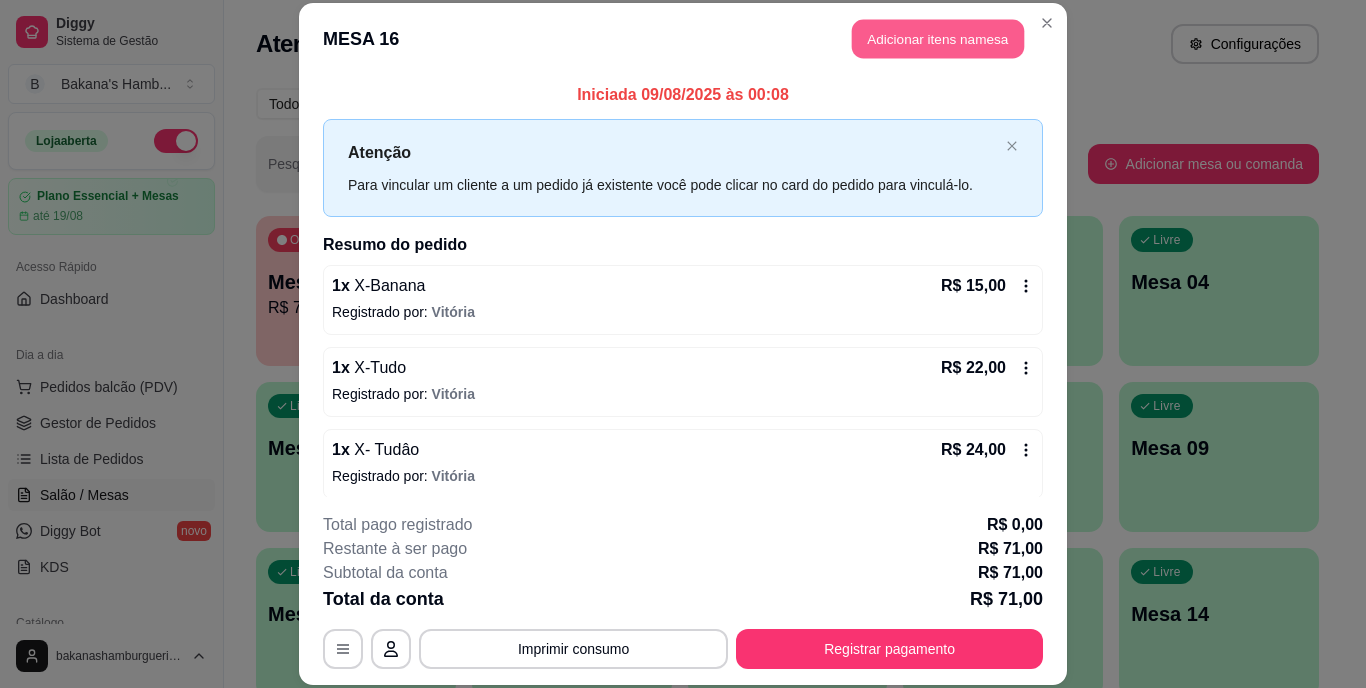 click on "Adicionar itens na  mesa" at bounding box center [938, 39] 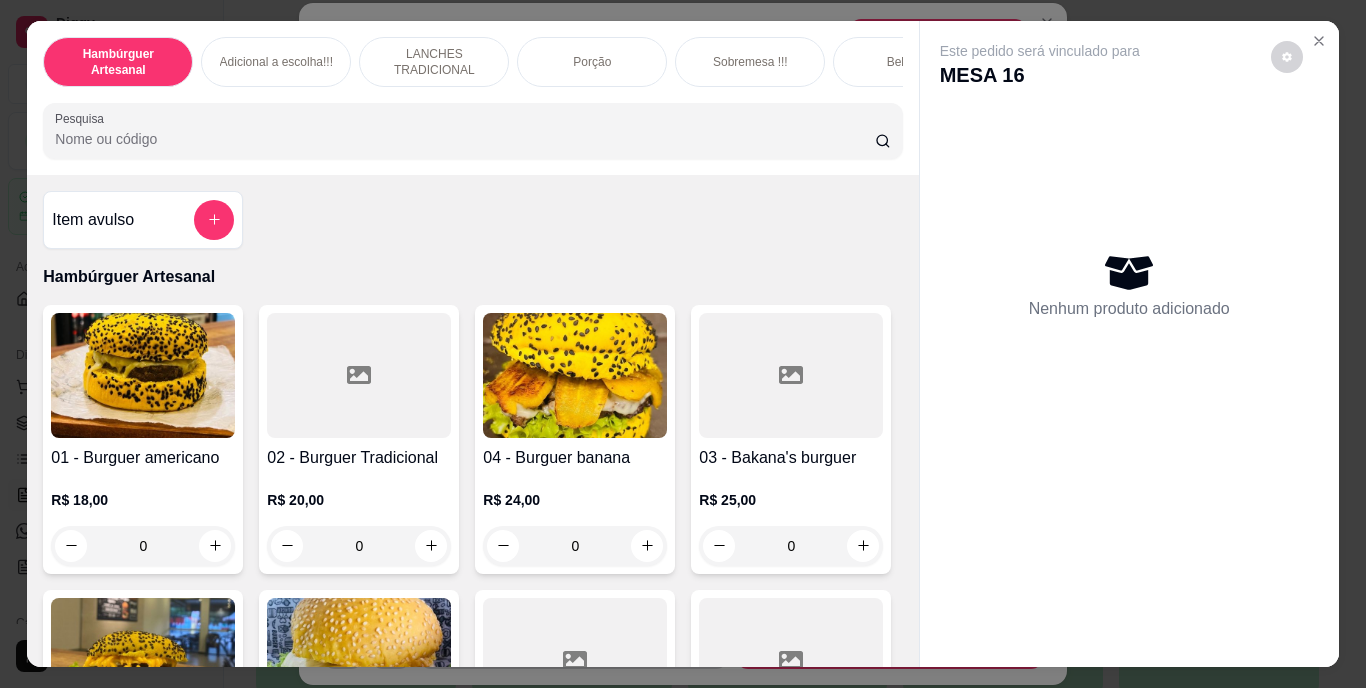 click on "Pesquisa" at bounding box center (465, 139) 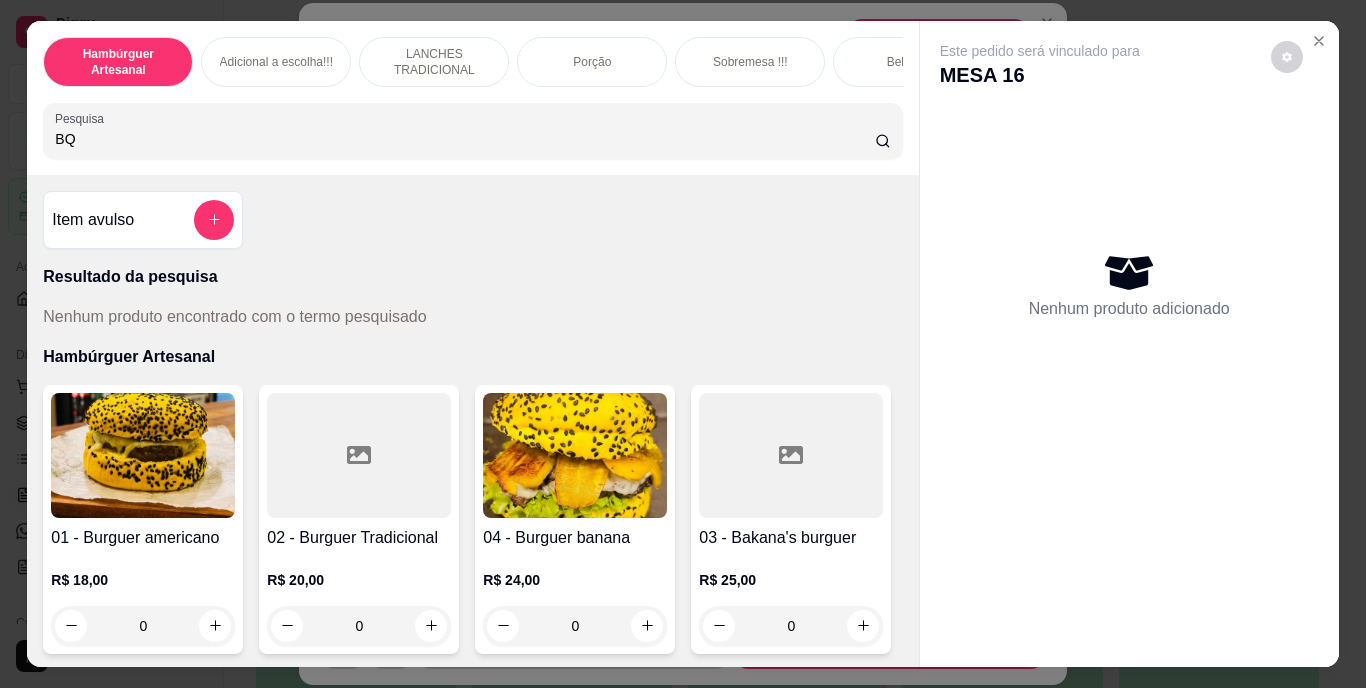 type on "B" 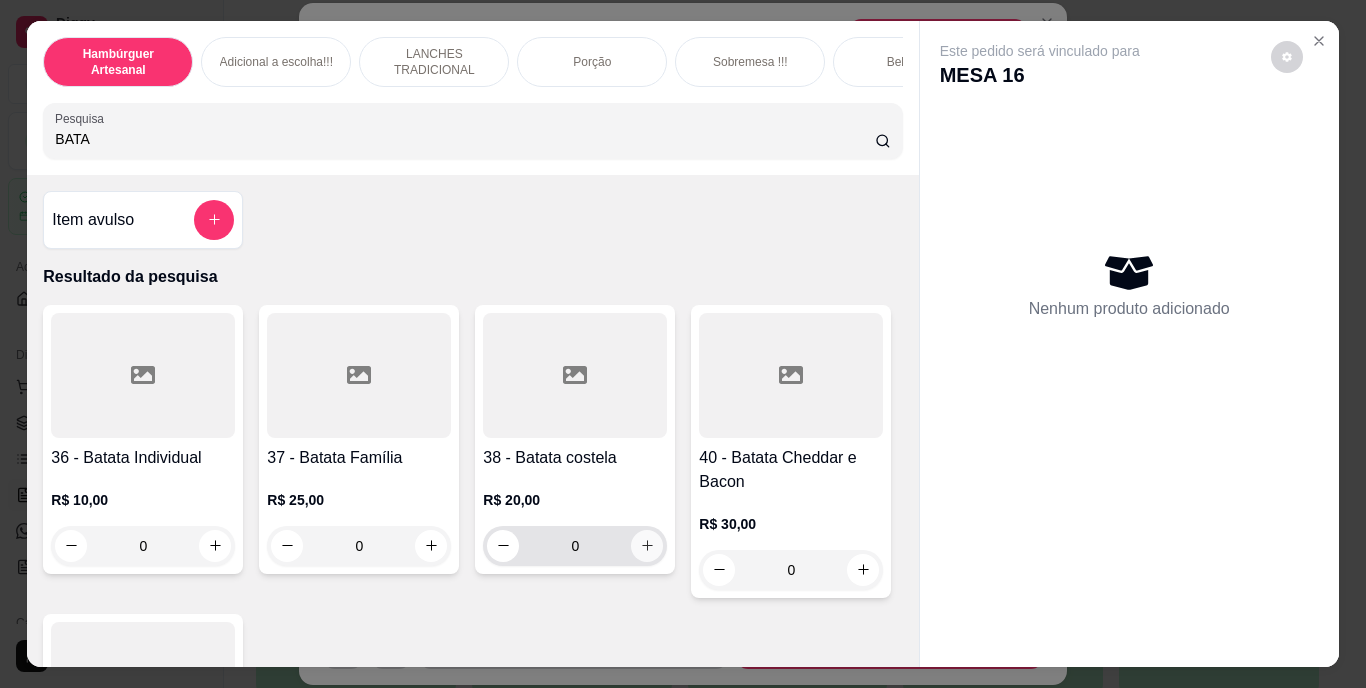 type on "BATA" 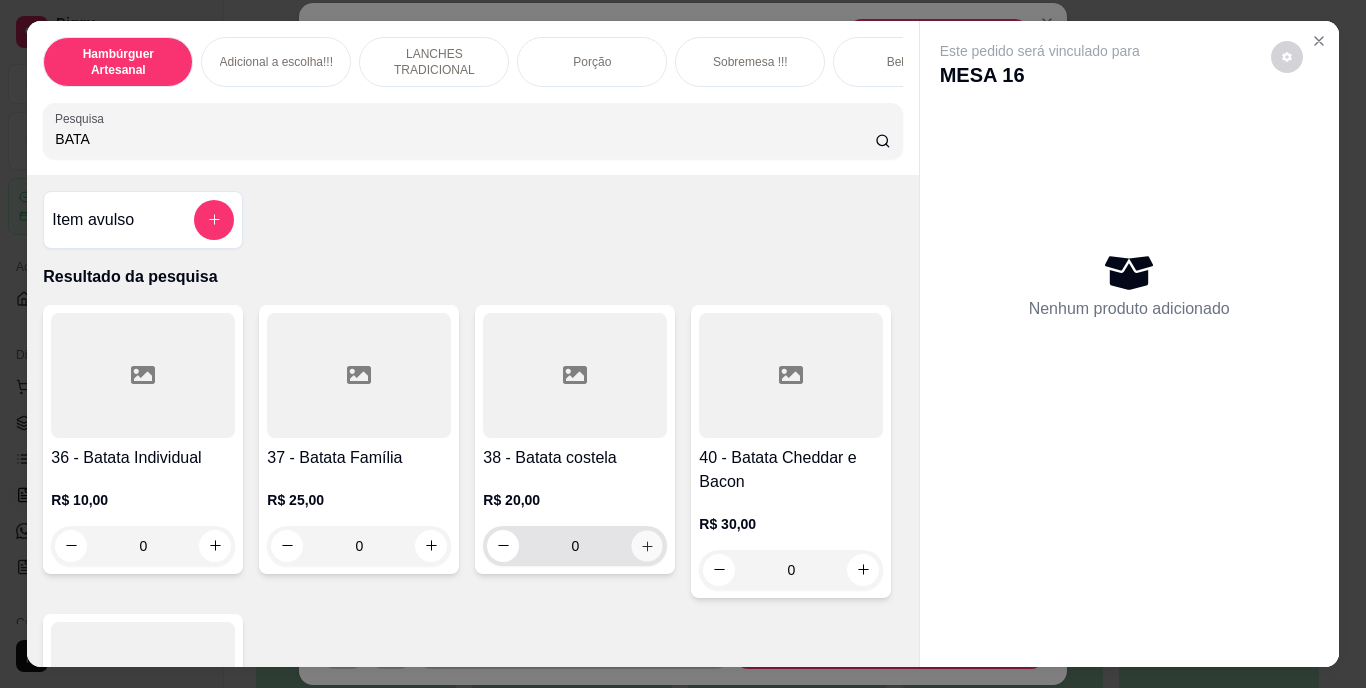 click 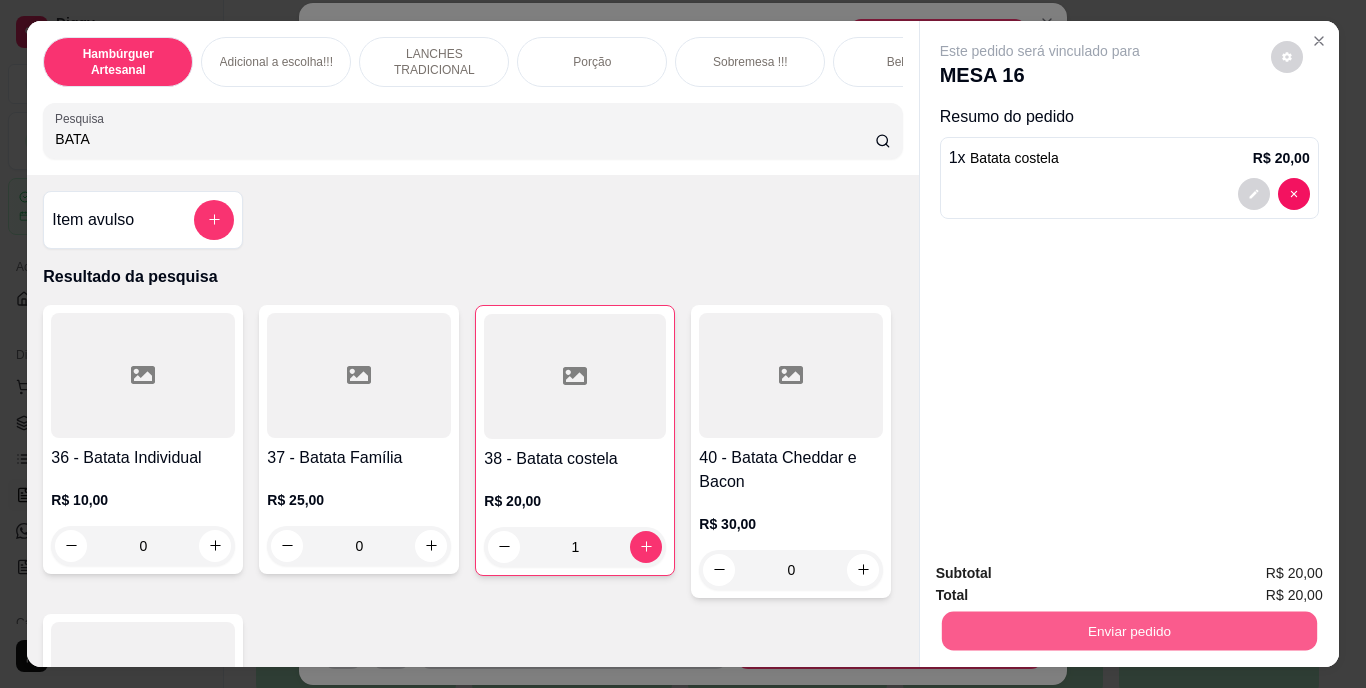 click on "Enviar pedido" at bounding box center [1128, 631] 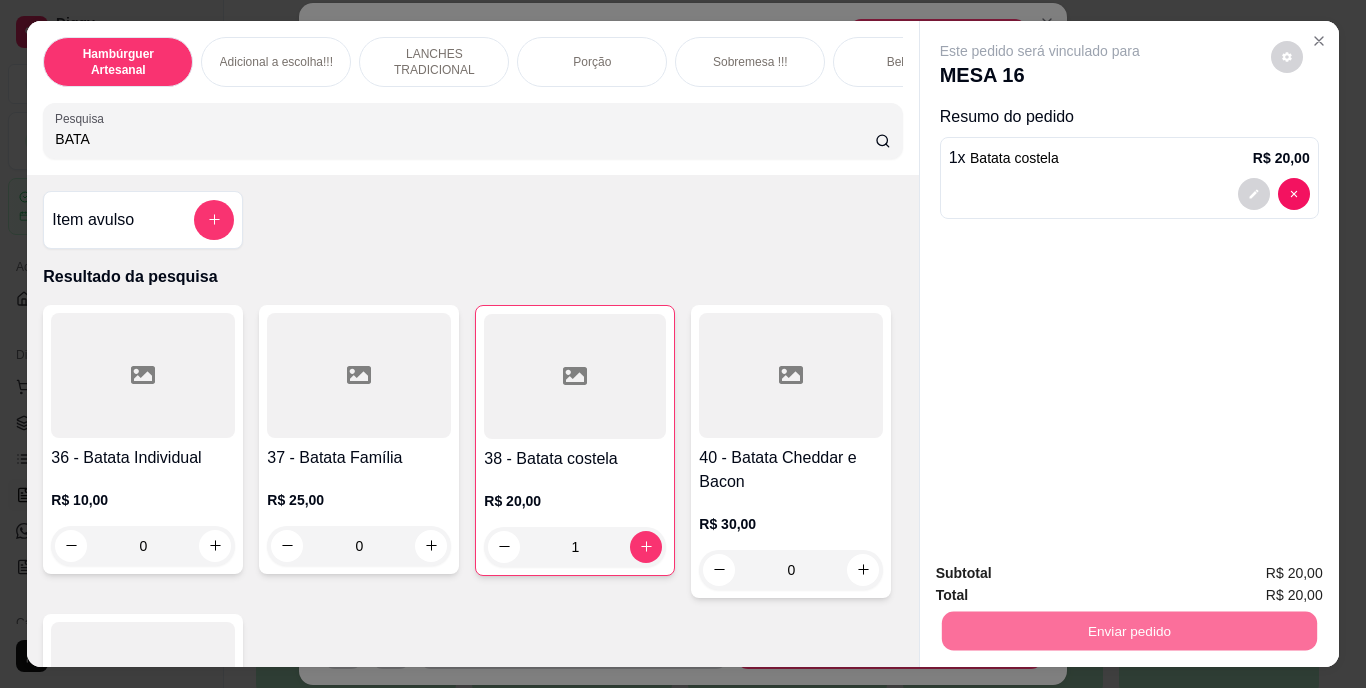 click on "Não registrar e enviar pedido" at bounding box center [1063, 574] 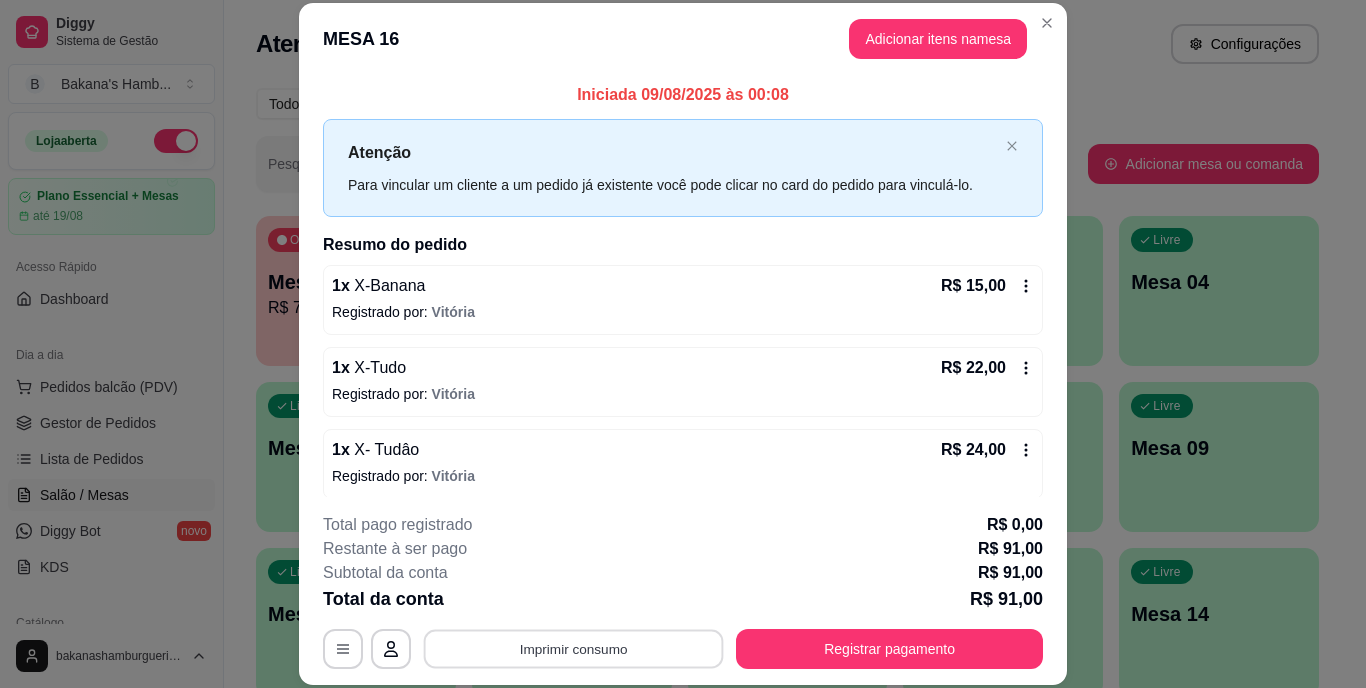click on "Imprimir consumo" at bounding box center [574, 648] 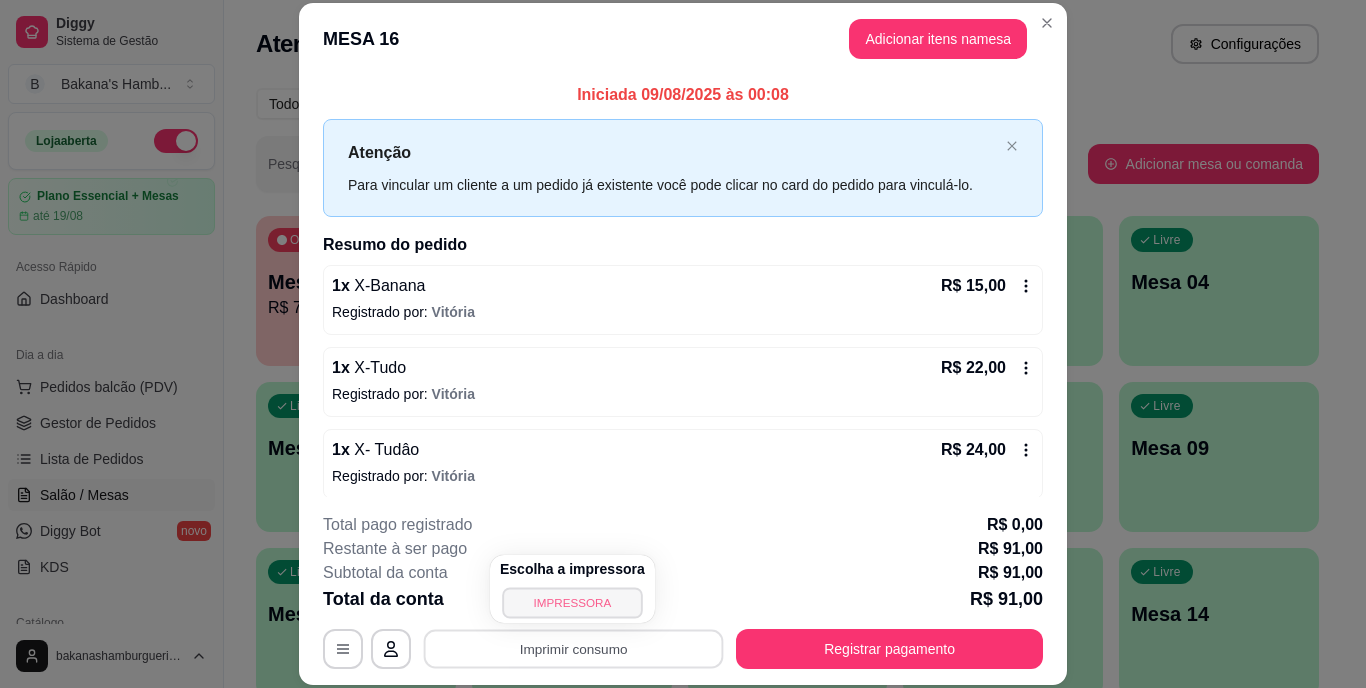 click on "IMPRESSORA" at bounding box center (572, 602) 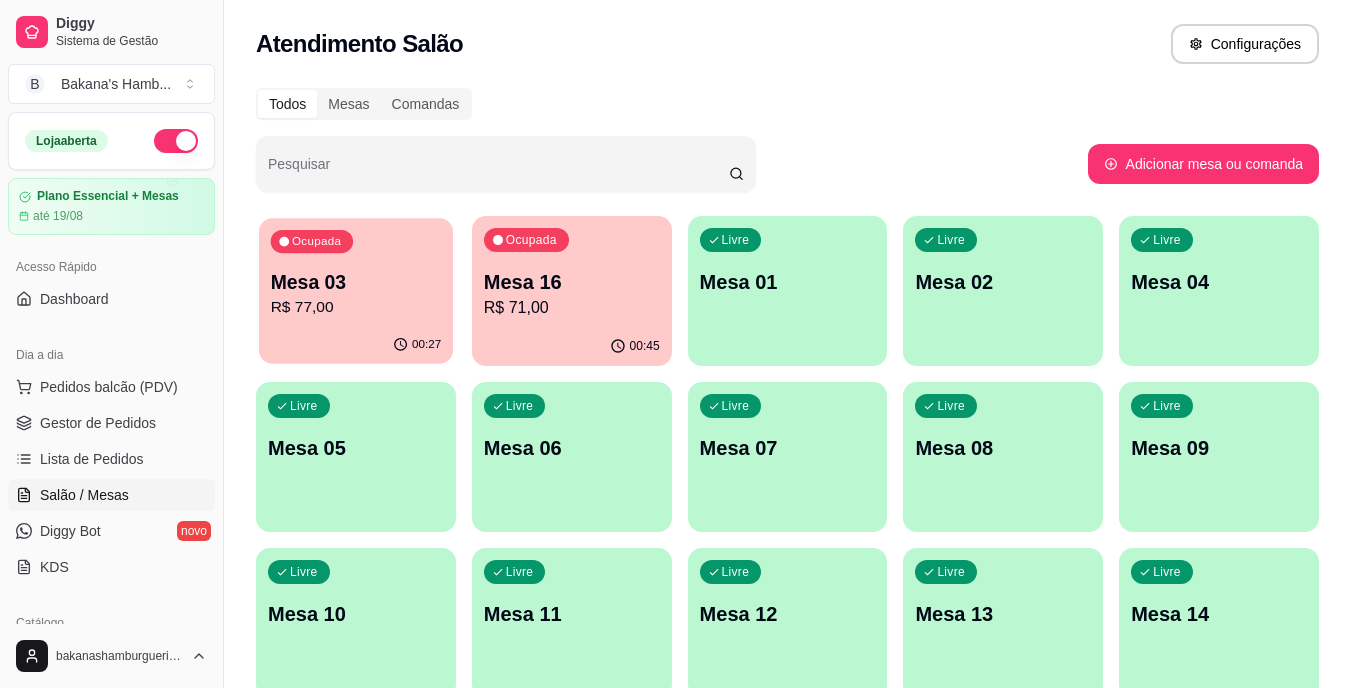 click on "R$ 77,00" at bounding box center (356, 307) 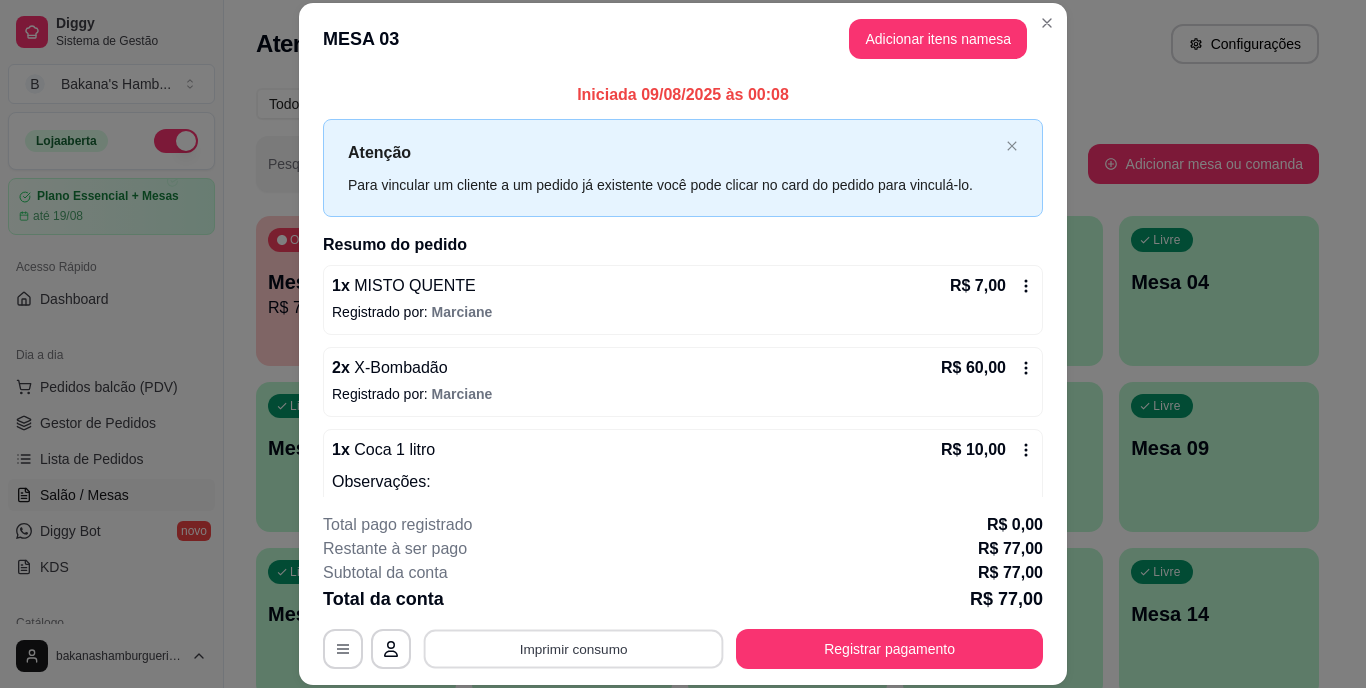 click on "Imprimir consumo" at bounding box center (574, 648) 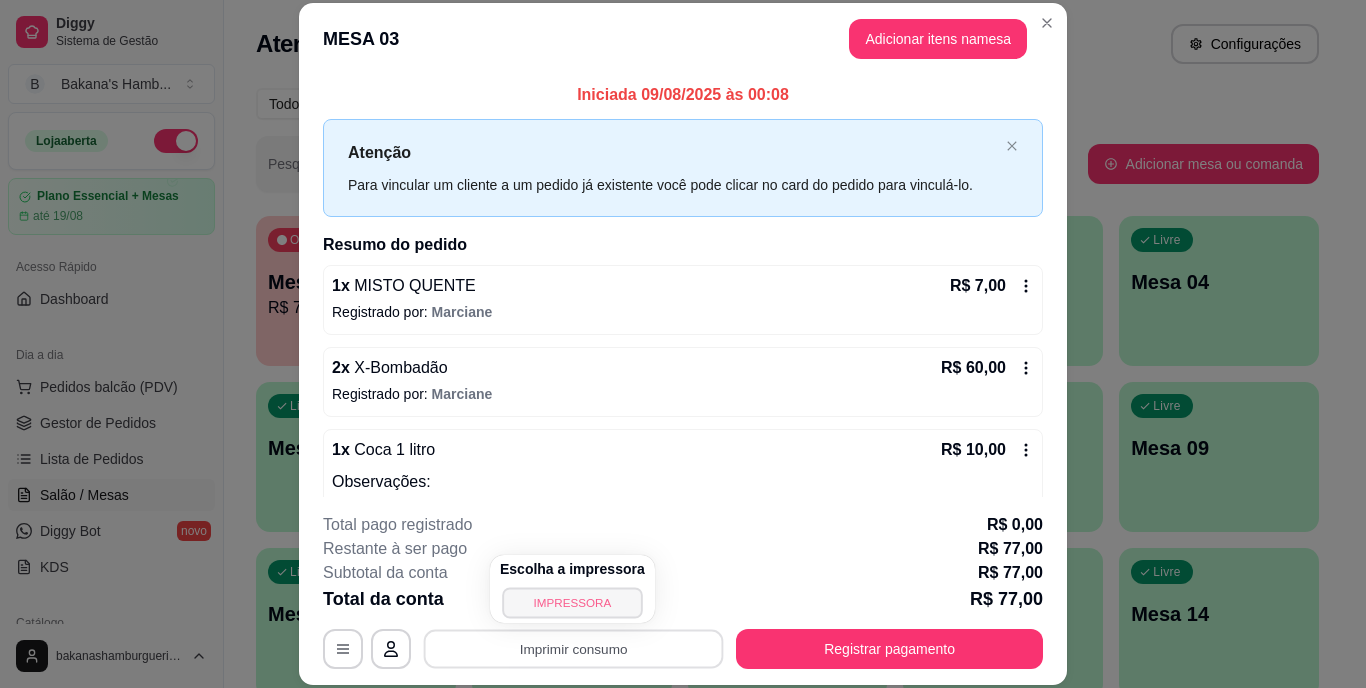 click on "IMPRESSORA" at bounding box center [572, 602] 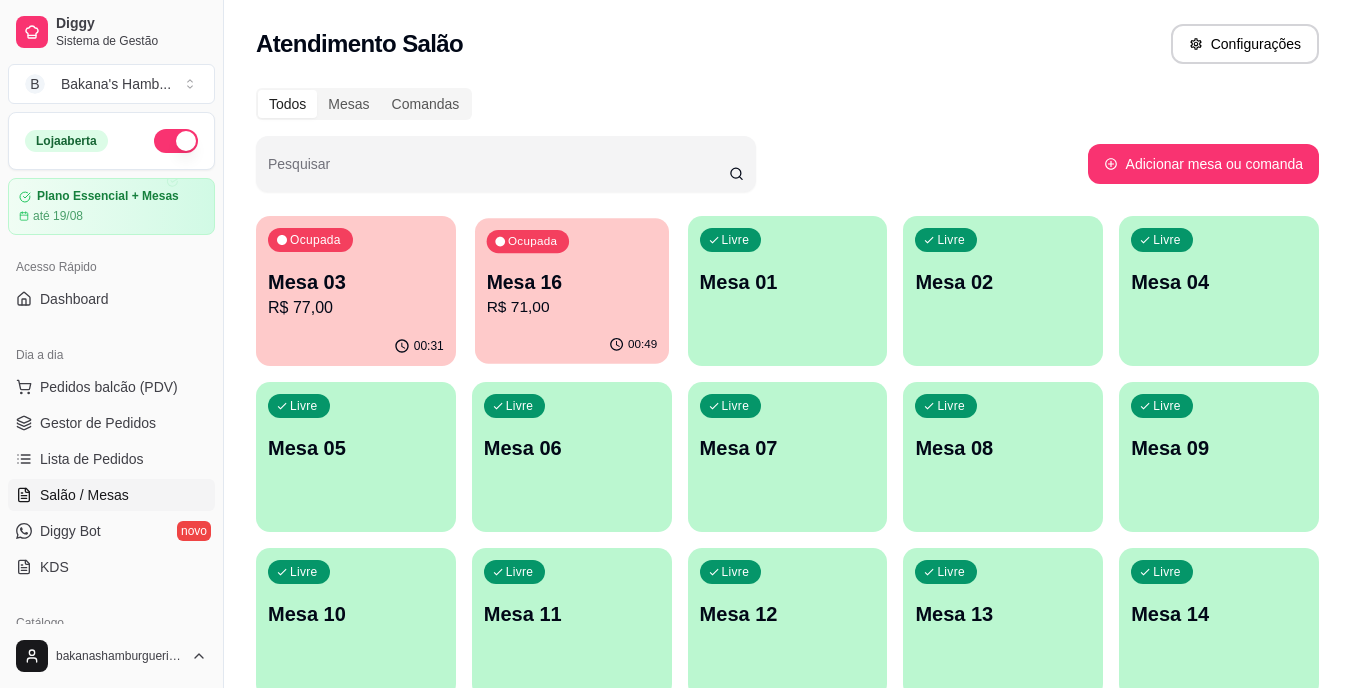 click on "Mesa 16" at bounding box center [571, 282] 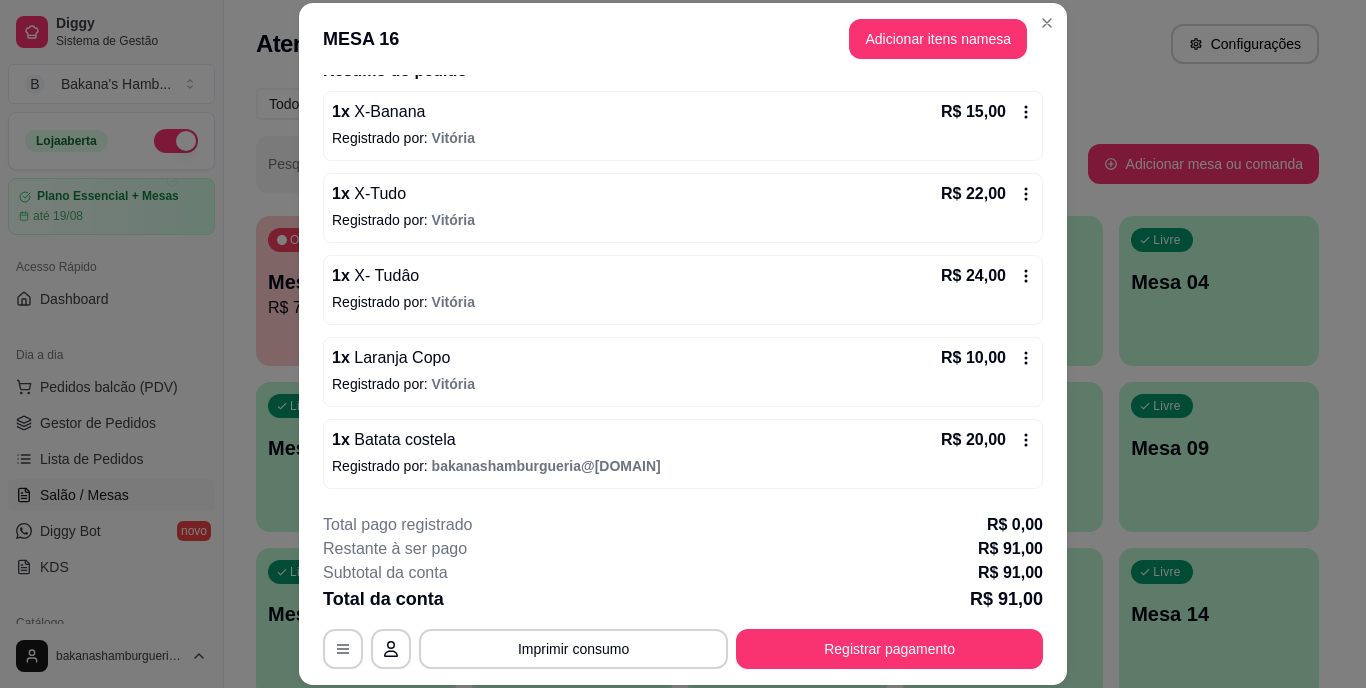 scroll, scrollTop: 174, scrollLeft: 0, axis: vertical 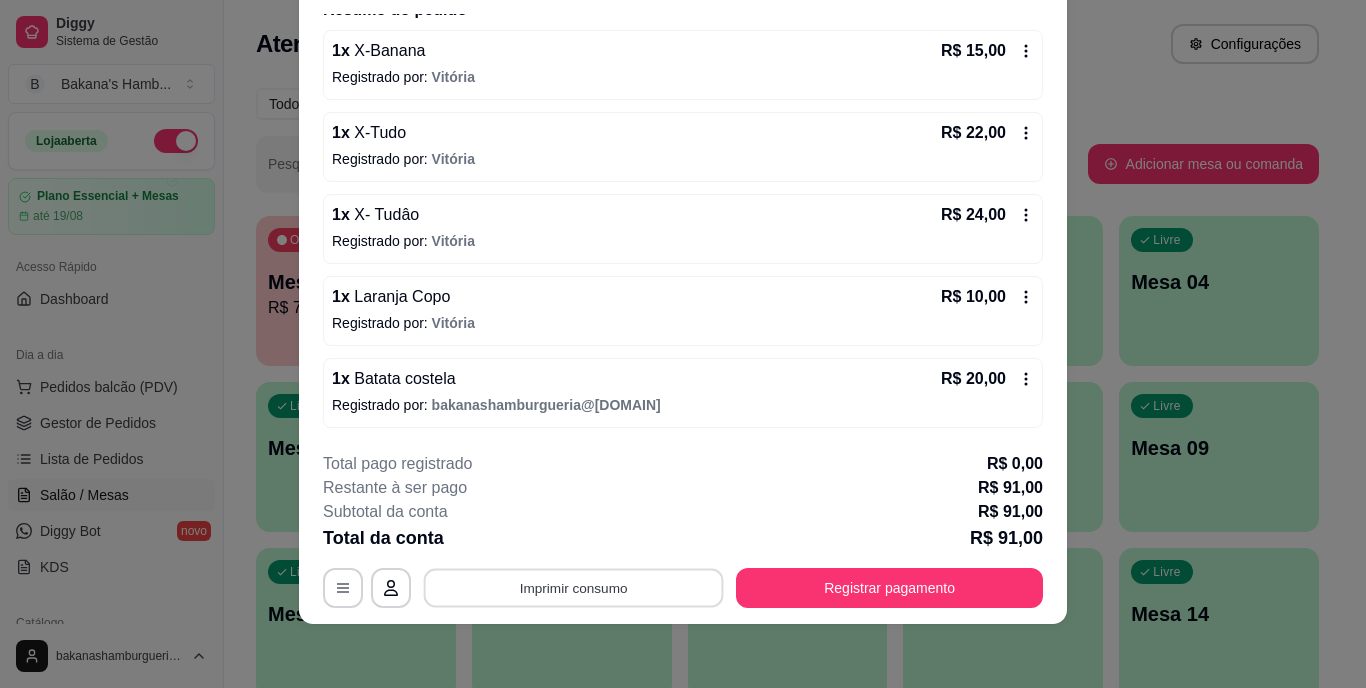 click on "Imprimir consumo" at bounding box center [574, 587] 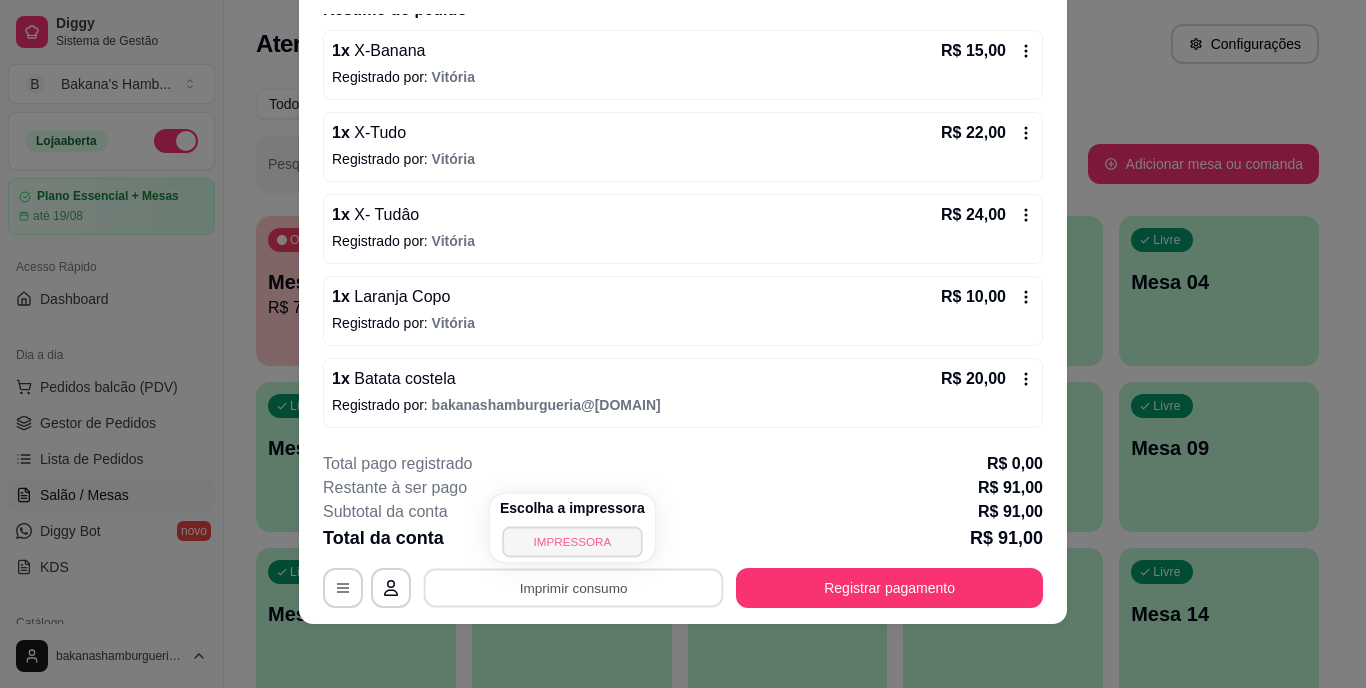 click on "IMPRESSORA" at bounding box center [572, 541] 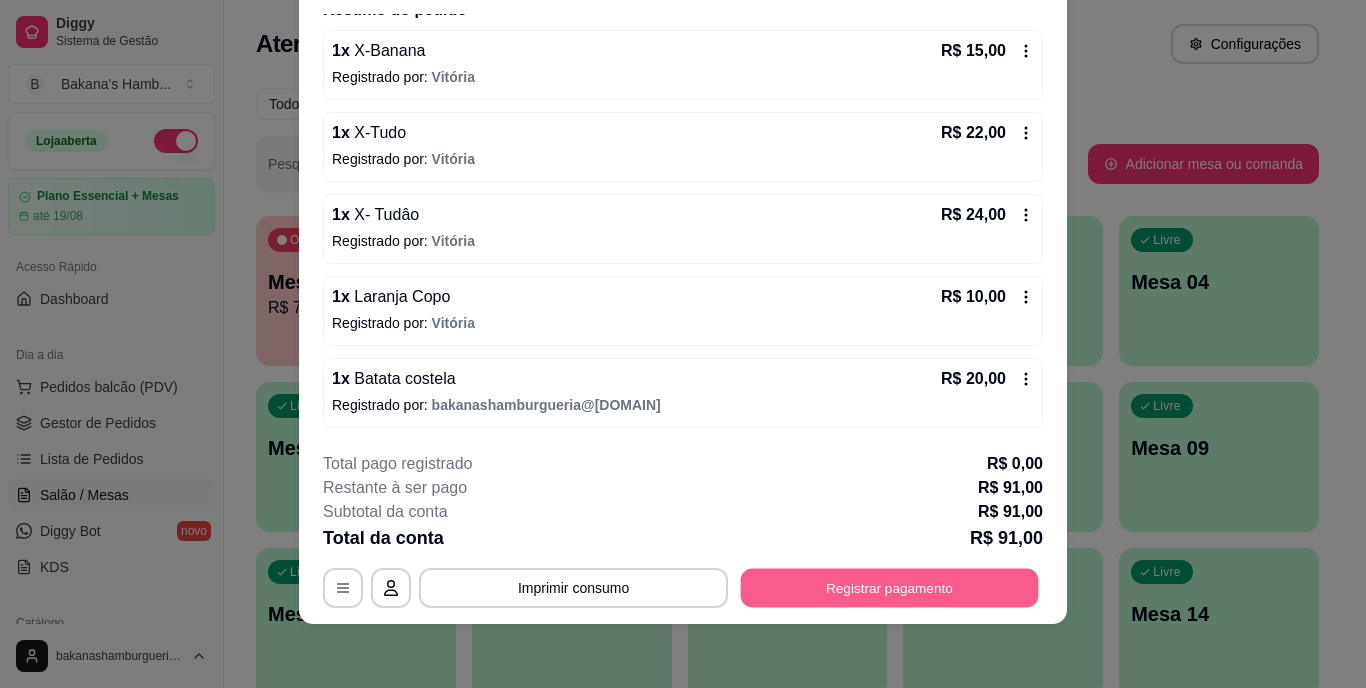 click on "Registrar pagamento" at bounding box center (890, 587) 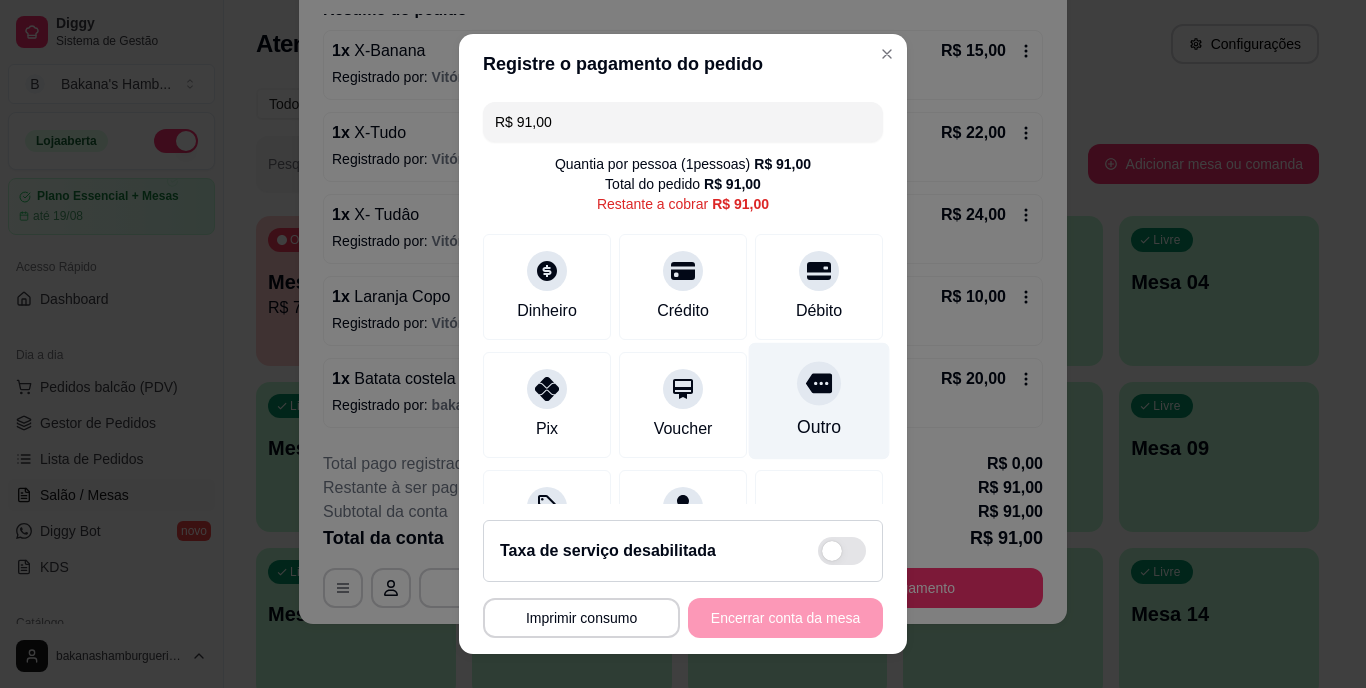 click at bounding box center (819, 384) 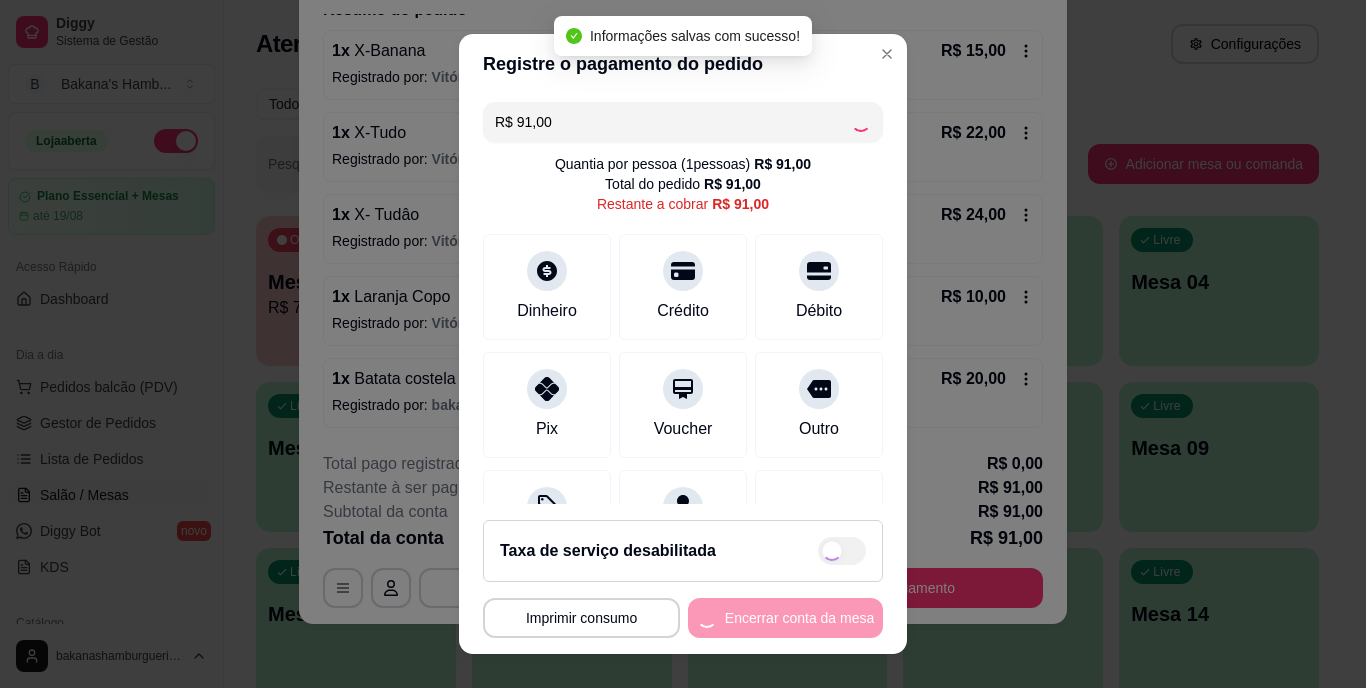 type on "R$ 0,00" 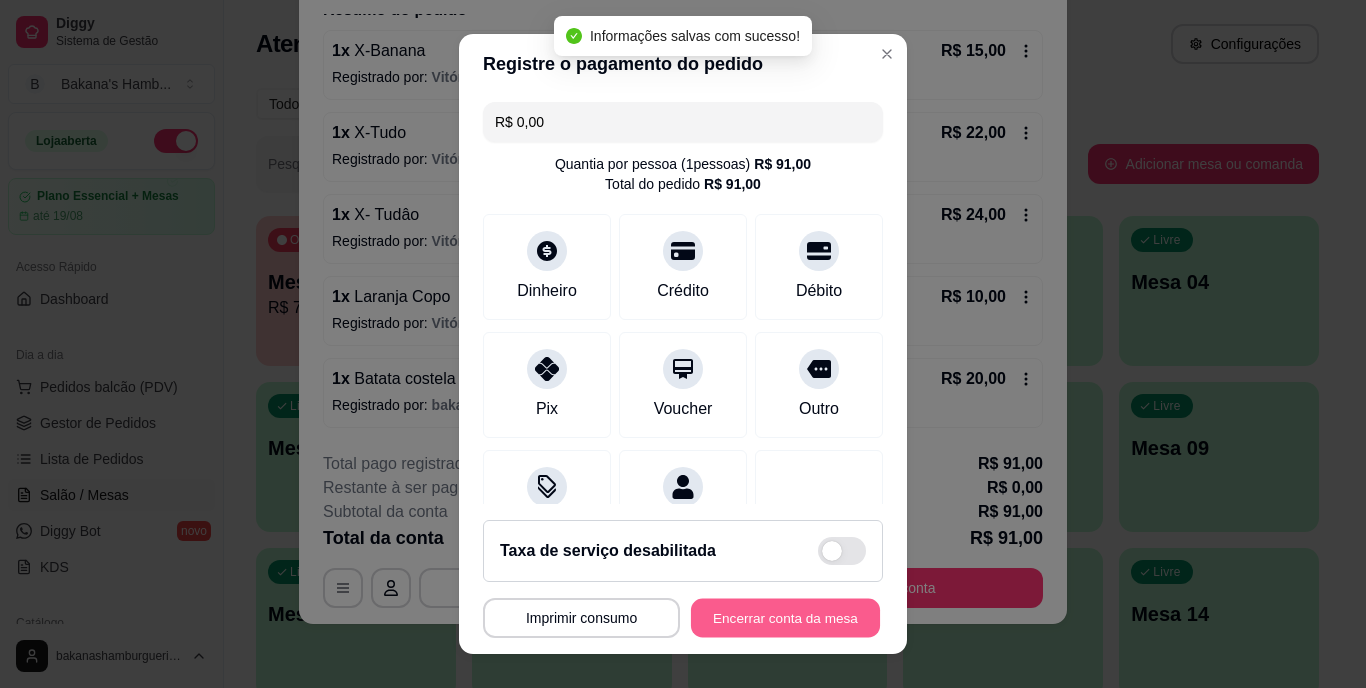 click on "Encerrar conta da mesa" at bounding box center [785, 617] 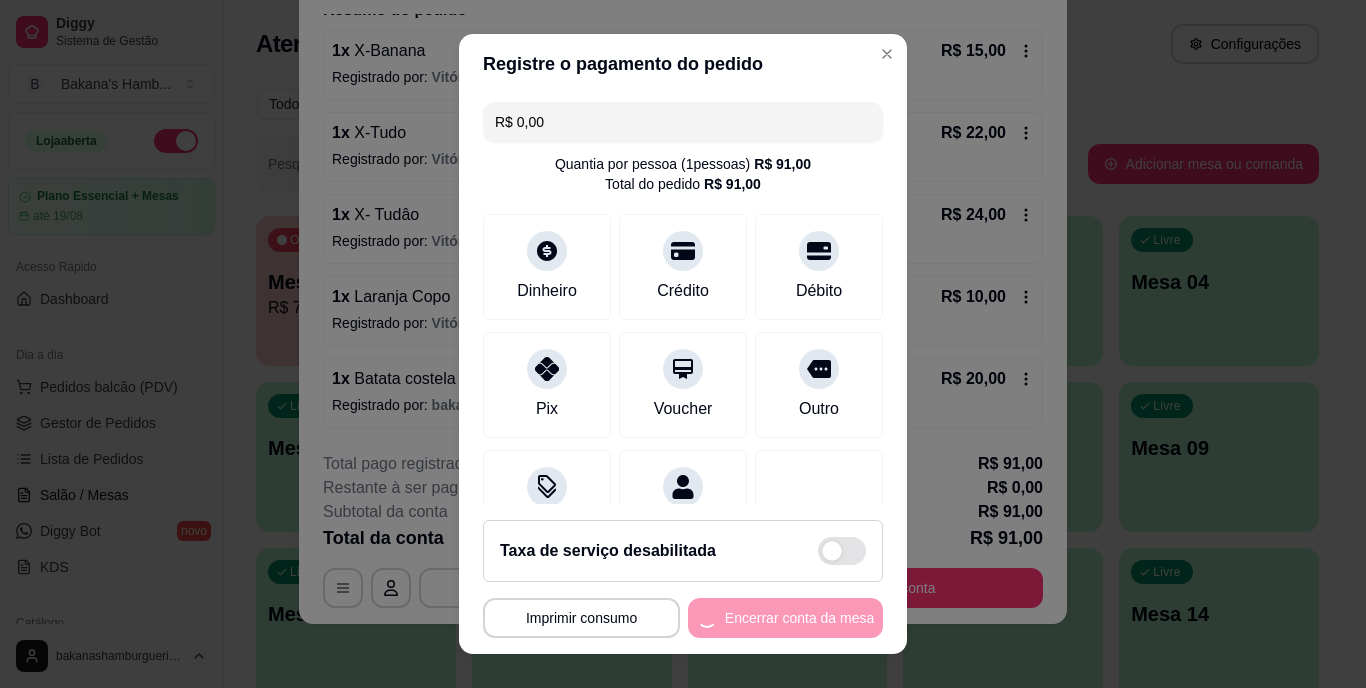 scroll, scrollTop: 0, scrollLeft: 0, axis: both 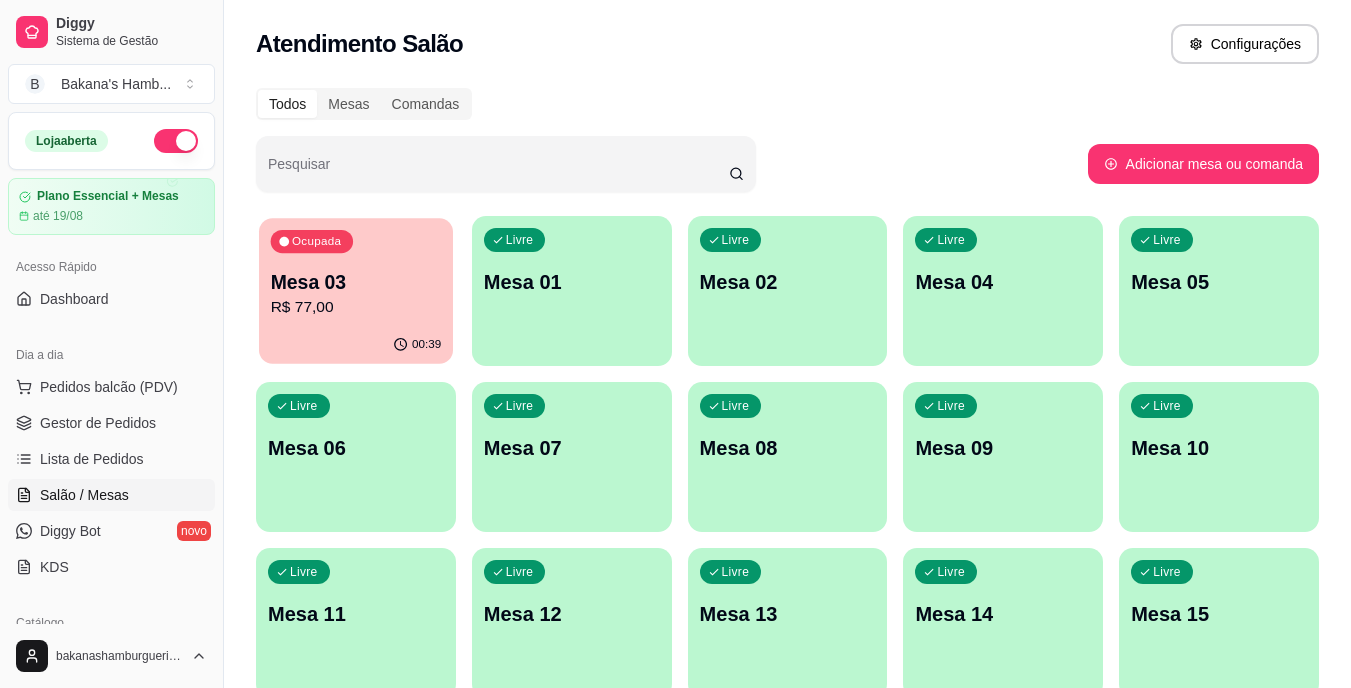 click on "Ocupada Mesa 03 R$ 77,00" at bounding box center (356, 272) 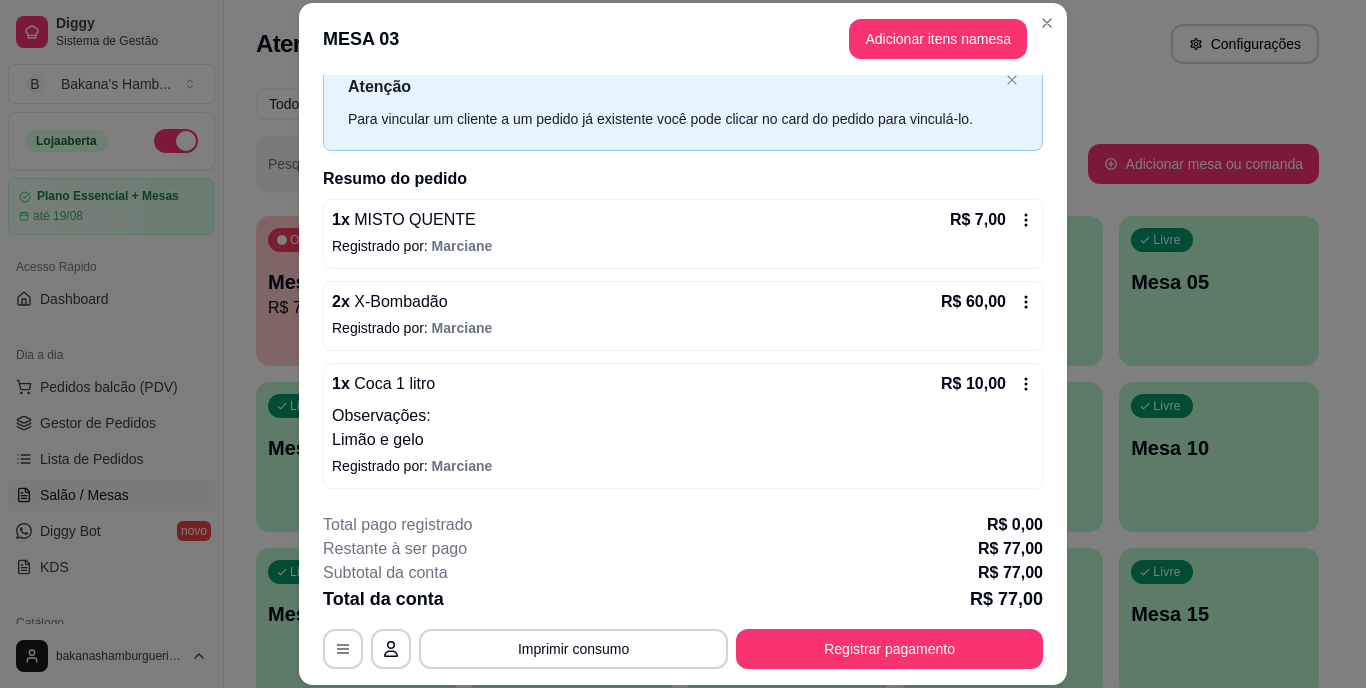 scroll, scrollTop: 66, scrollLeft: 0, axis: vertical 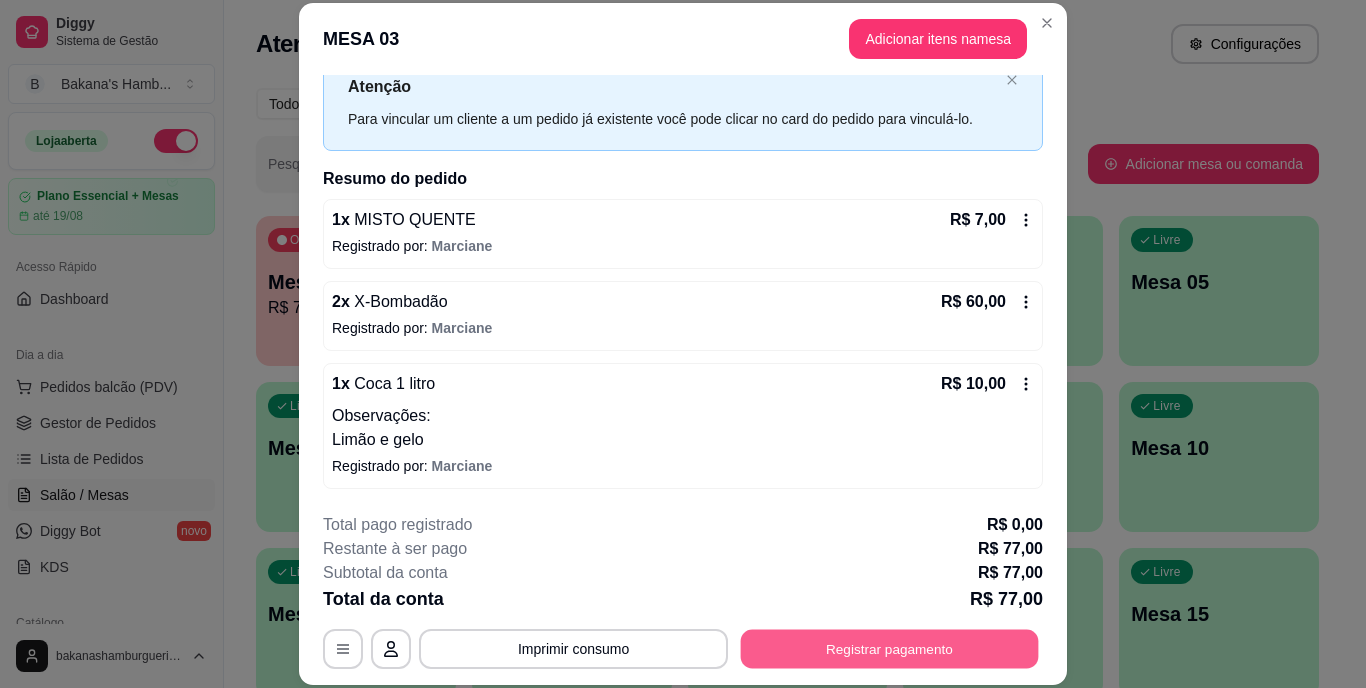 click on "Registrar pagamento" at bounding box center (890, 648) 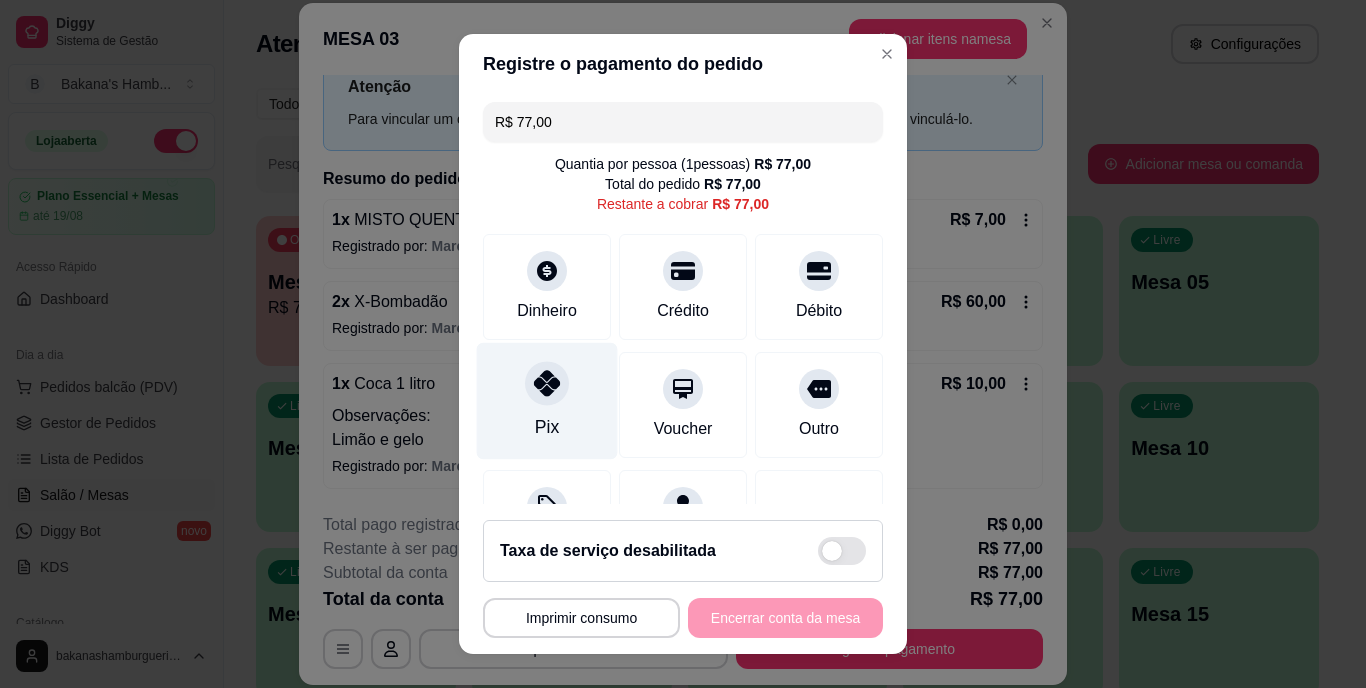 click at bounding box center (547, 384) 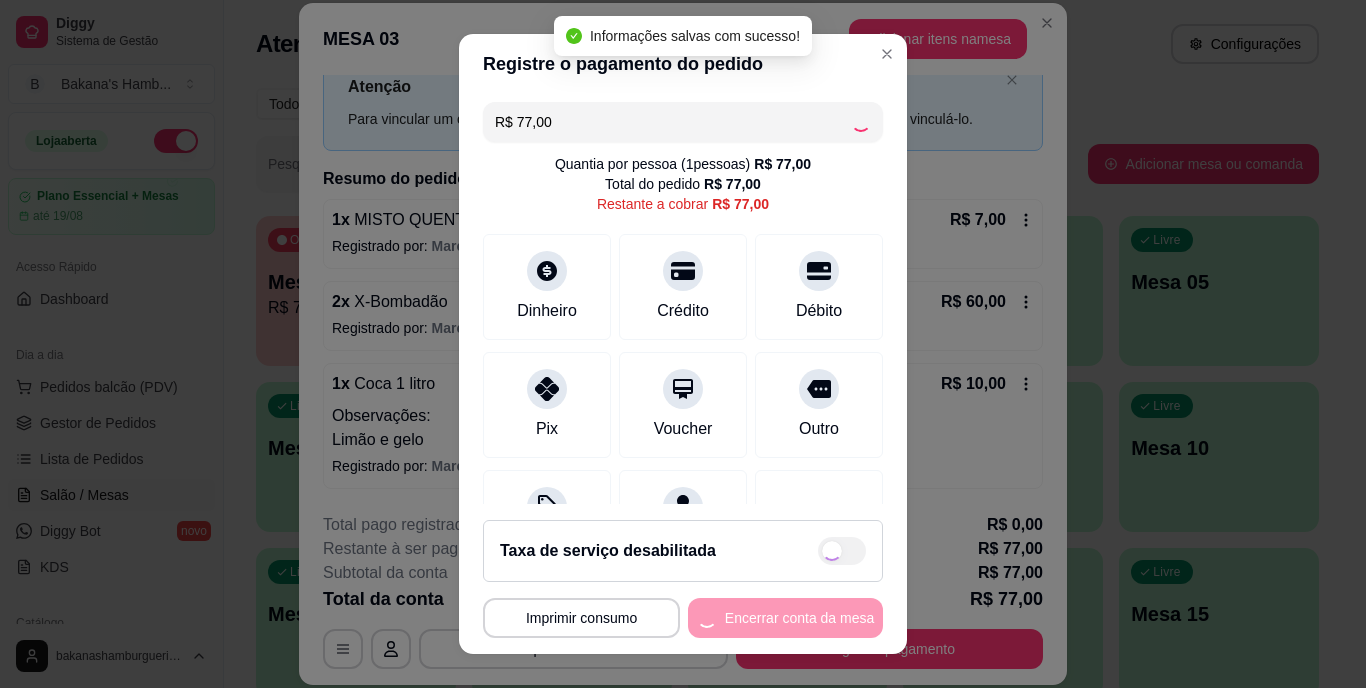 type on "R$ 0,00" 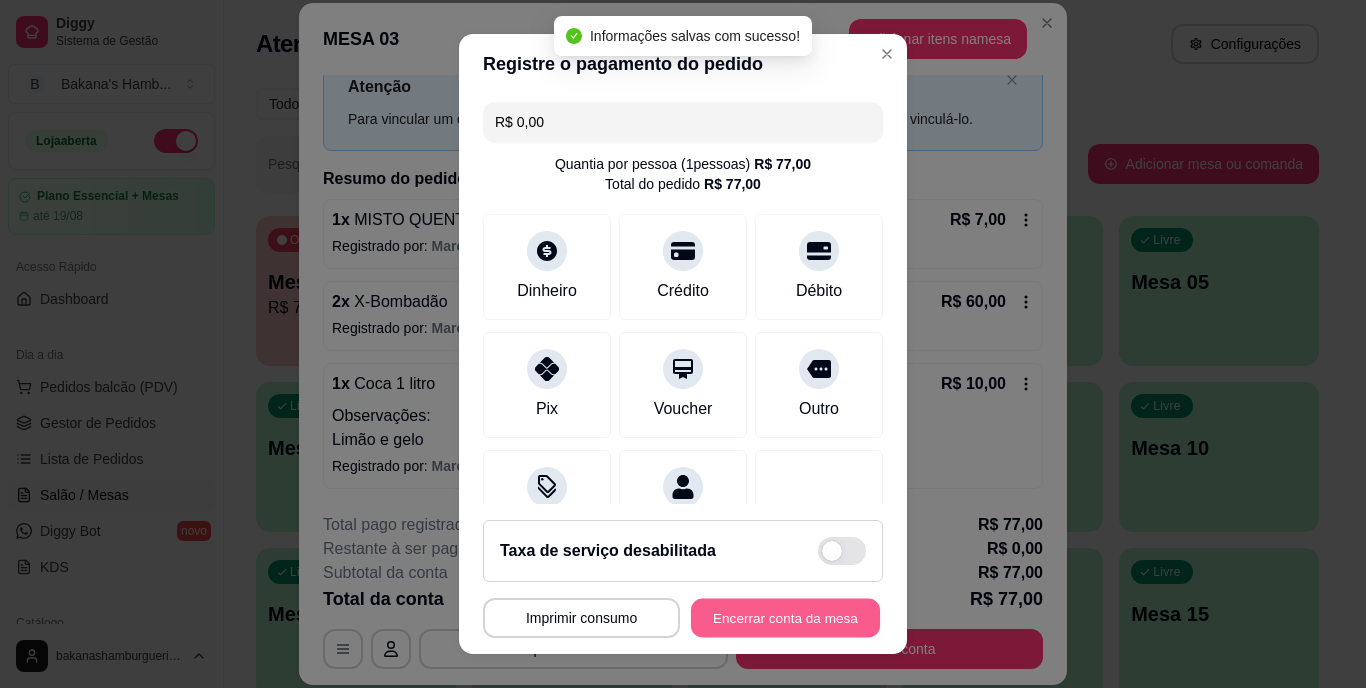 click on "Encerrar conta da mesa" at bounding box center (785, 617) 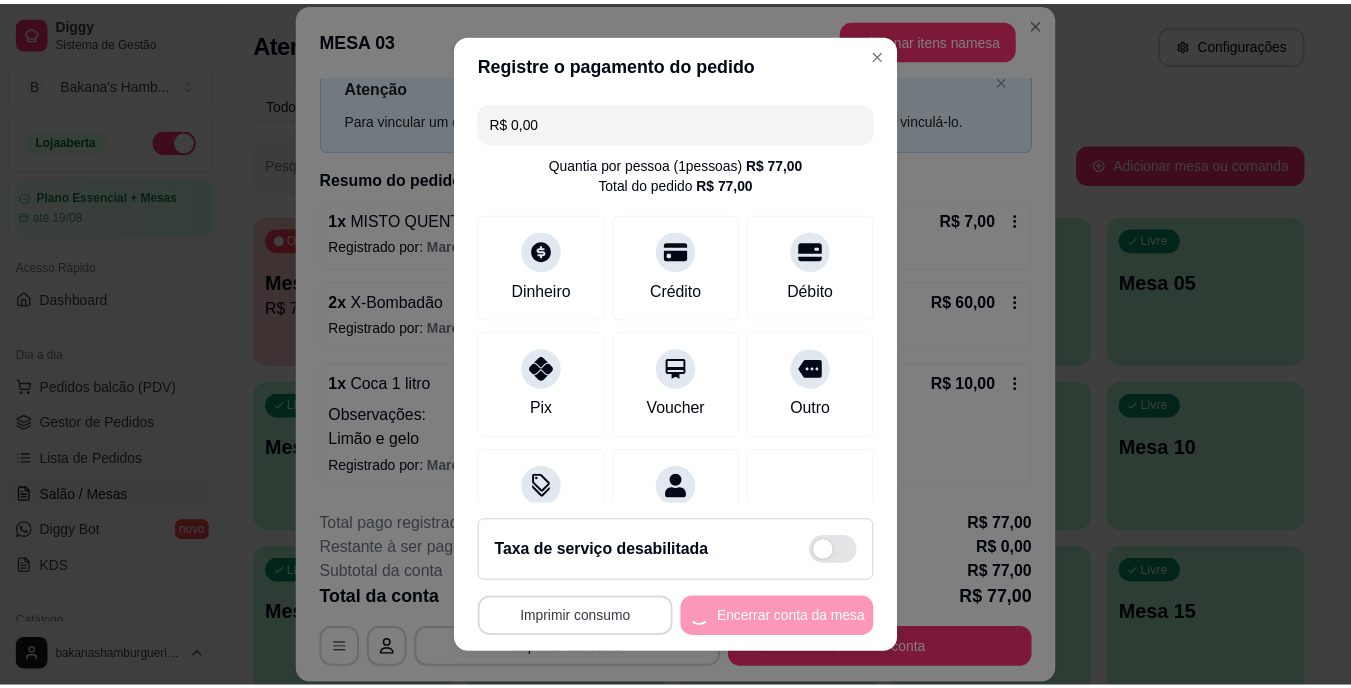 scroll, scrollTop: 0, scrollLeft: 0, axis: both 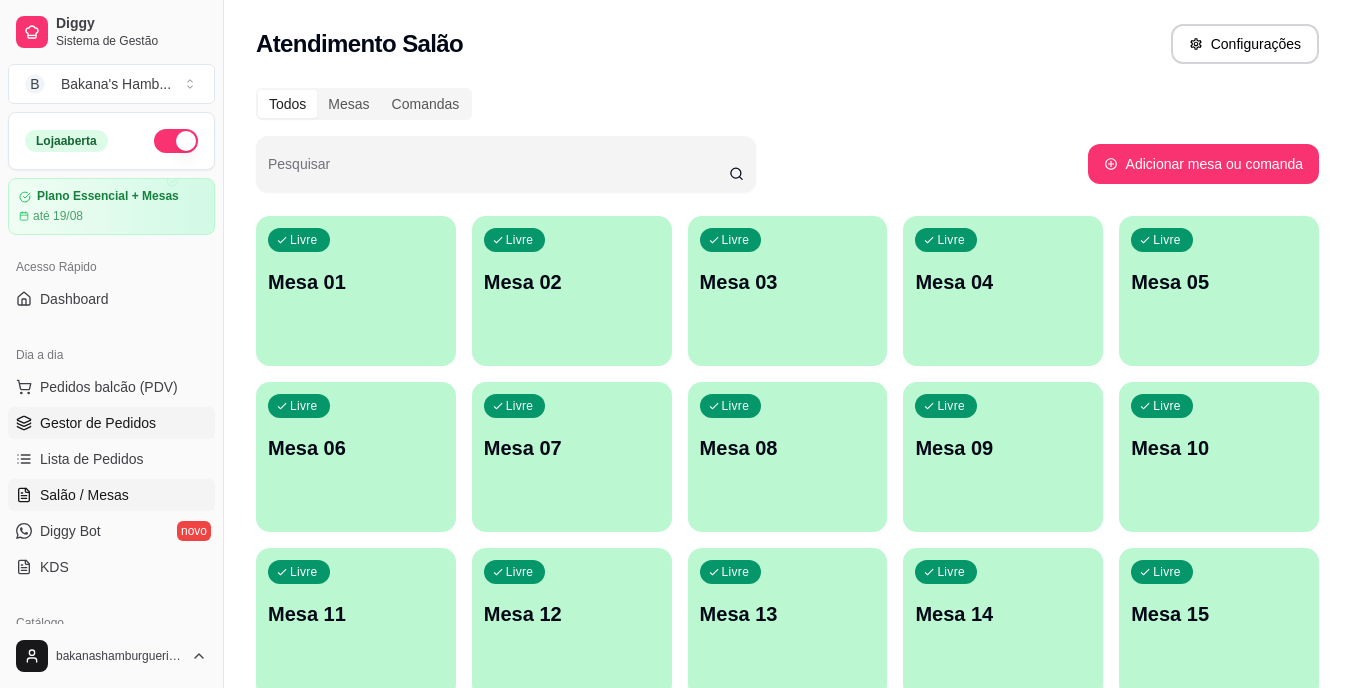click on "Gestor de Pedidos" at bounding box center (98, 423) 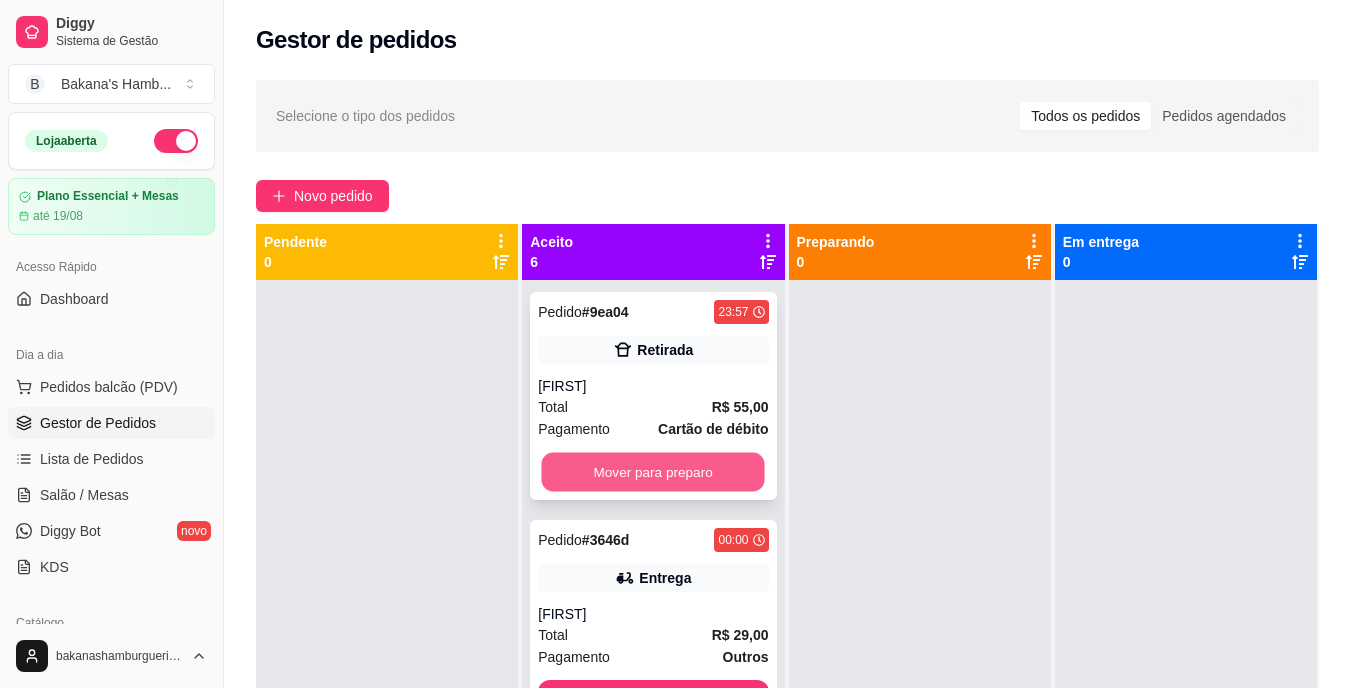 click on "Mover para preparo" at bounding box center (653, 472) 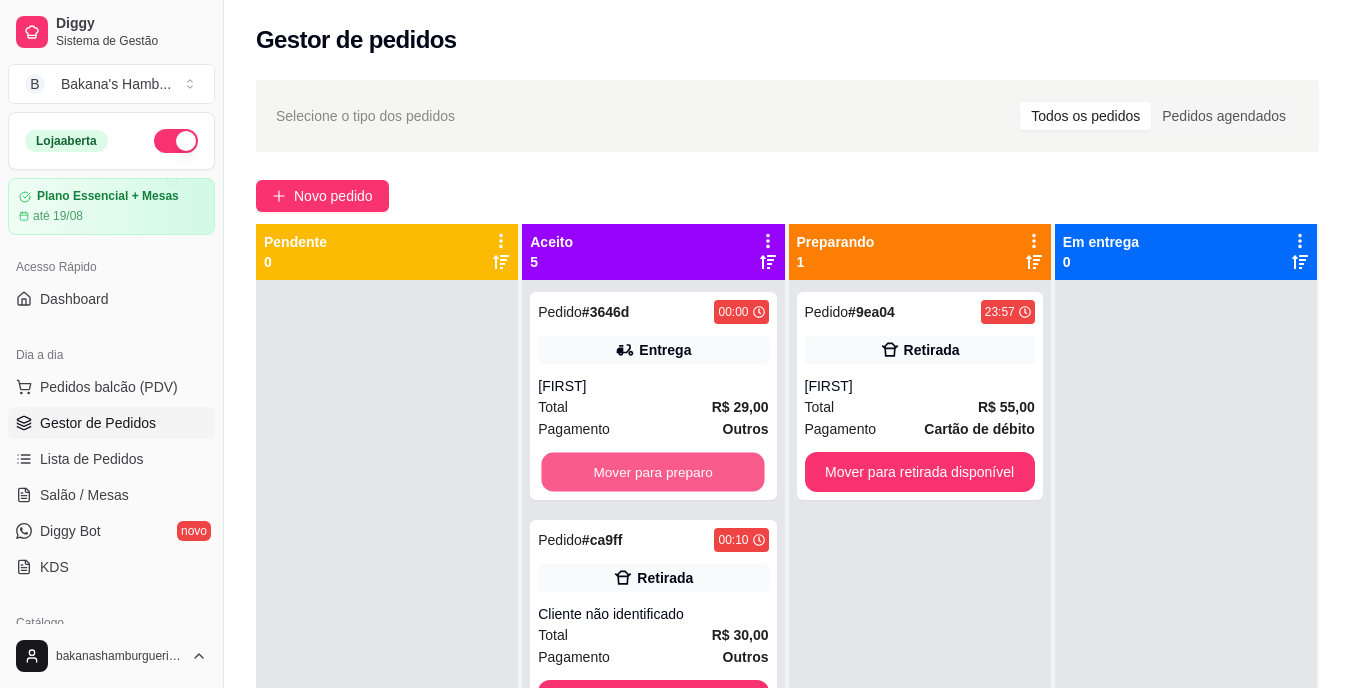 click on "Mover para preparo" at bounding box center [653, 472] 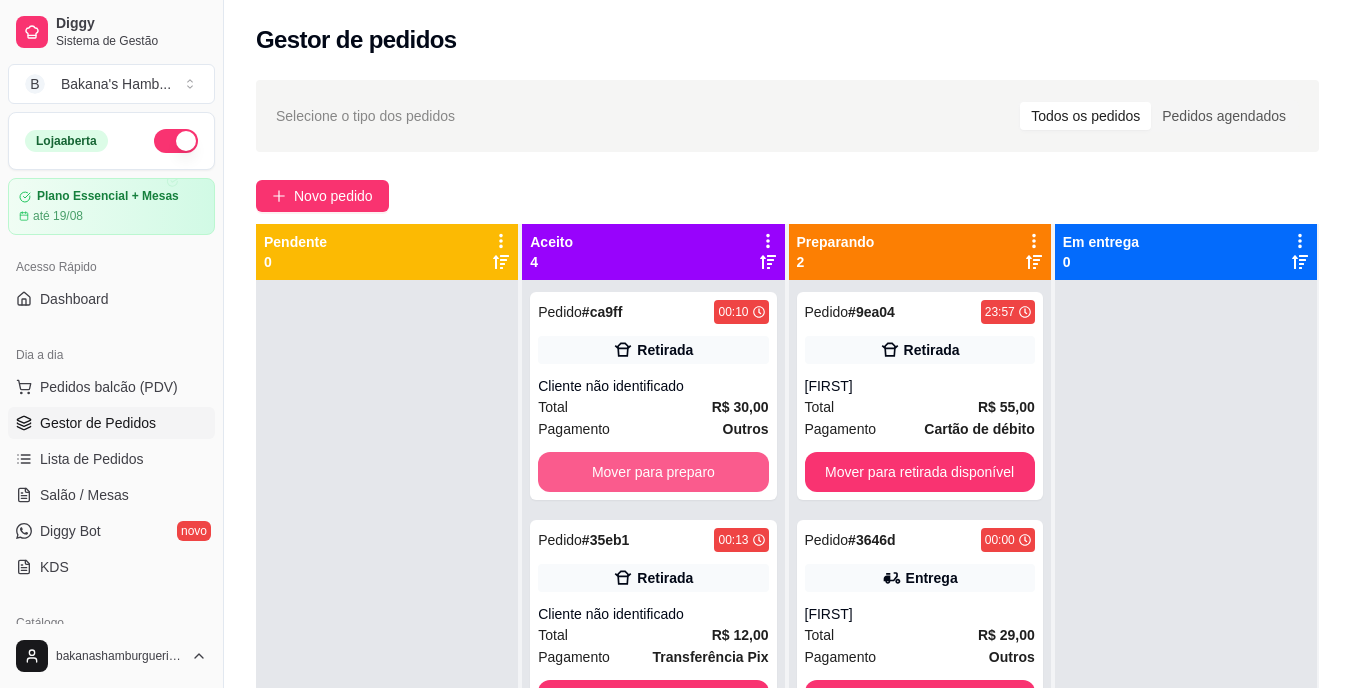click on "Mover para preparo" at bounding box center (653, 472) 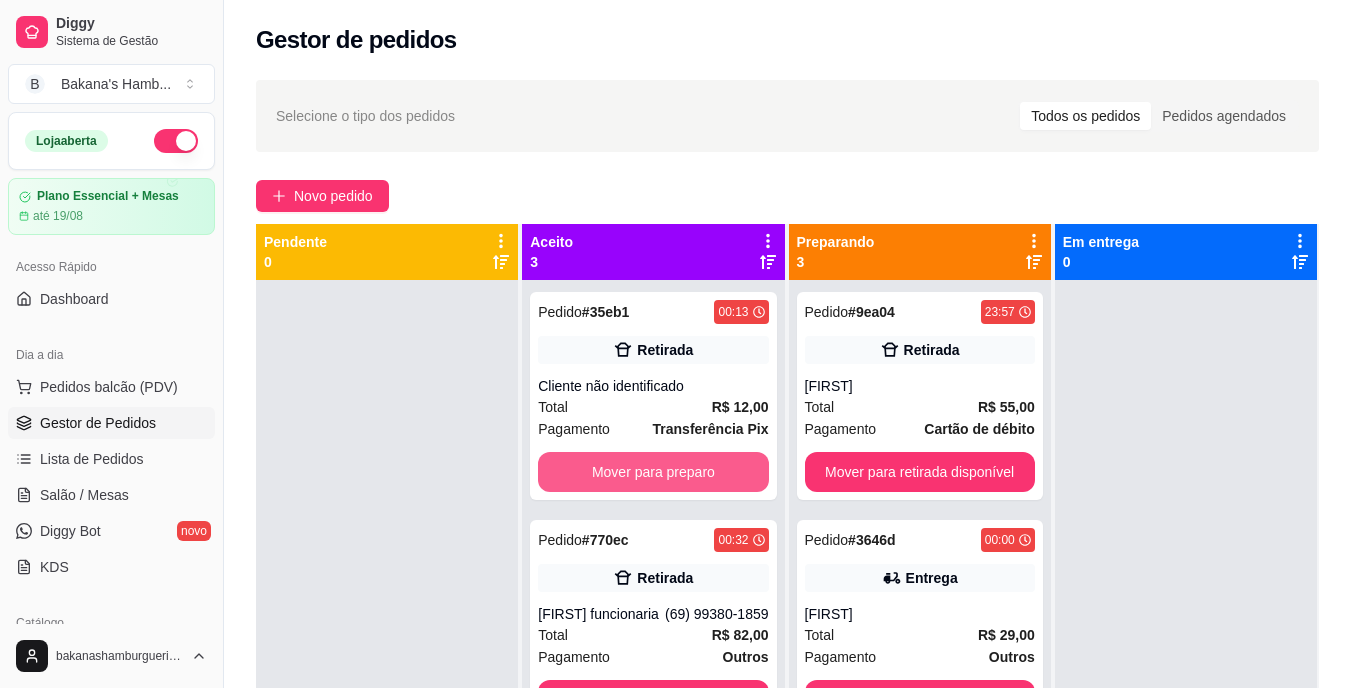 click on "Mover para preparo" at bounding box center (653, 472) 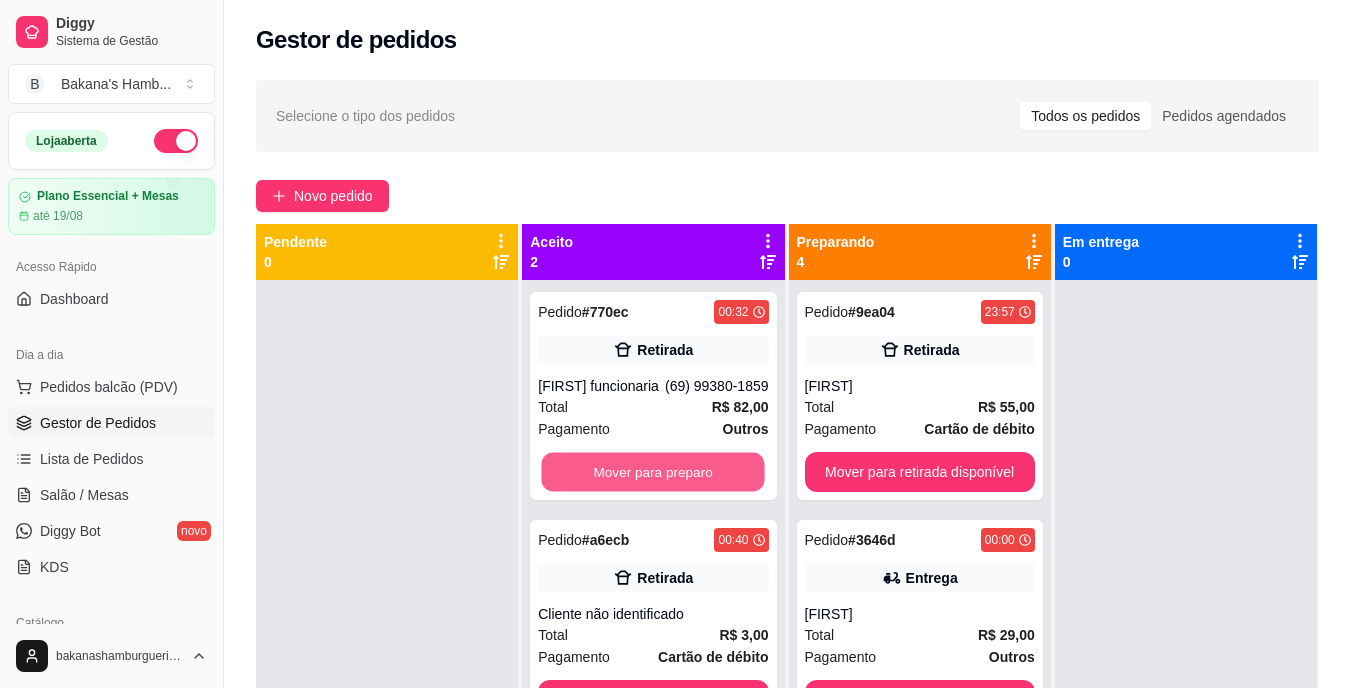 click on "Mover para preparo" at bounding box center (653, 472) 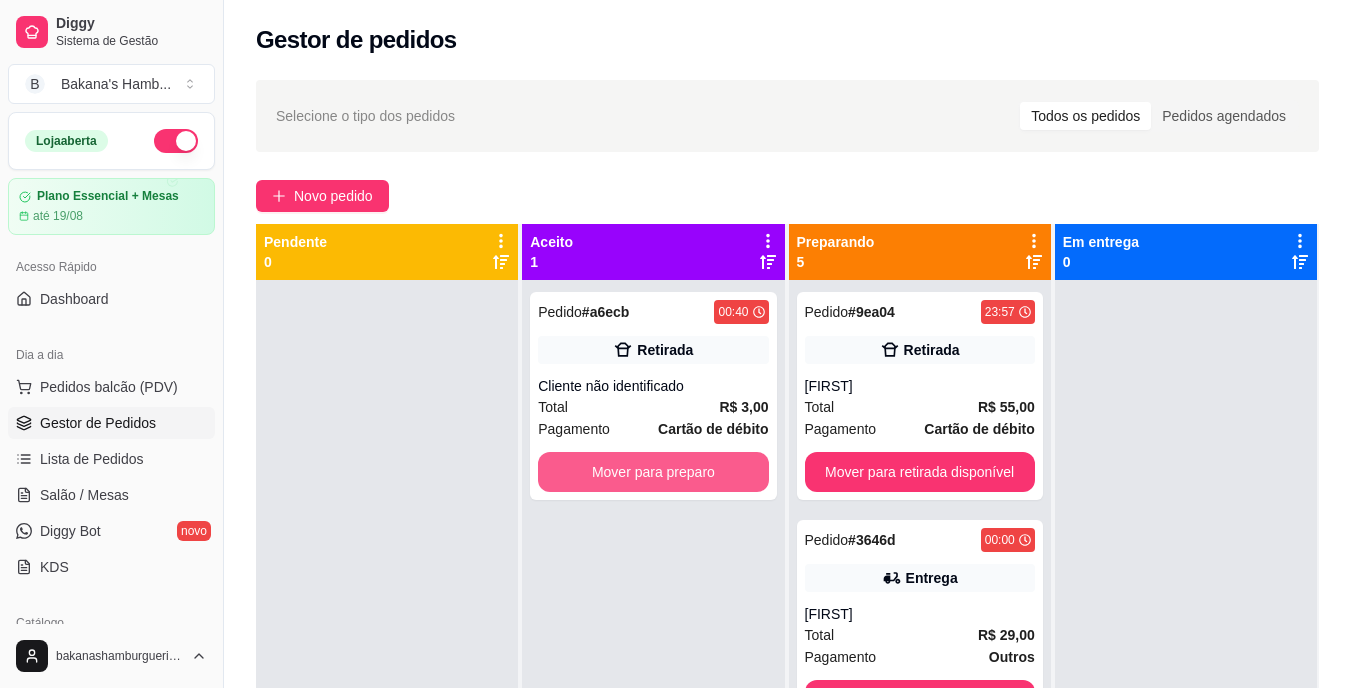 click on "Mover para preparo" at bounding box center (653, 472) 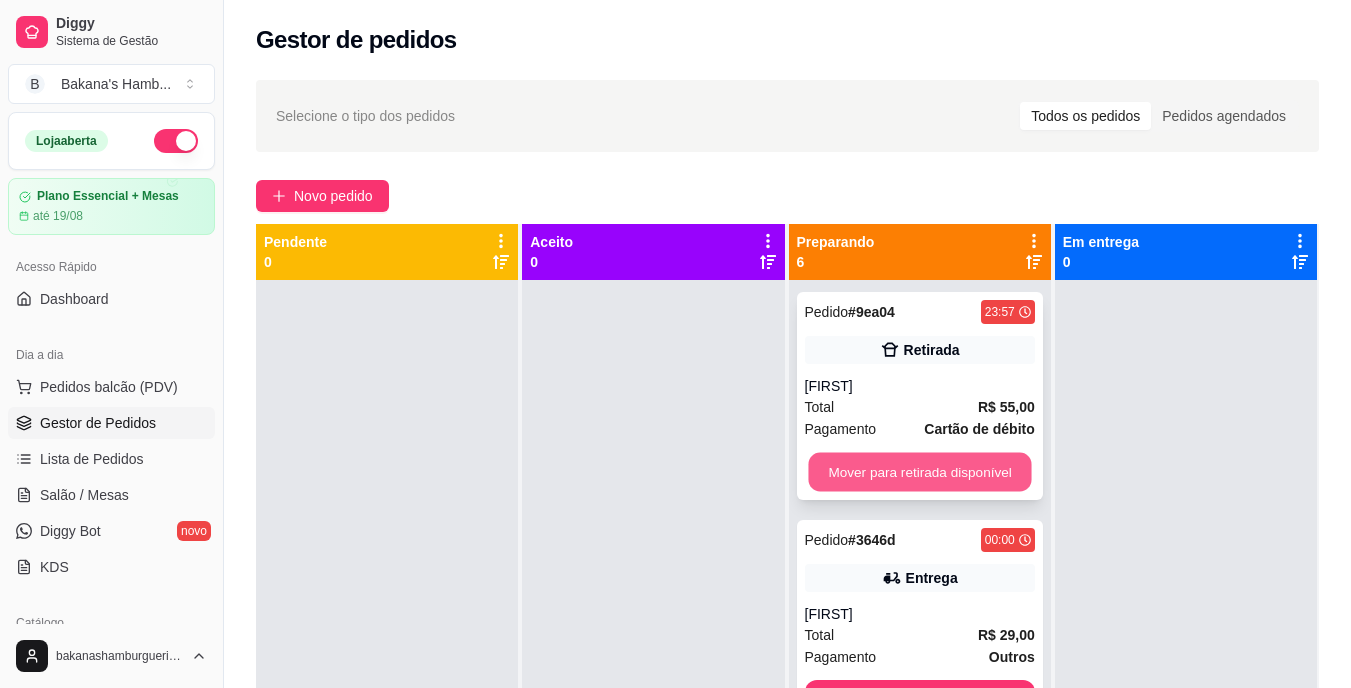 click on "Mover para retirada disponível" at bounding box center (919, 472) 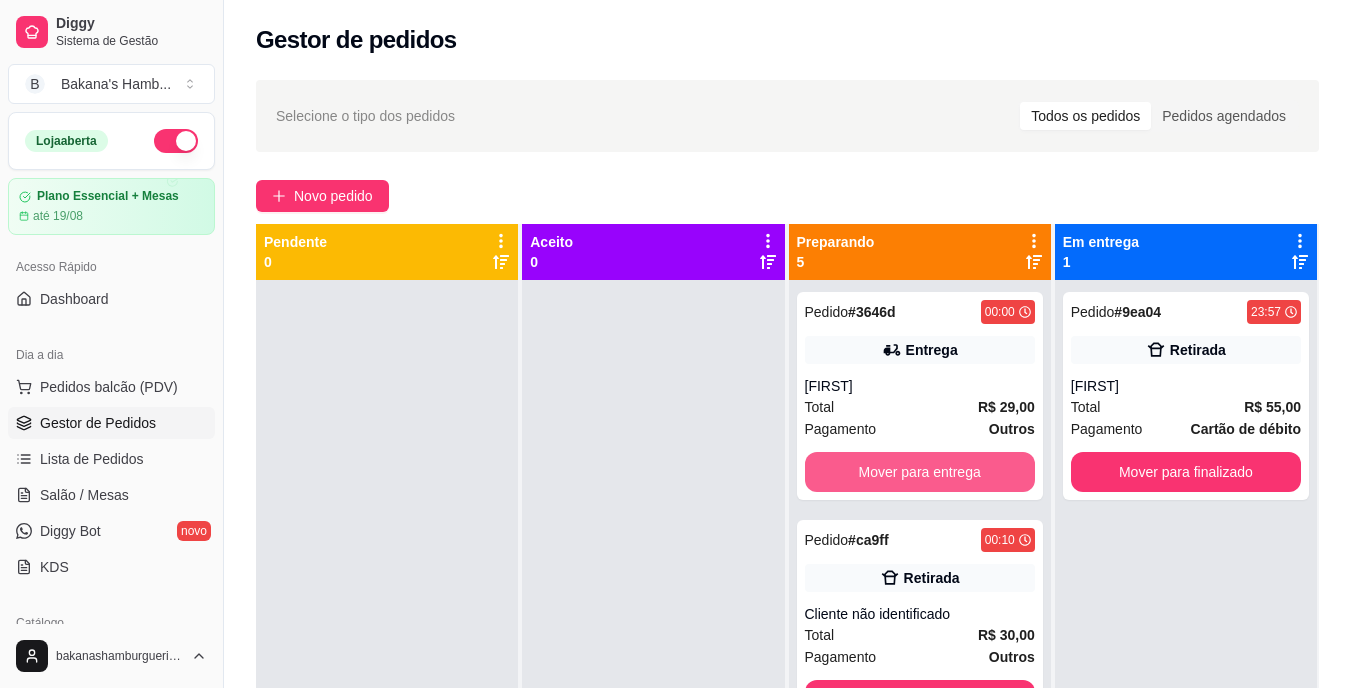 click on "Mover para entrega" at bounding box center (920, 472) 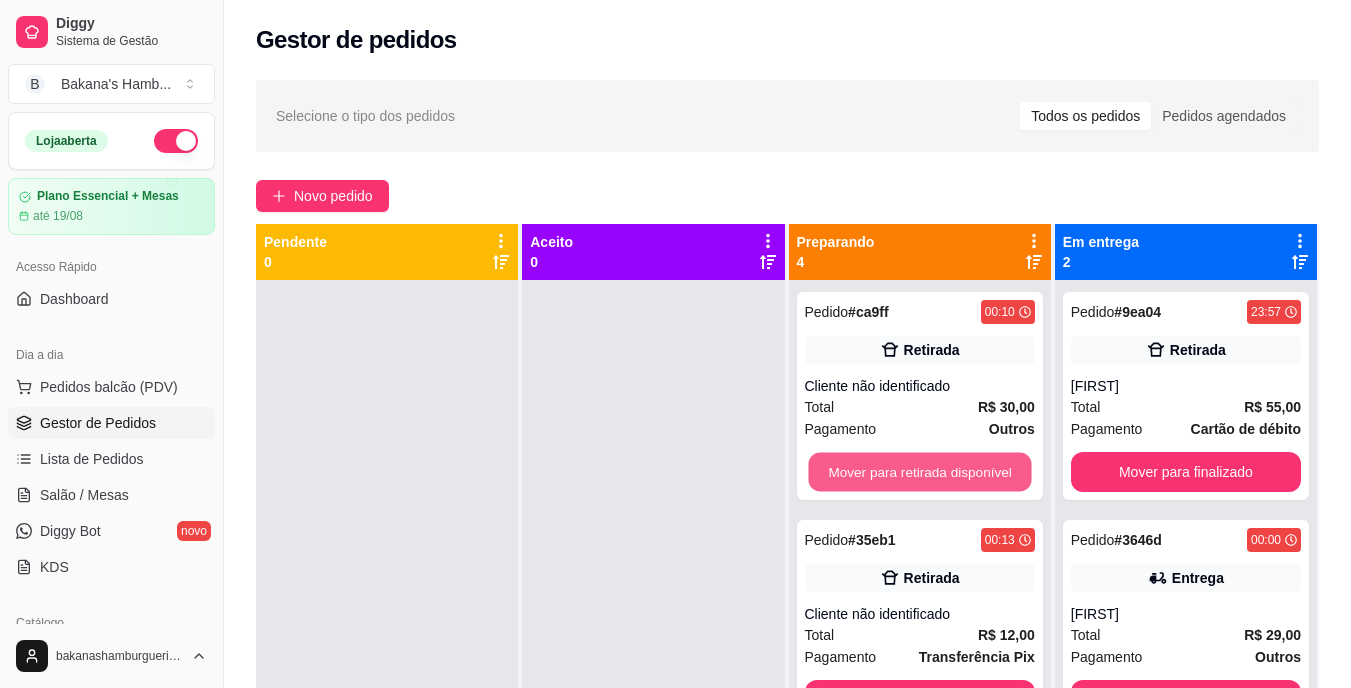 click on "Mover para retirada disponível" at bounding box center [919, 472] 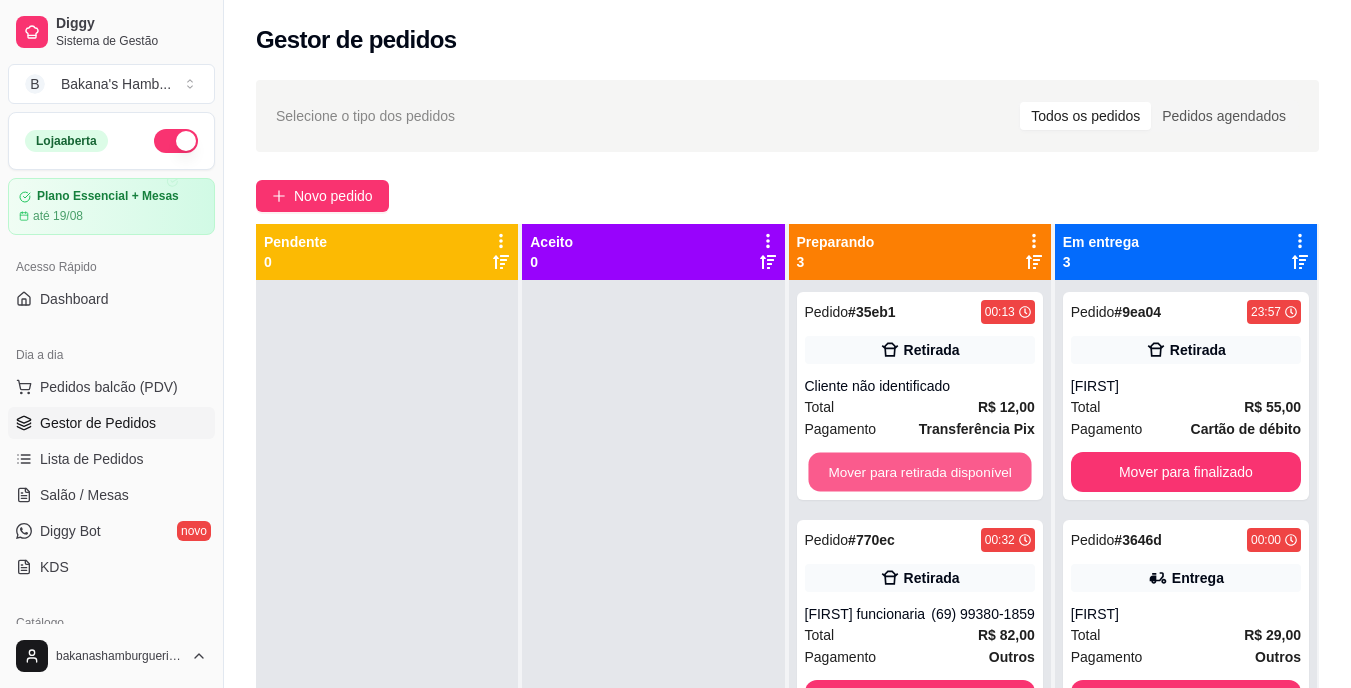 click on "Mover para retirada disponível" at bounding box center (919, 472) 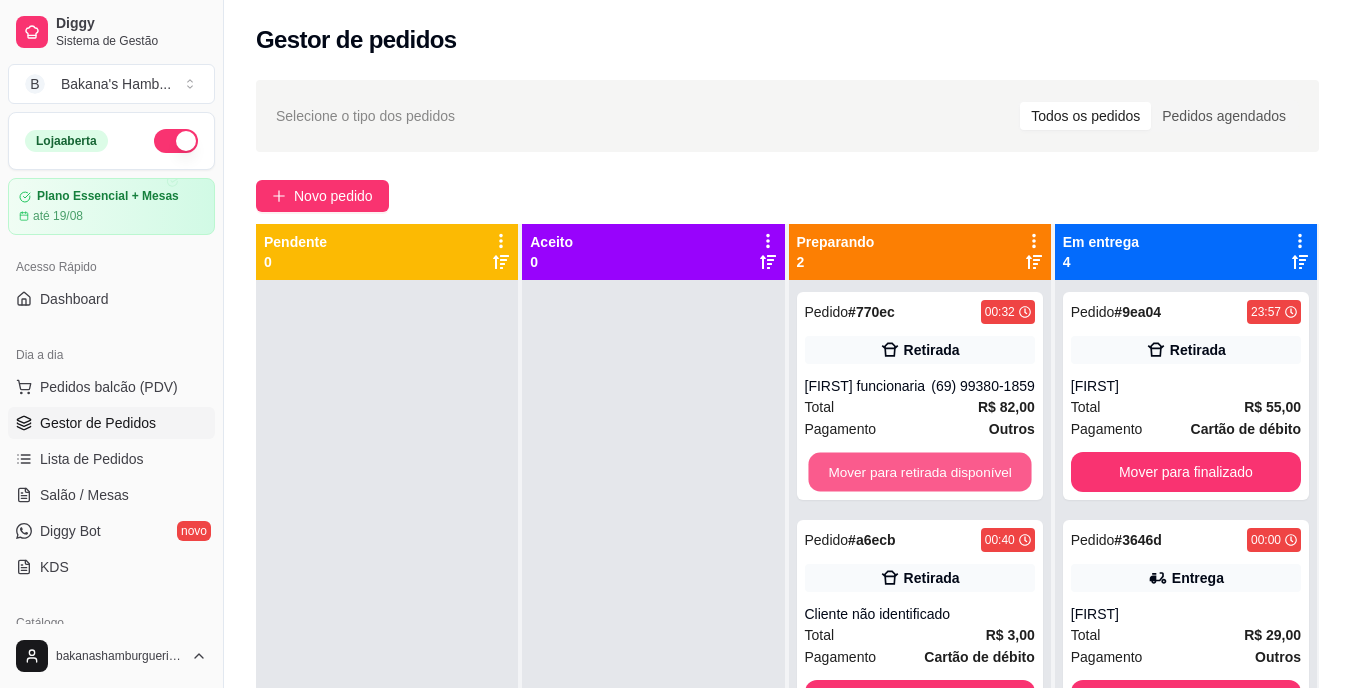 click on "Mover para retirada disponível" at bounding box center [919, 472] 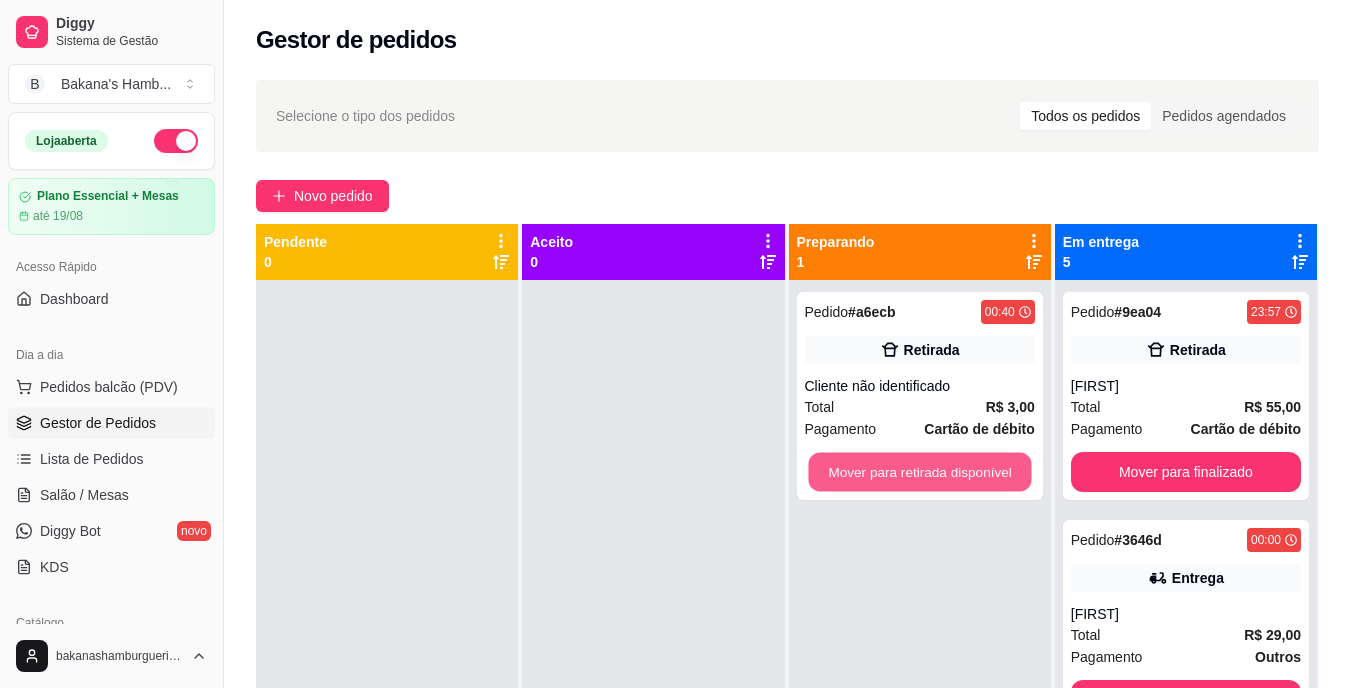 click on "Mover para retirada disponível" at bounding box center [919, 472] 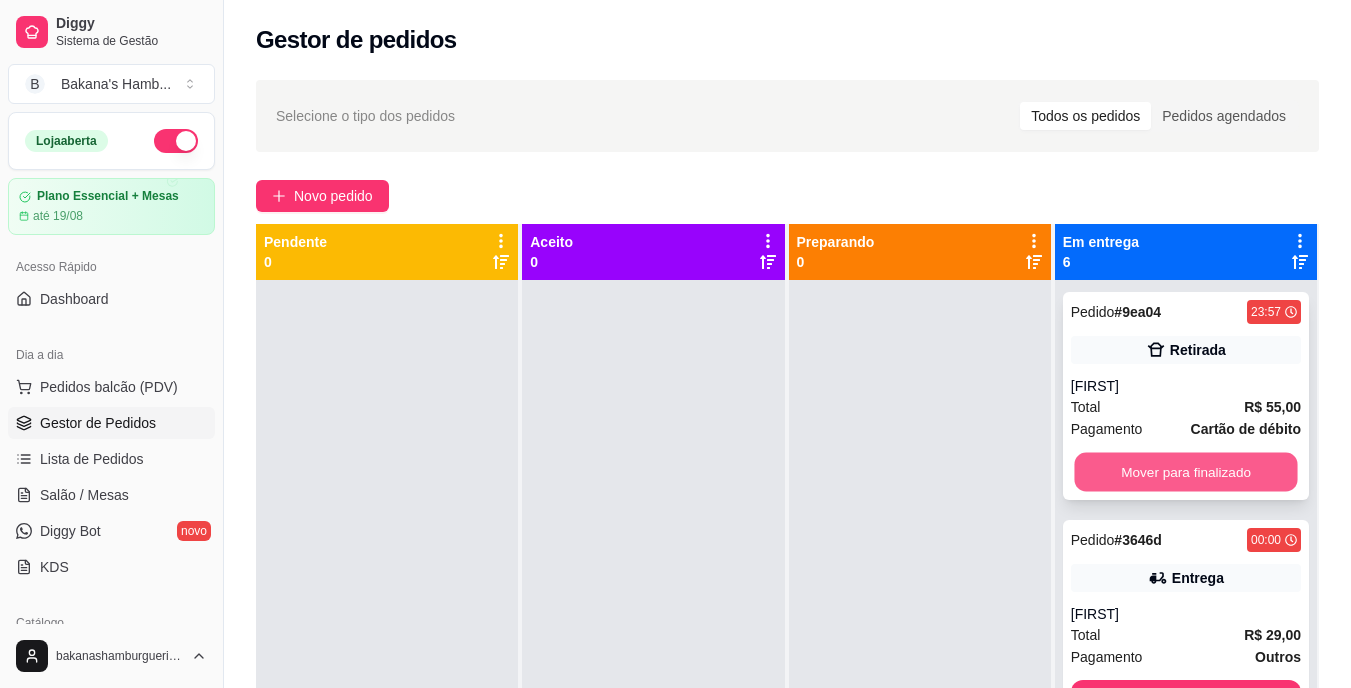 click on "Mover para finalizado" at bounding box center (1185, 472) 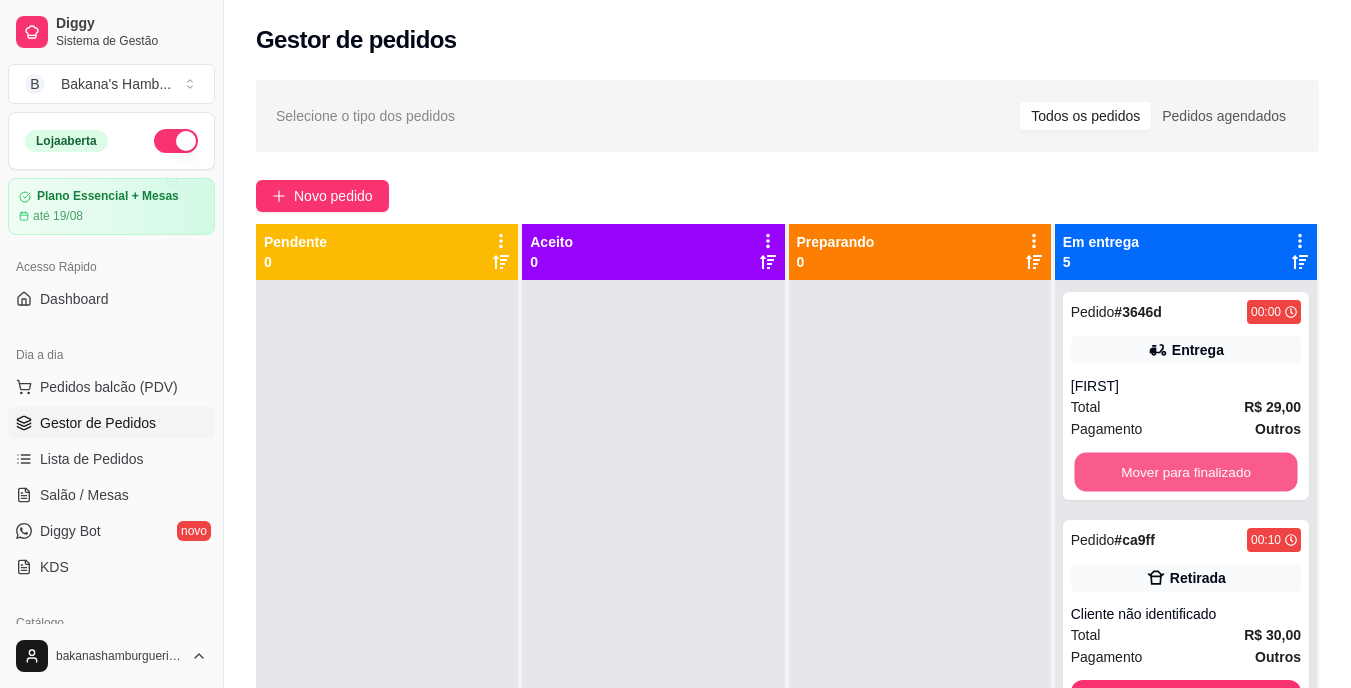 click on "Mover para finalizado" at bounding box center (1185, 472) 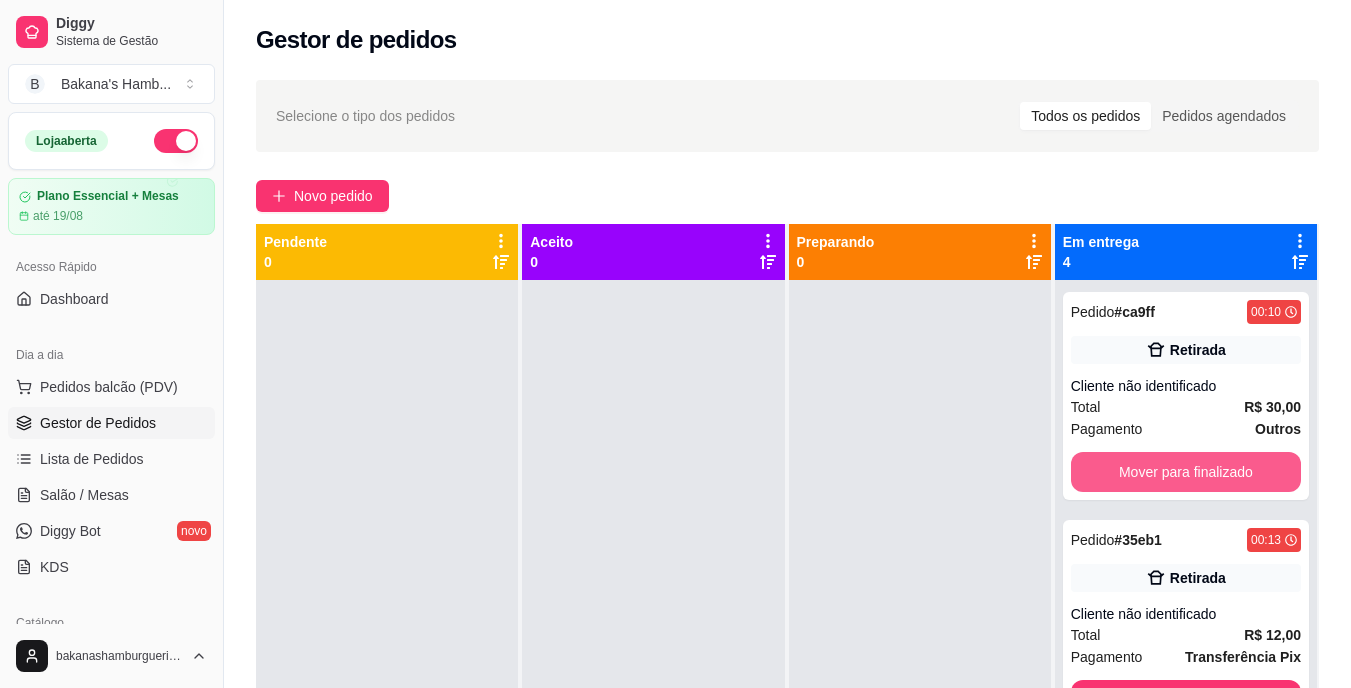 click on "Mover para finalizado" at bounding box center (1186, 472) 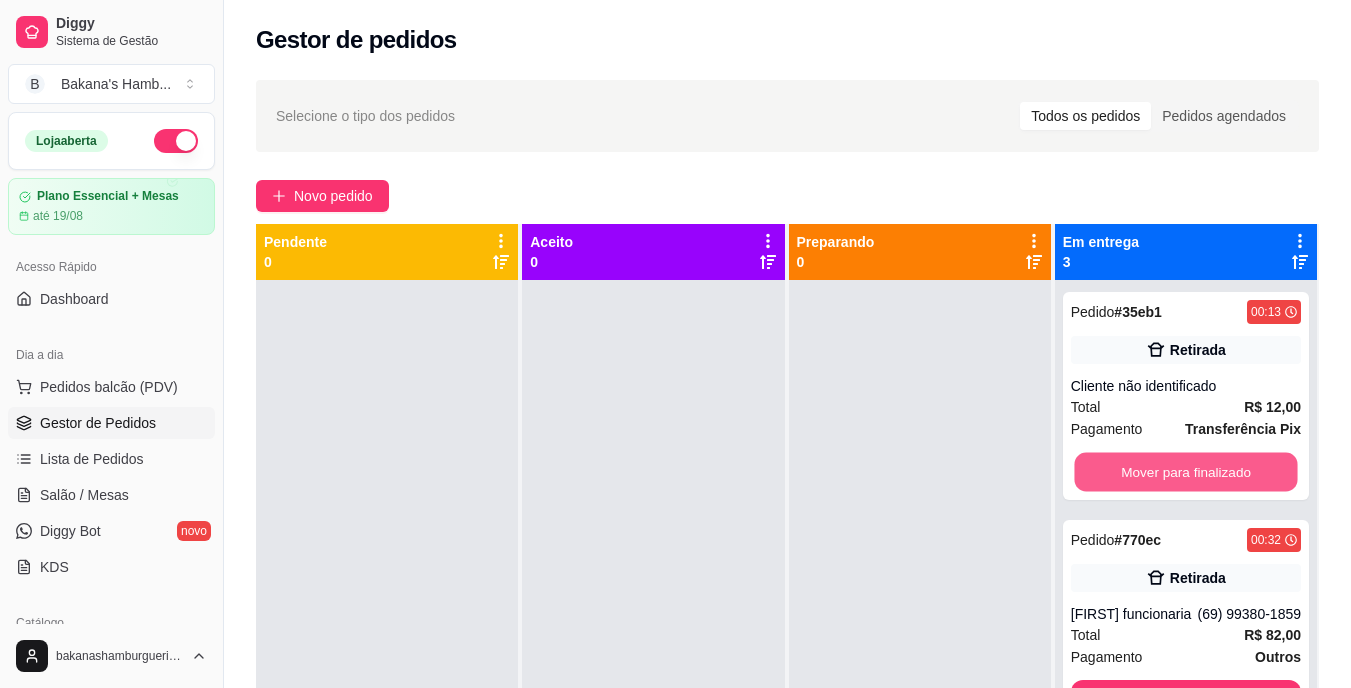 click on "Mover para finalizado" at bounding box center (1185, 472) 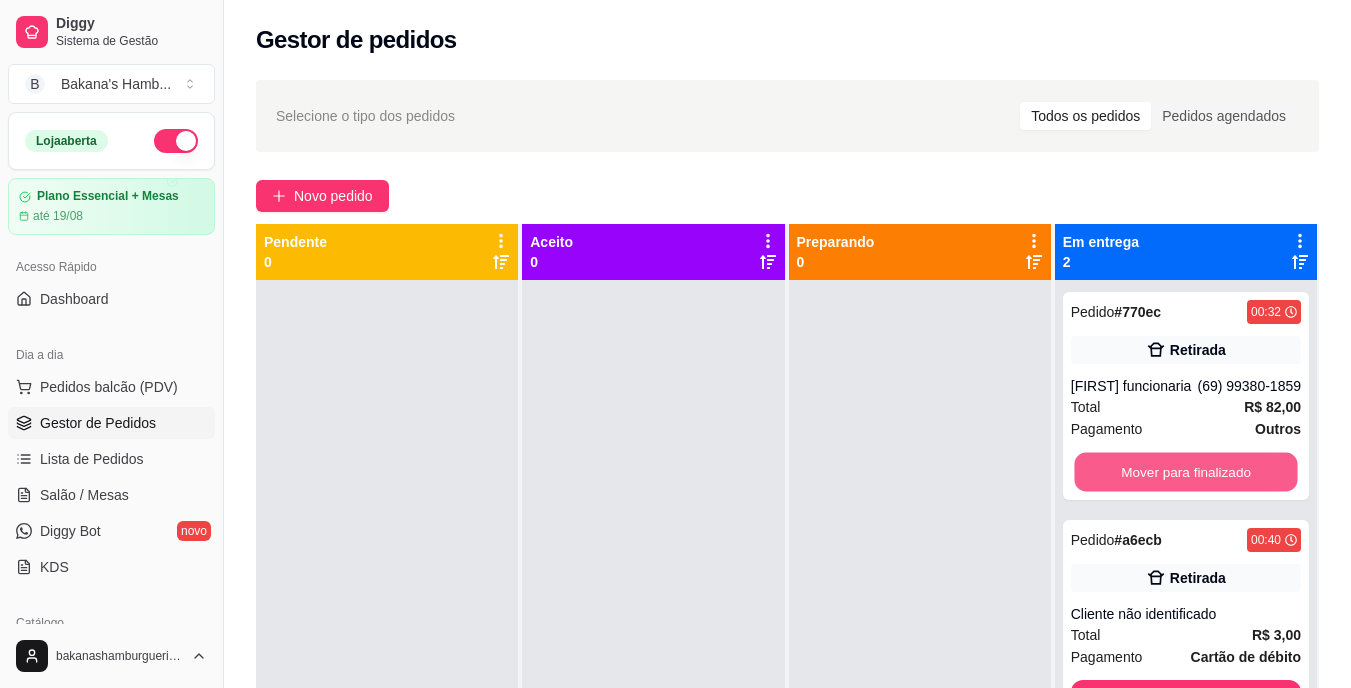 click on "Mover para finalizado" at bounding box center (1185, 472) 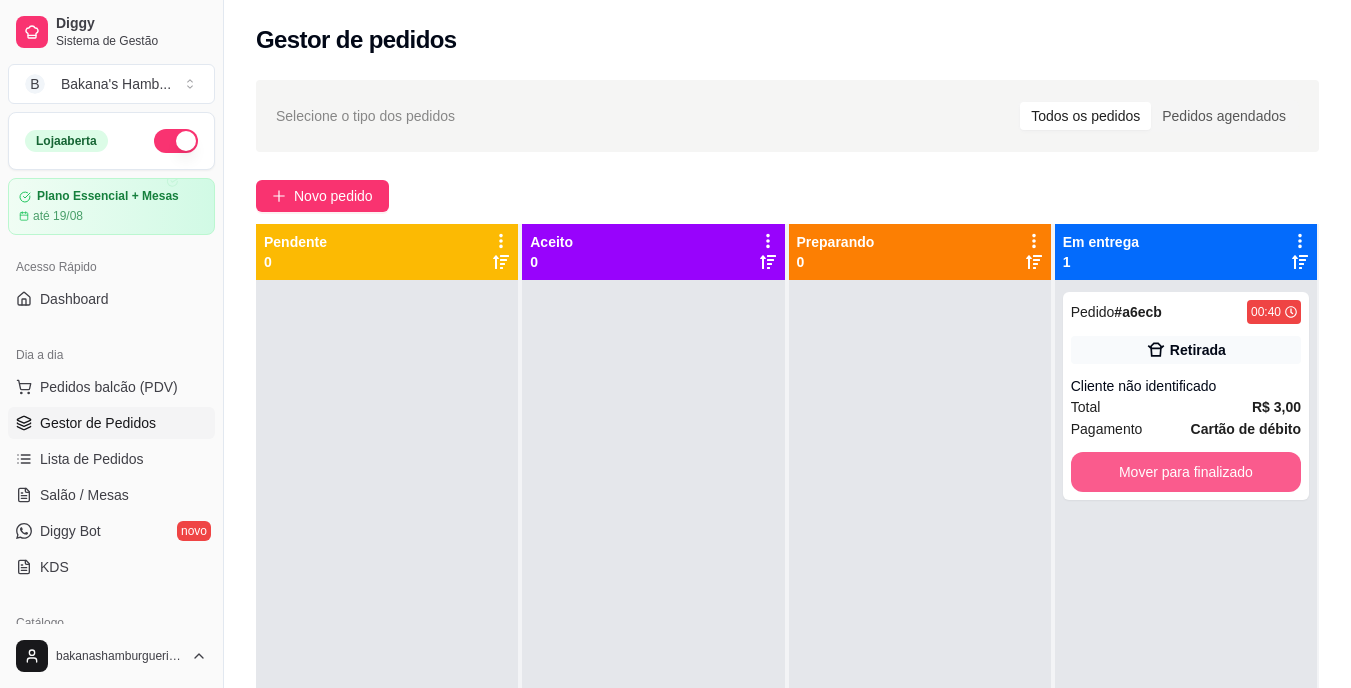 click on "Mover para finalizado" at bounding box center [1186, 472] 